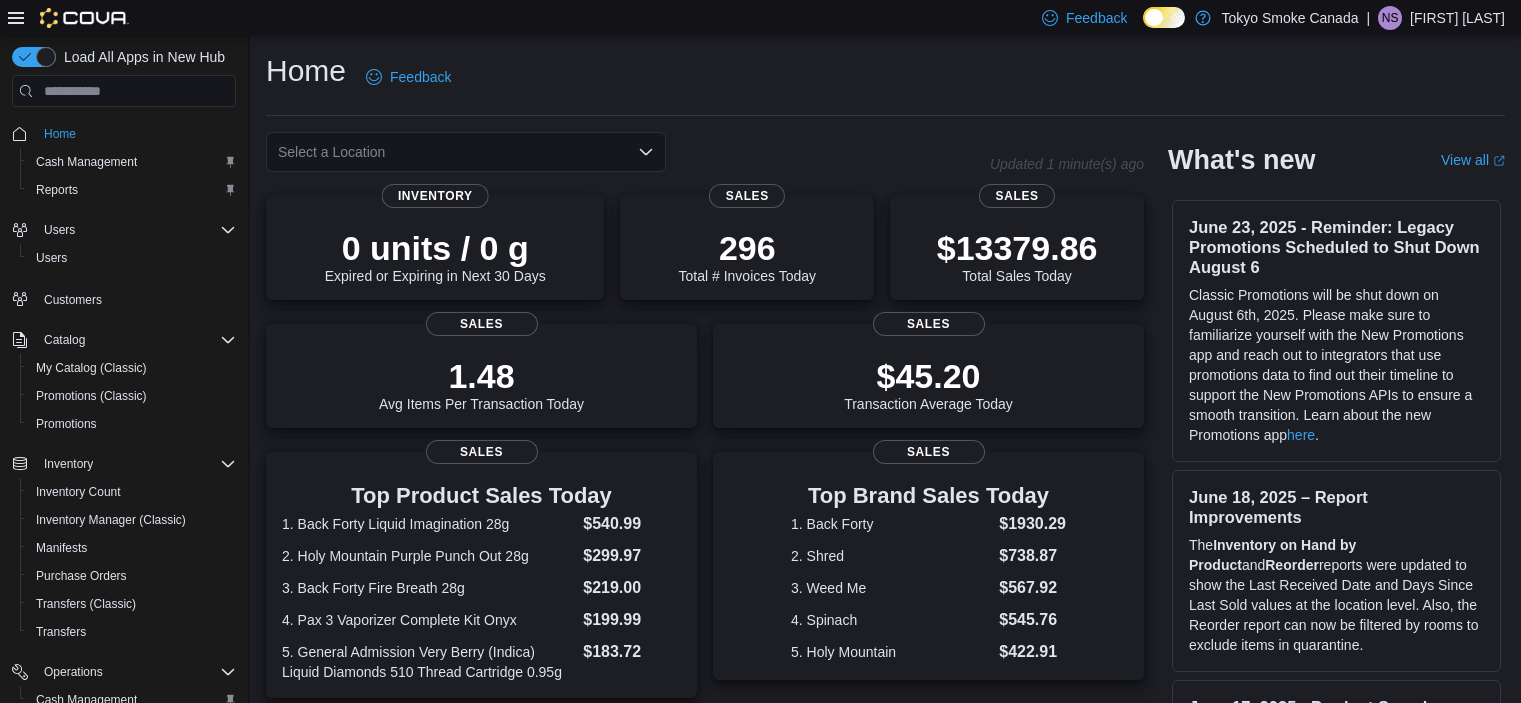 scroll, scrollTop: 0, scrollLeft: 0, axis: both 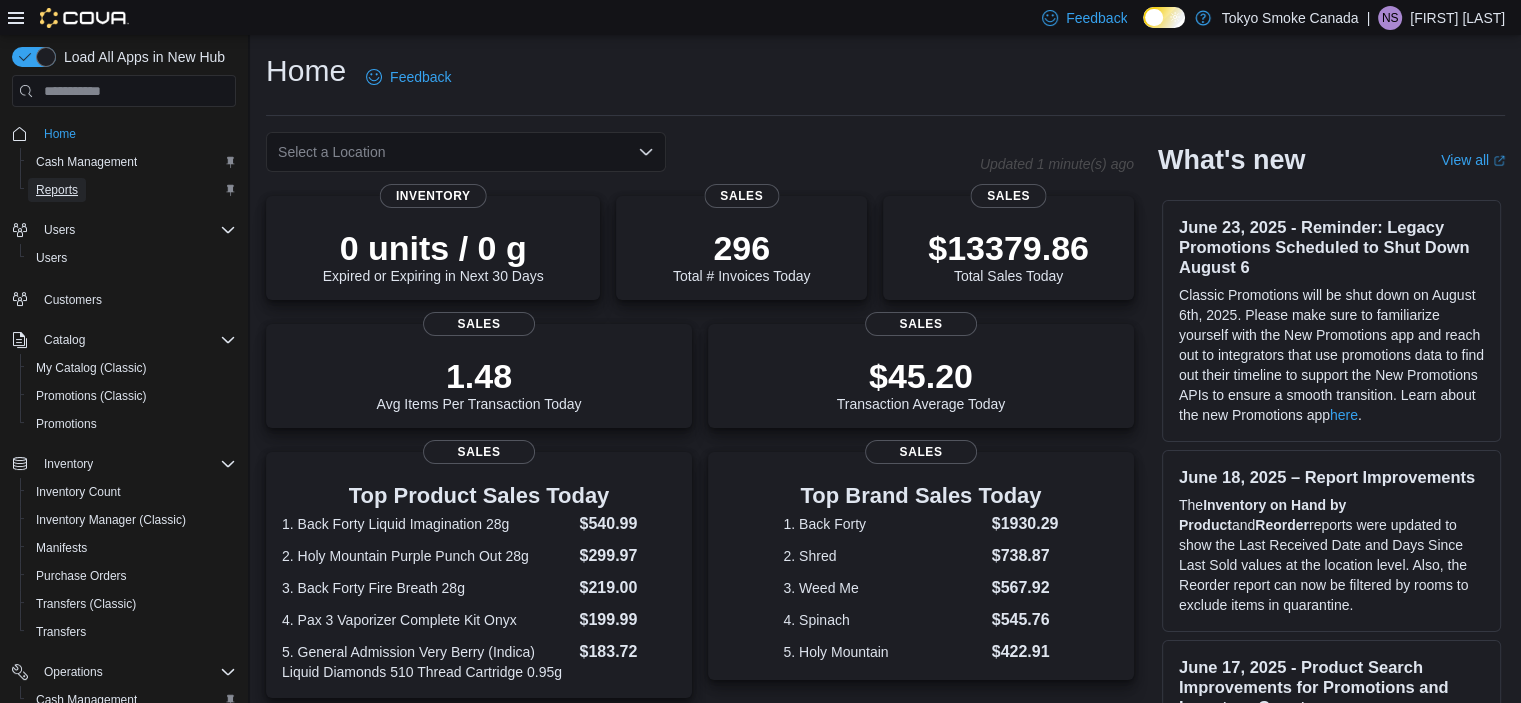 click on "Reports" at bounding box center (57, 190) 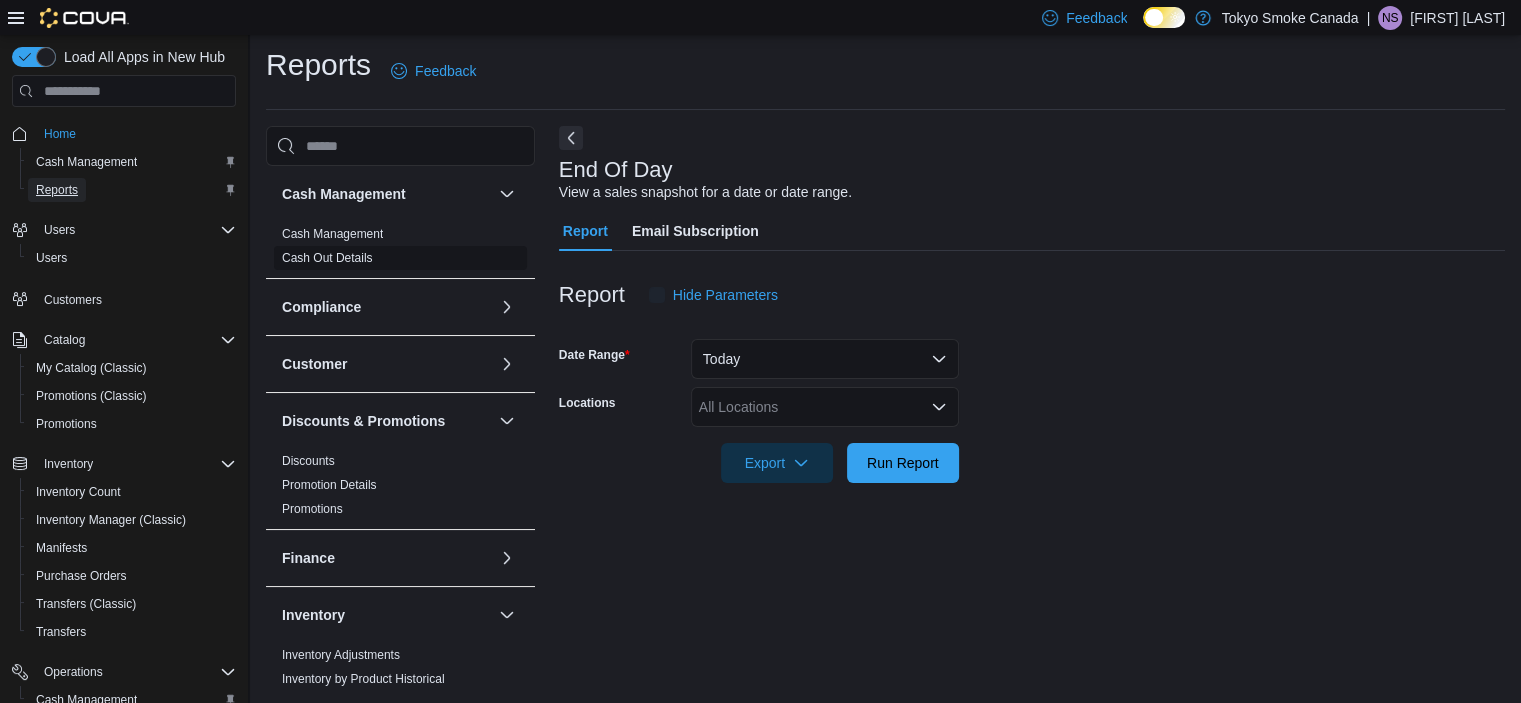 scroll, scrollTop: 12, scrollLeft: 0, axis: vertical 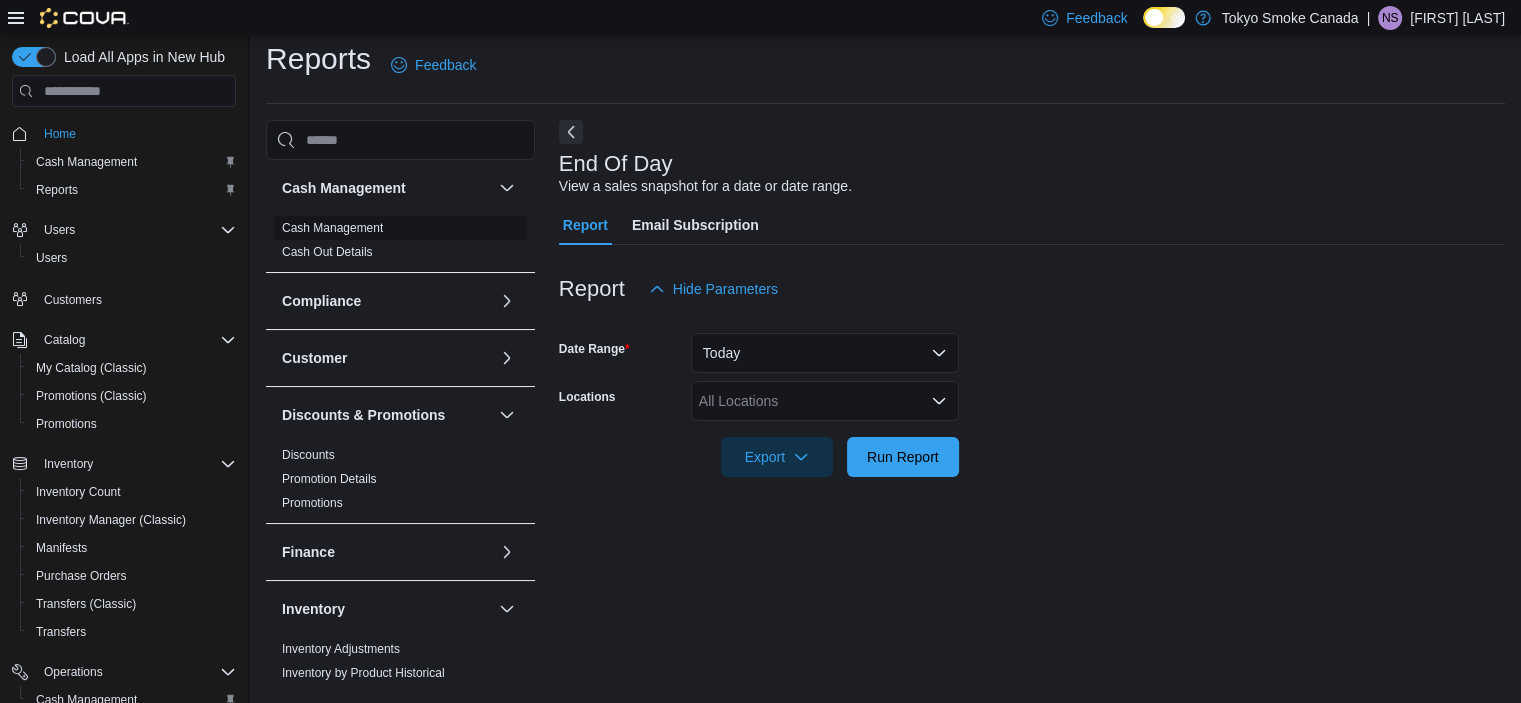 click on "Cash Management" at bounding box center (332, 228) 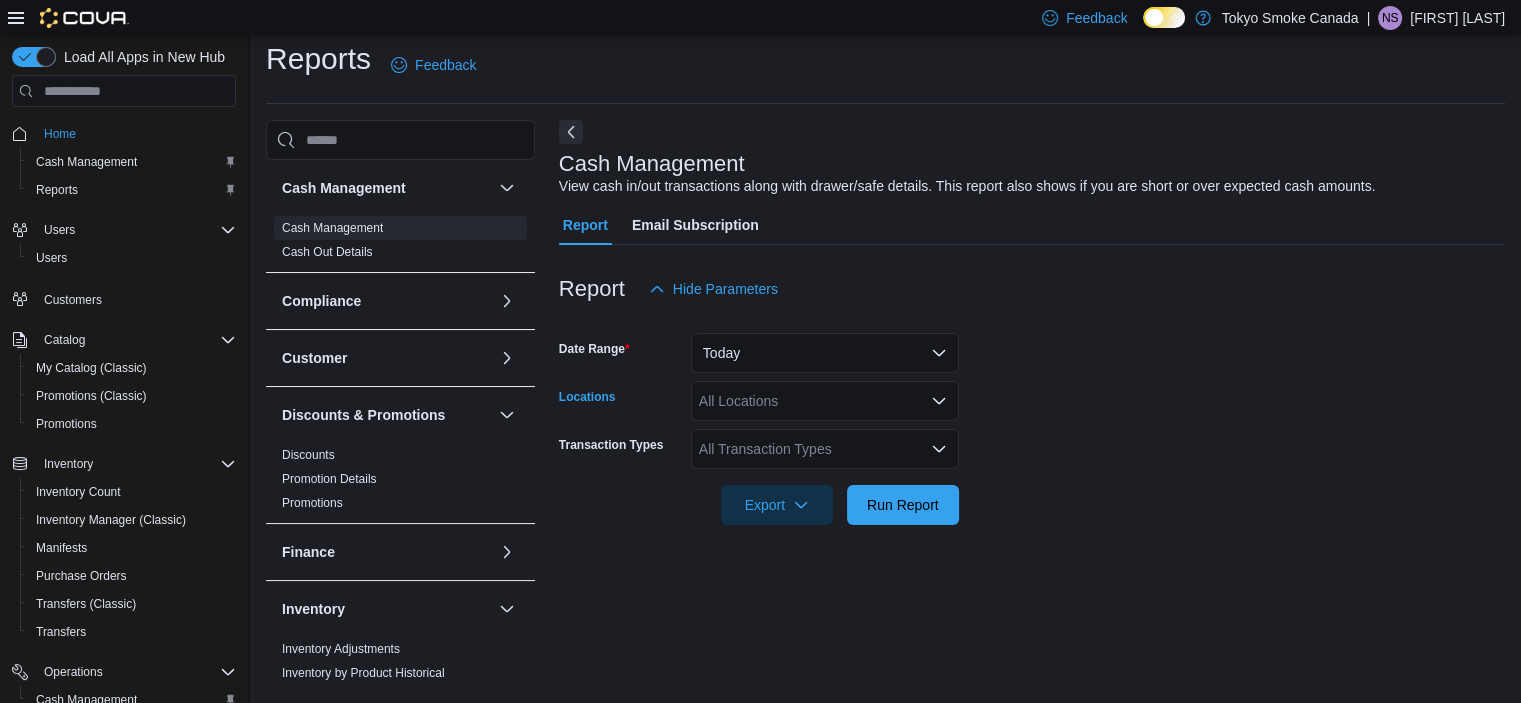 click on "All Locations" at bounding box center (825, 401) 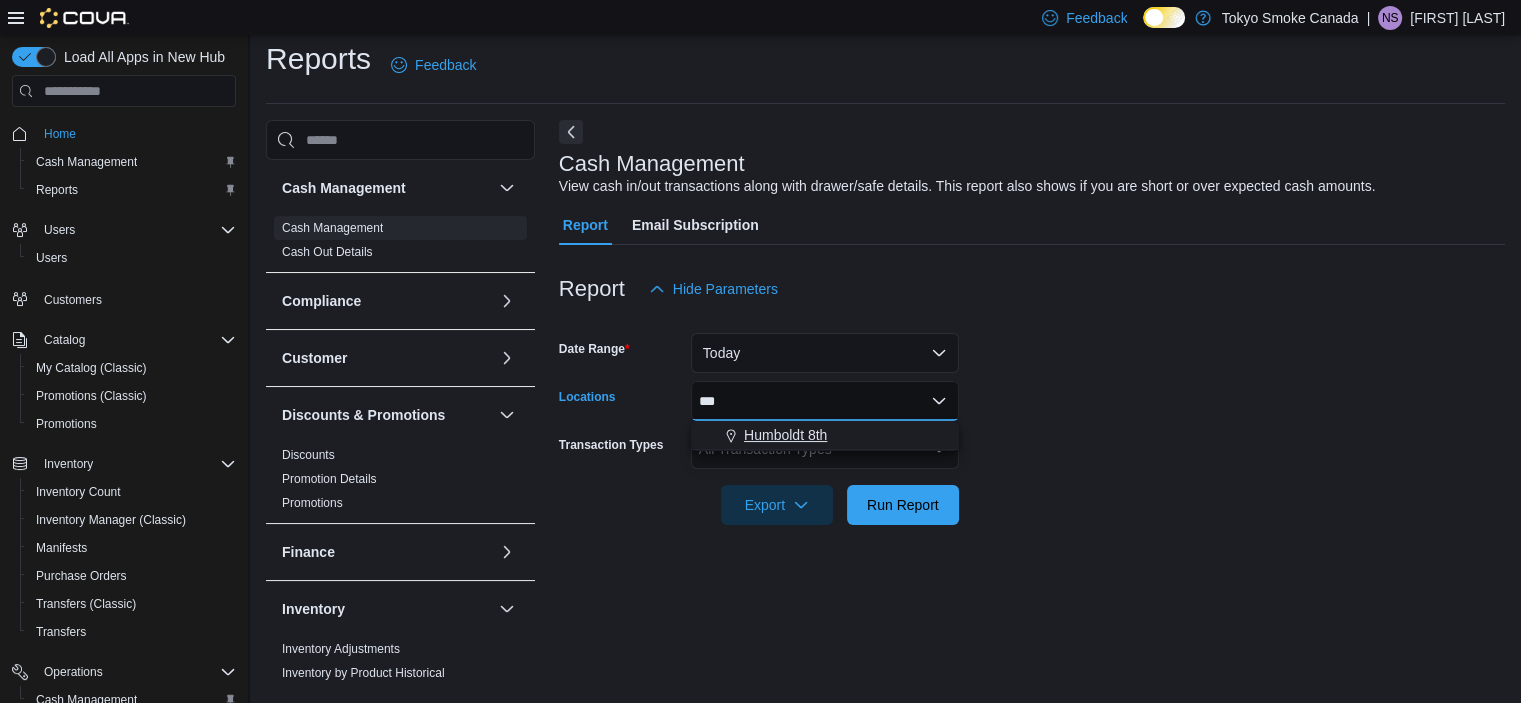 type on "***" 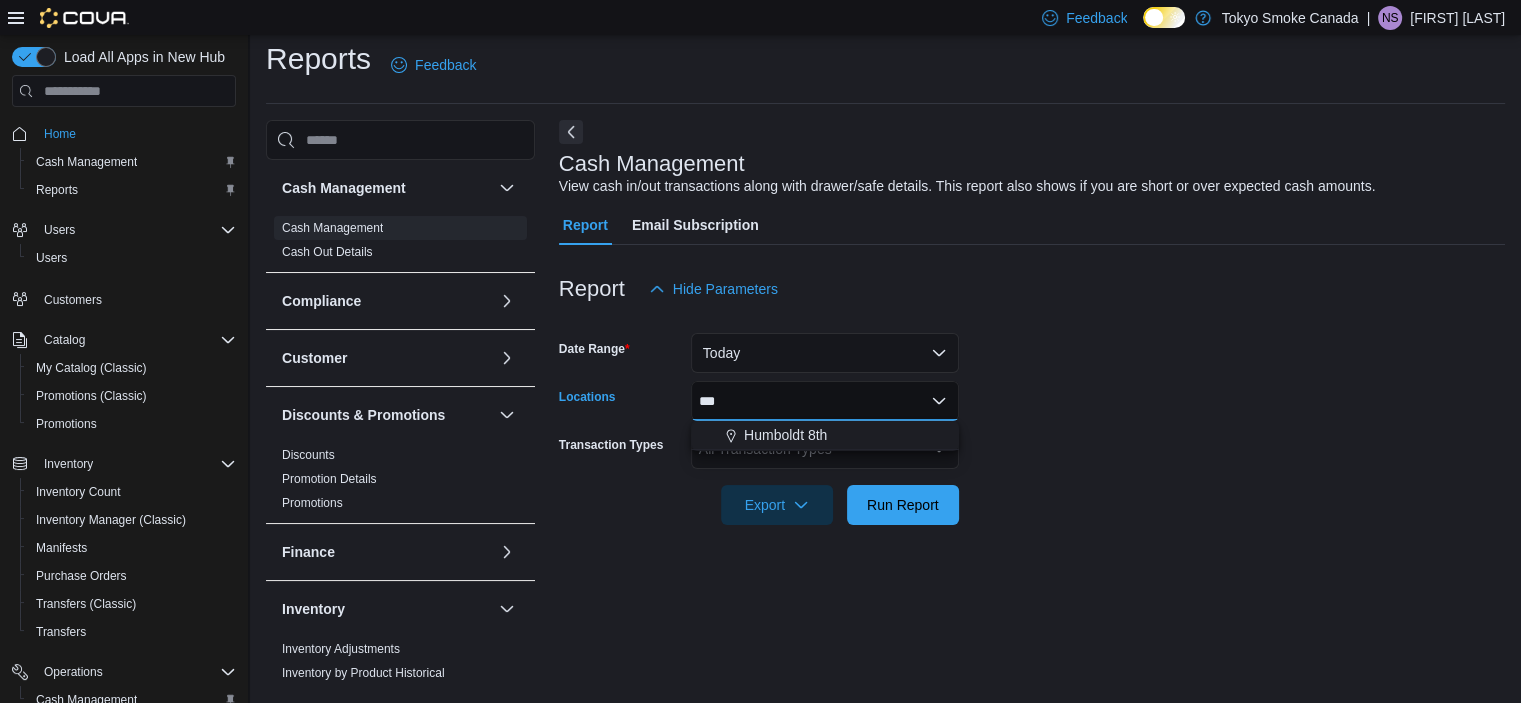 drag, startPoint x: 777, startPoint y: 441, endPoint x: 977, endPoint y: 405, distance: 203.21417 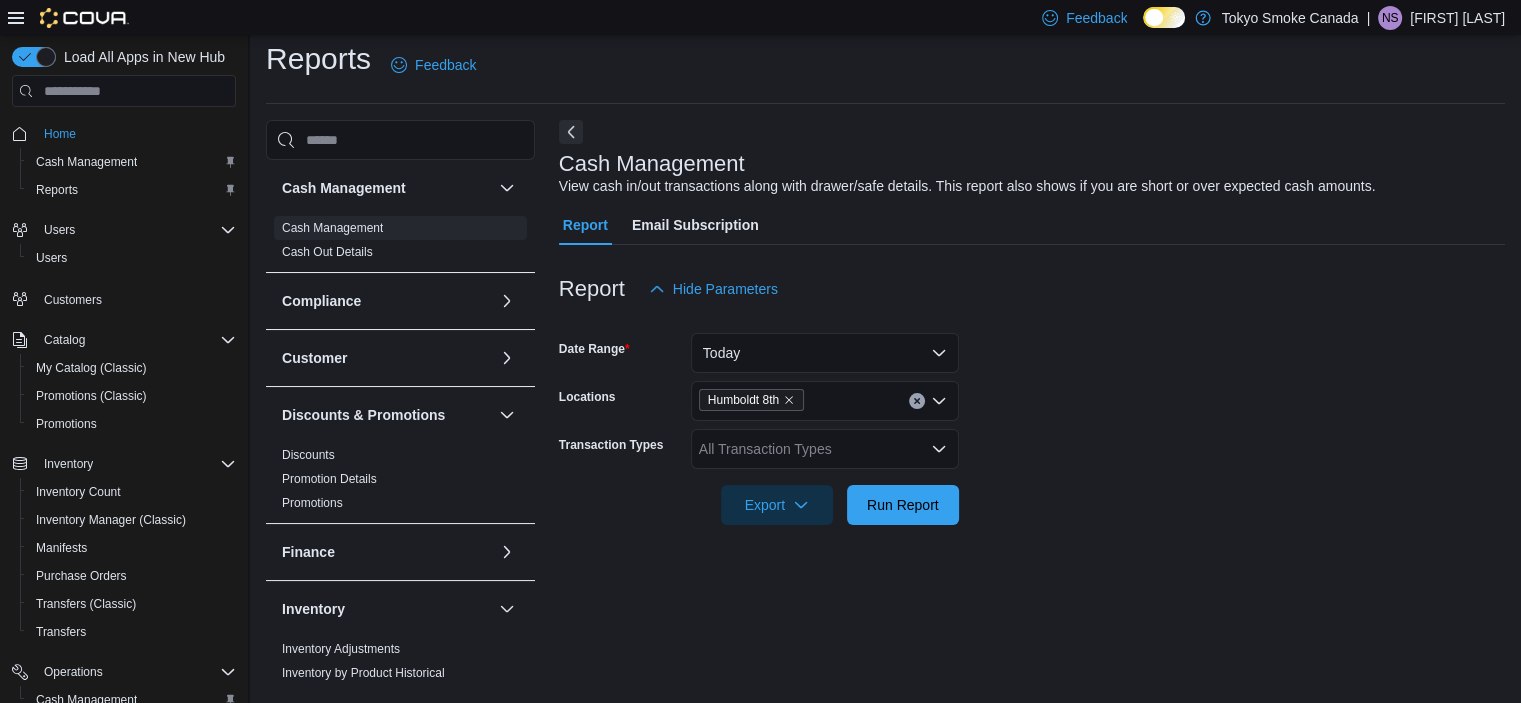 click on "Date Range Today Locations Humboldt 8th Transaction Types All Transaction Types Export  Run Report" at bounding box center (1032, 417) 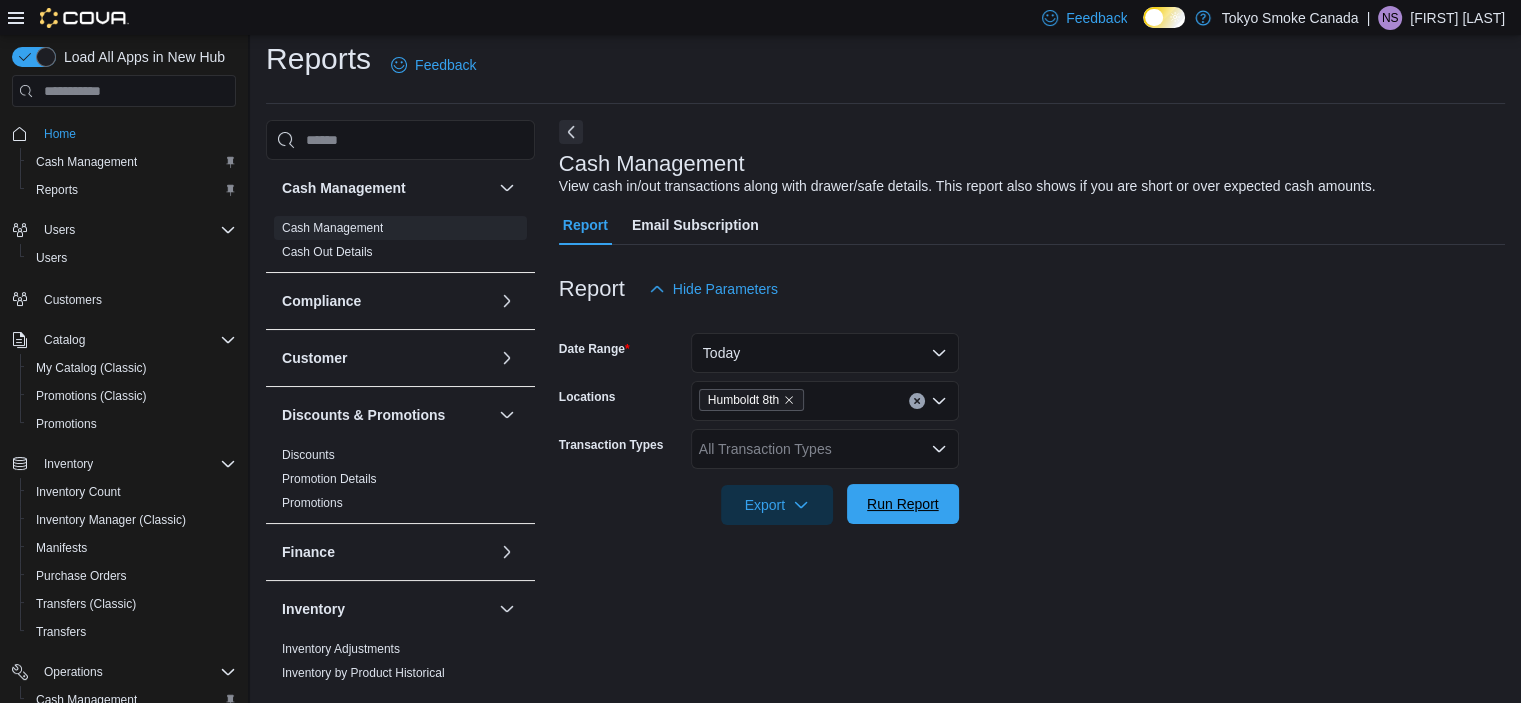 drag, startPoint x: 938, startPoint y: 502, endPoint x: 912, endPoint y: 423, distance: 83.1685 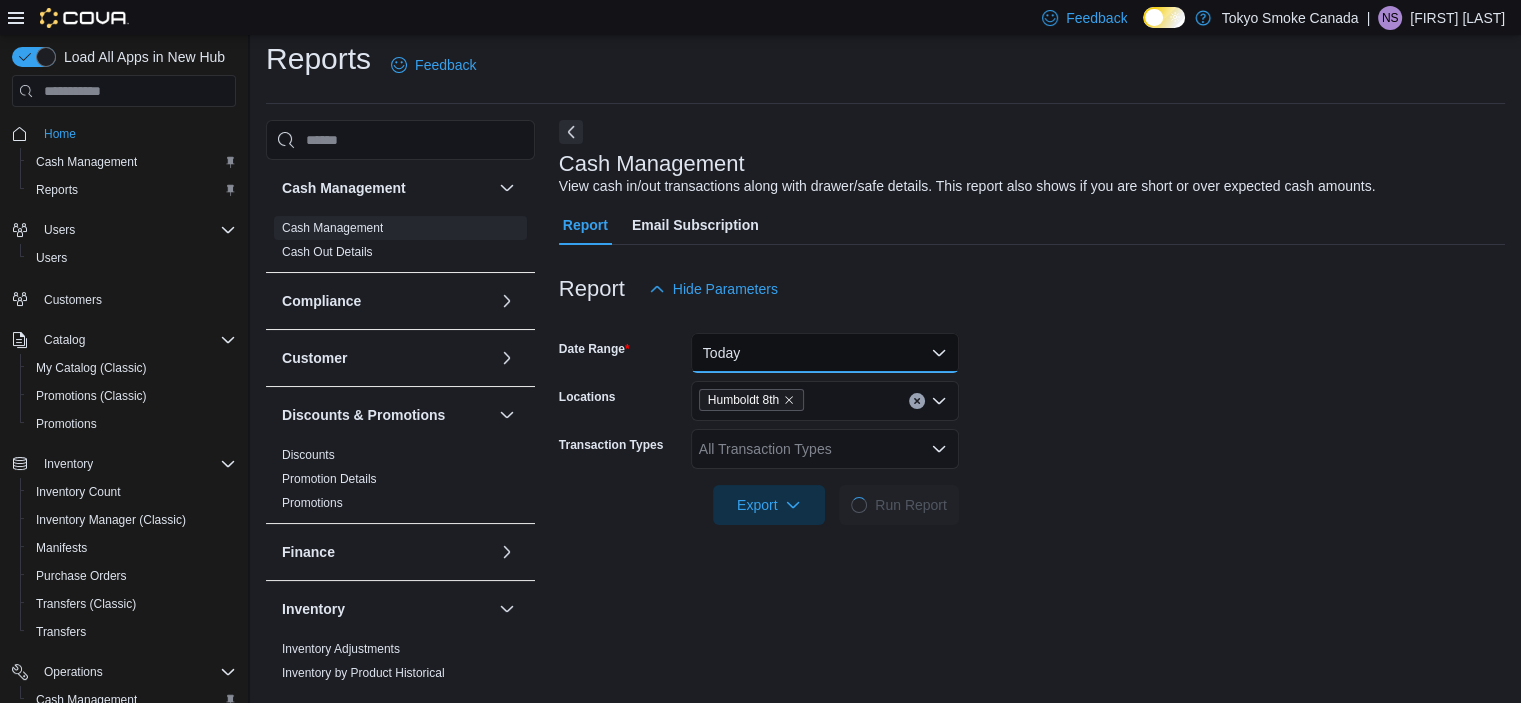 click on "Today" at bounding box center (825, 353) 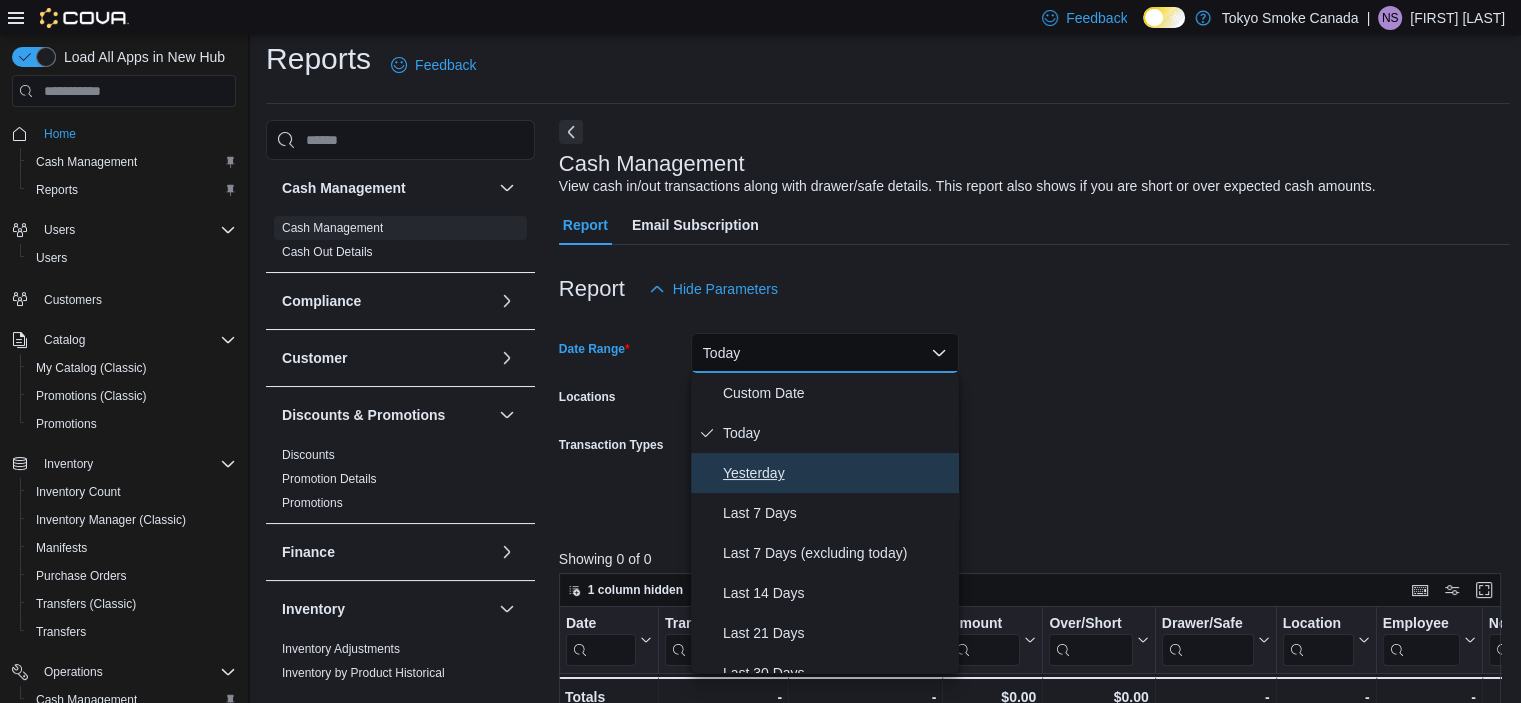 drag, startPoint x: 804, startPoint y: 471, endPoint x: 880, endPoint y: 447, distance: 79.69943 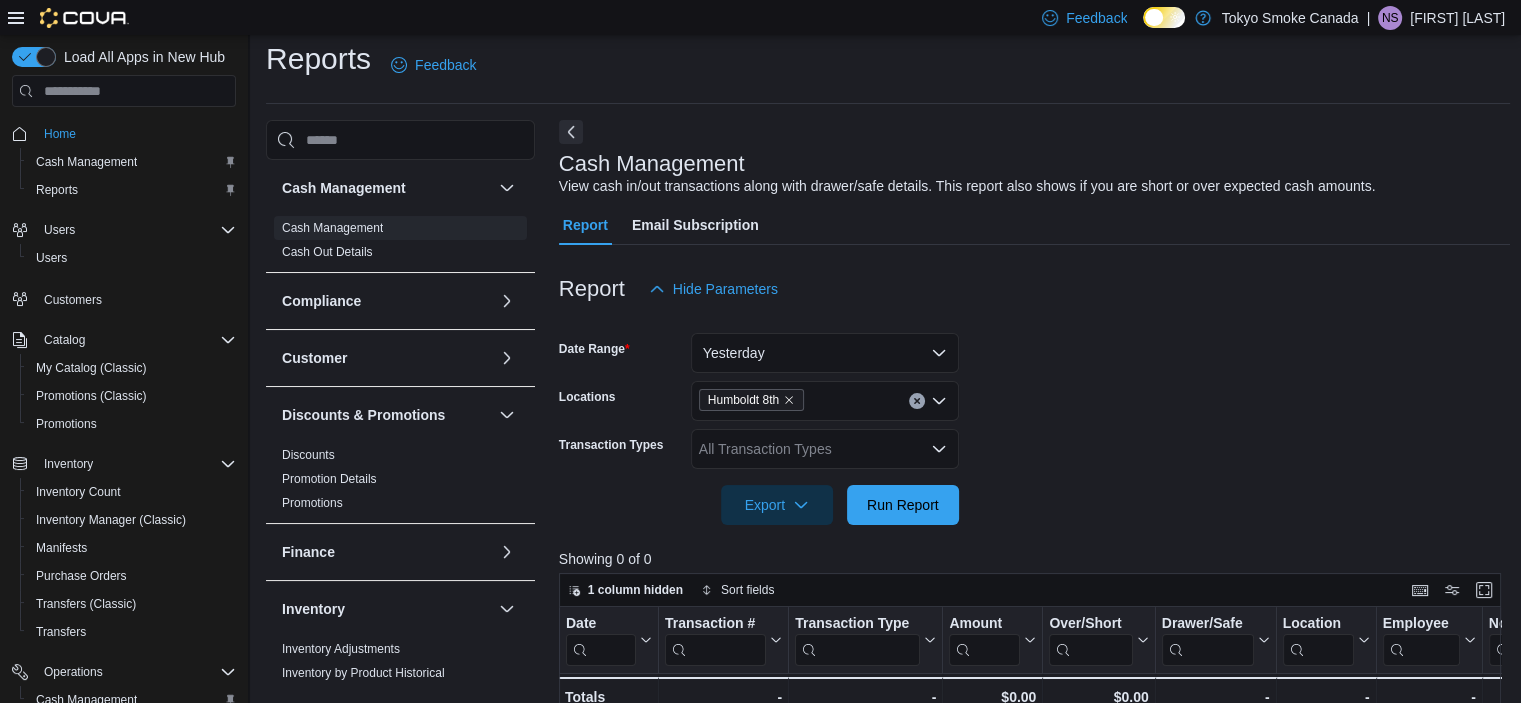 drag, startPoint x: 1025, startPoint y: 430, endPoint x: 977, endPoint y: 475, distance: 65.795135 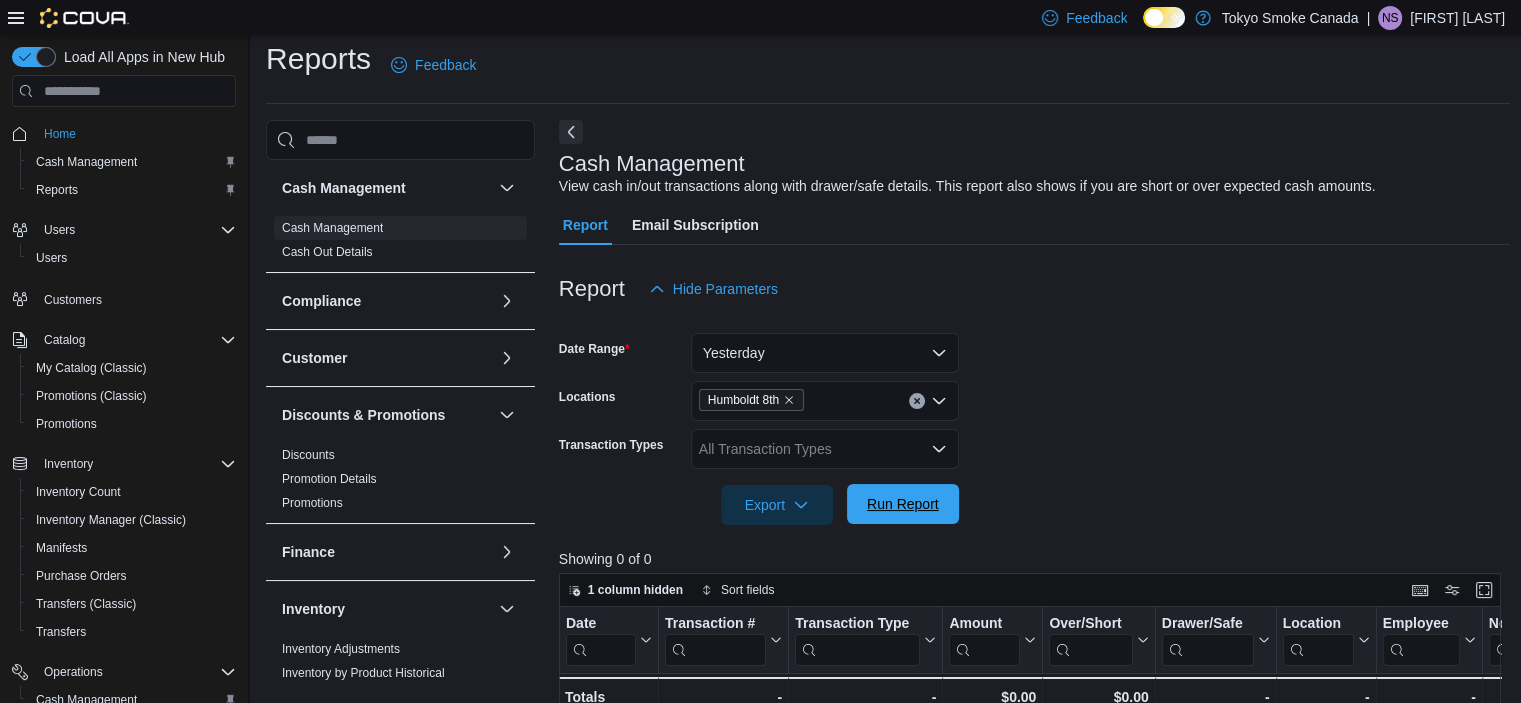 click on "Run Report" at bounding box center [903, 504] 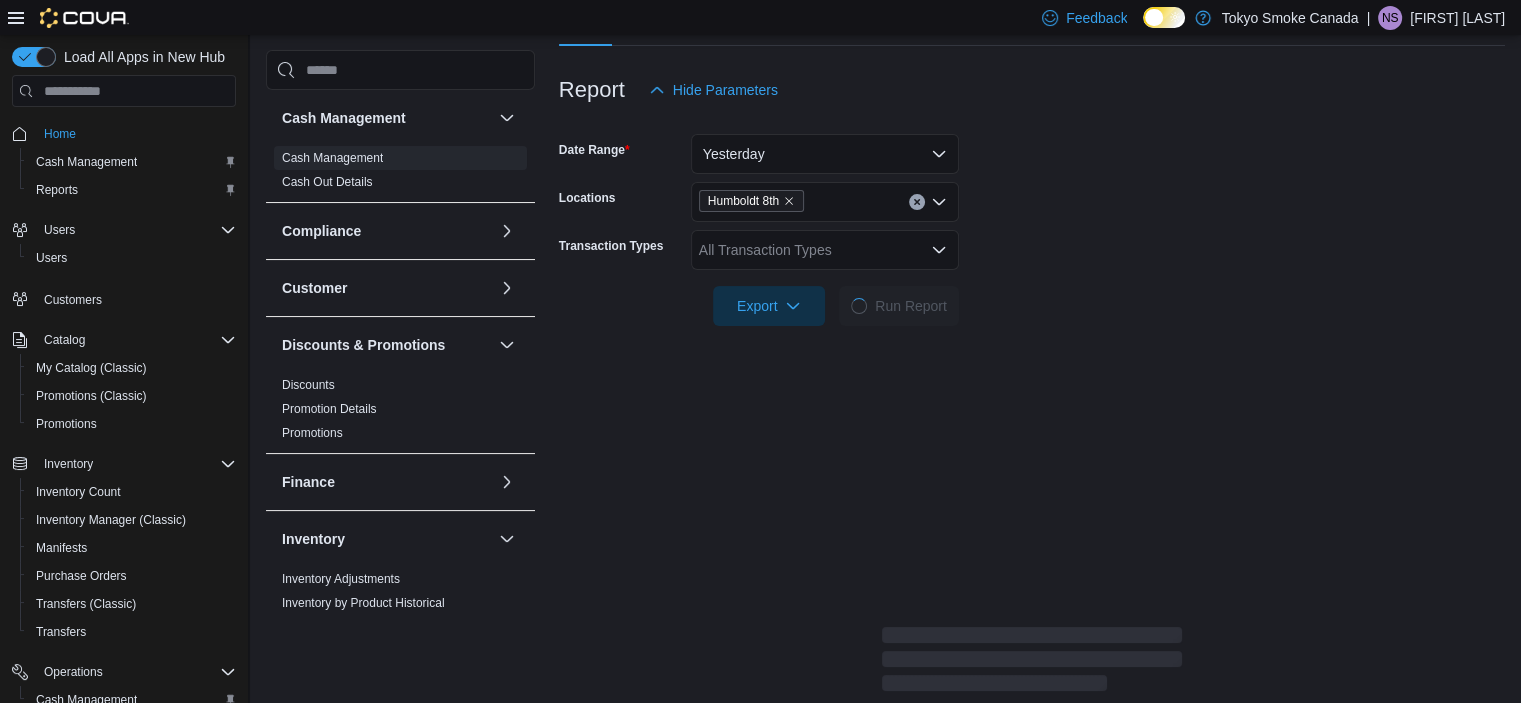 scroll, scrollTop: 212, scrollLeft: 0, axis: vertical 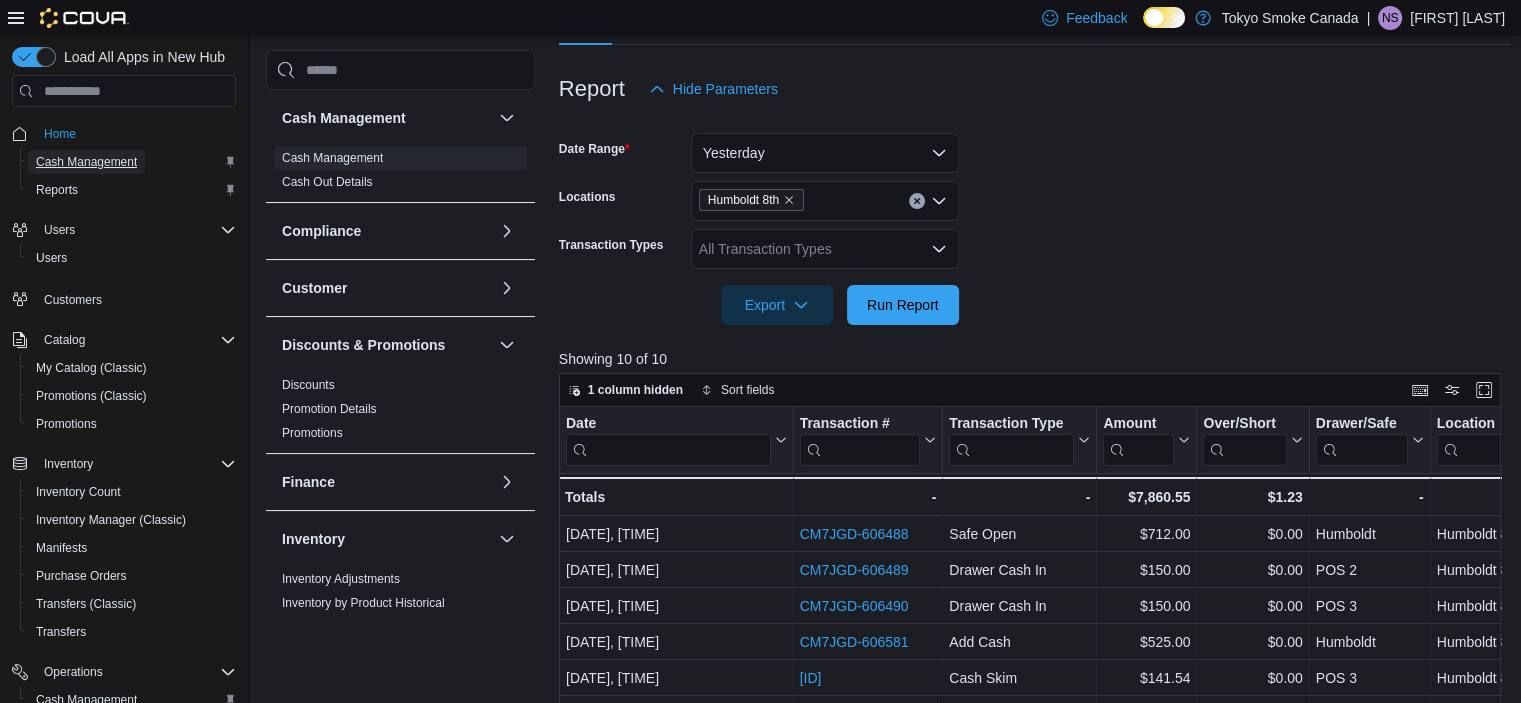 click on "Cash Management" at bounding box center [86, 162] 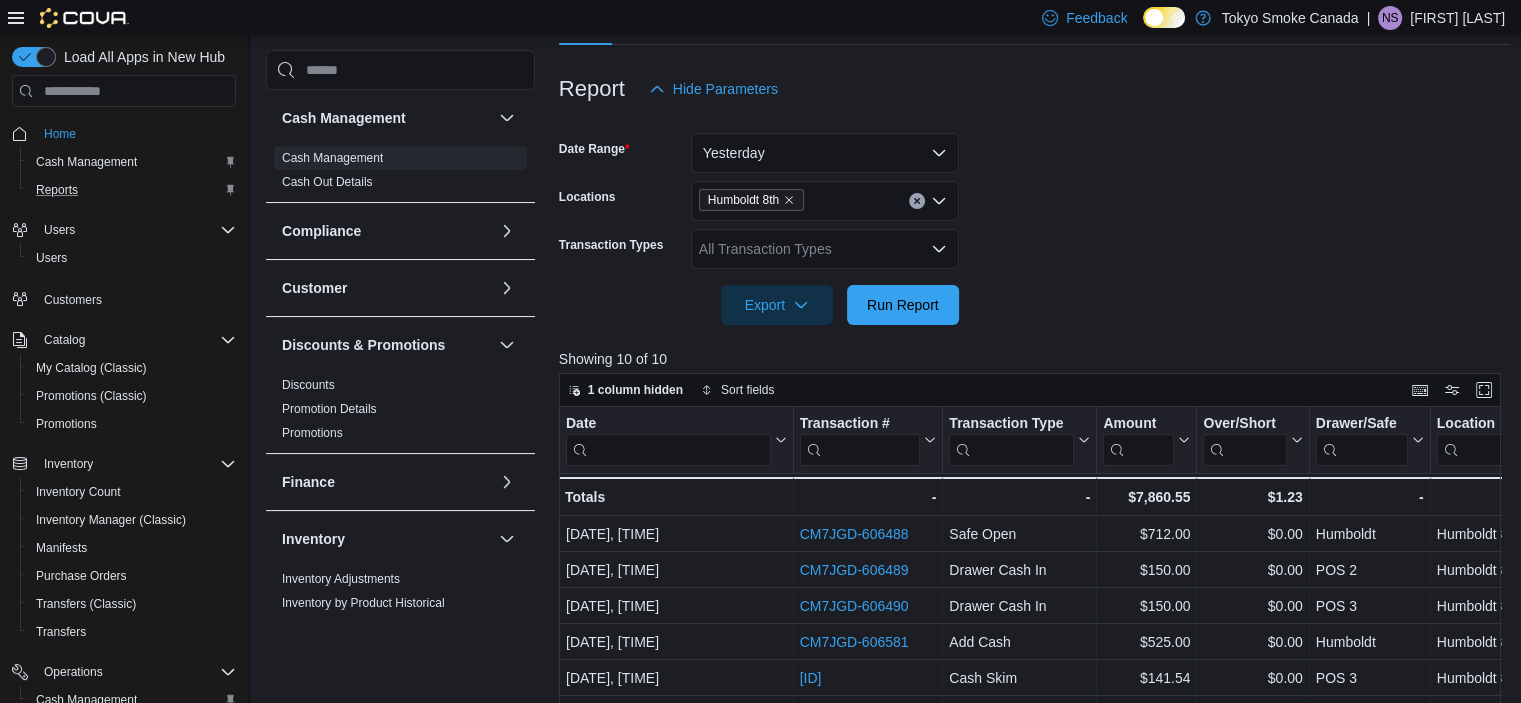 scroll, scrollTop: 0, scrollLeft: 0, axis: both 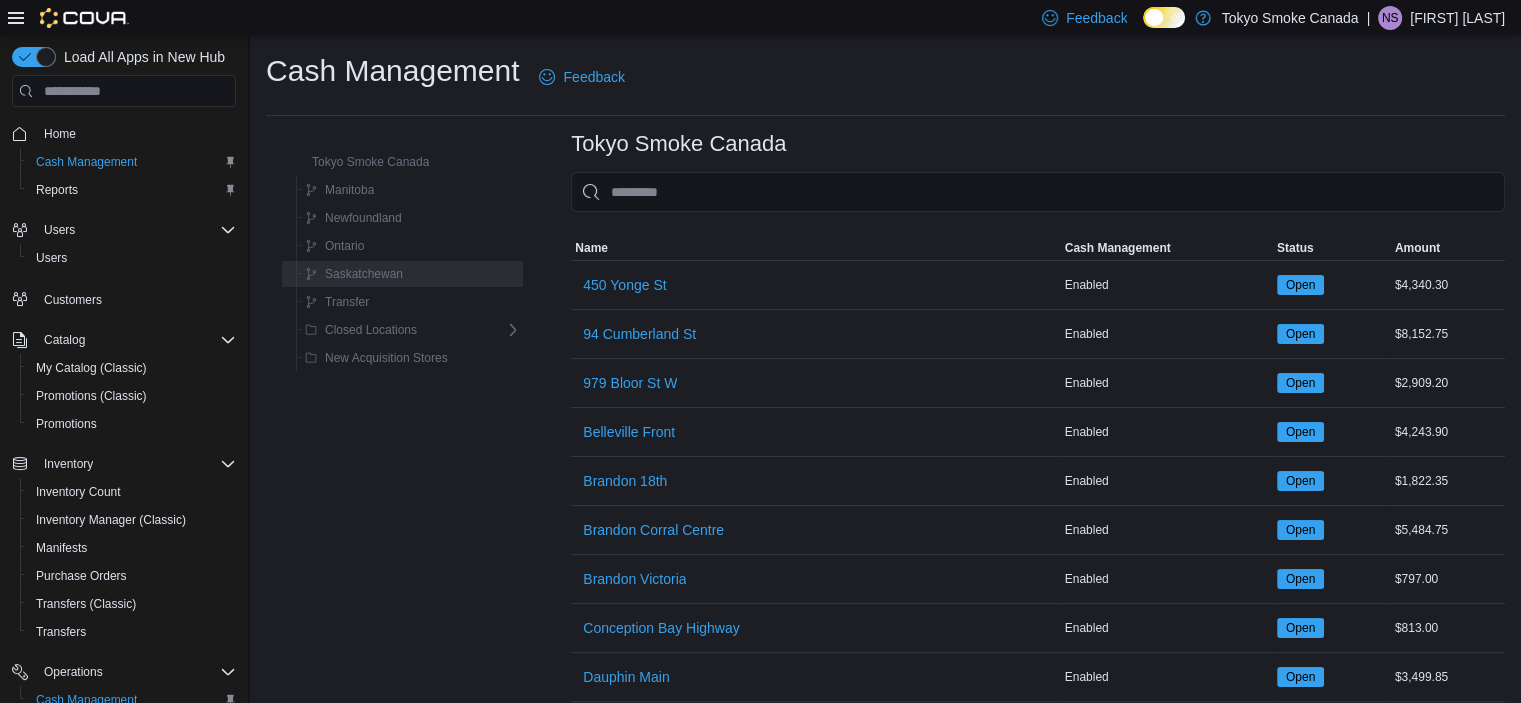 click on "Saskatchewan" at bounding box center (364, 274) 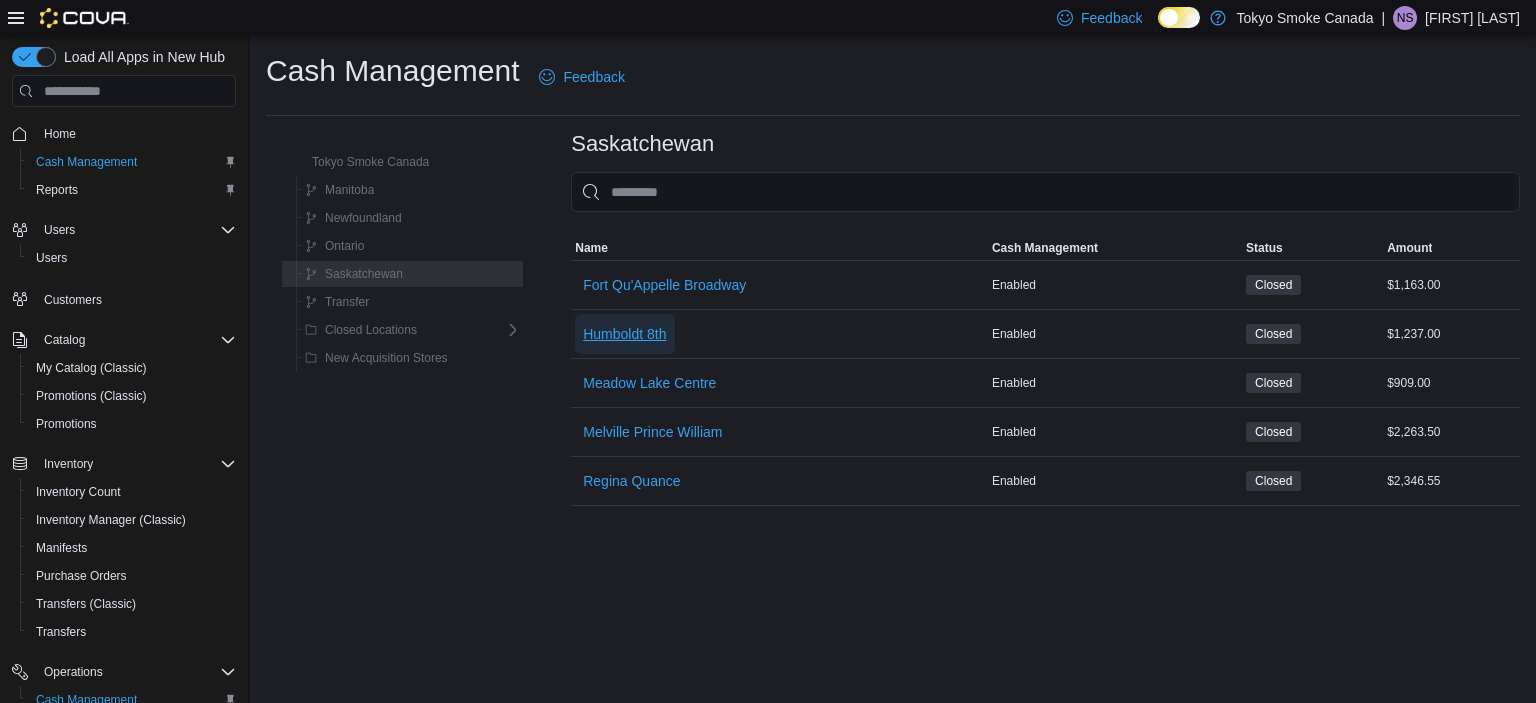 click on "Humboldt 8th" at bounding box center [624, 334] 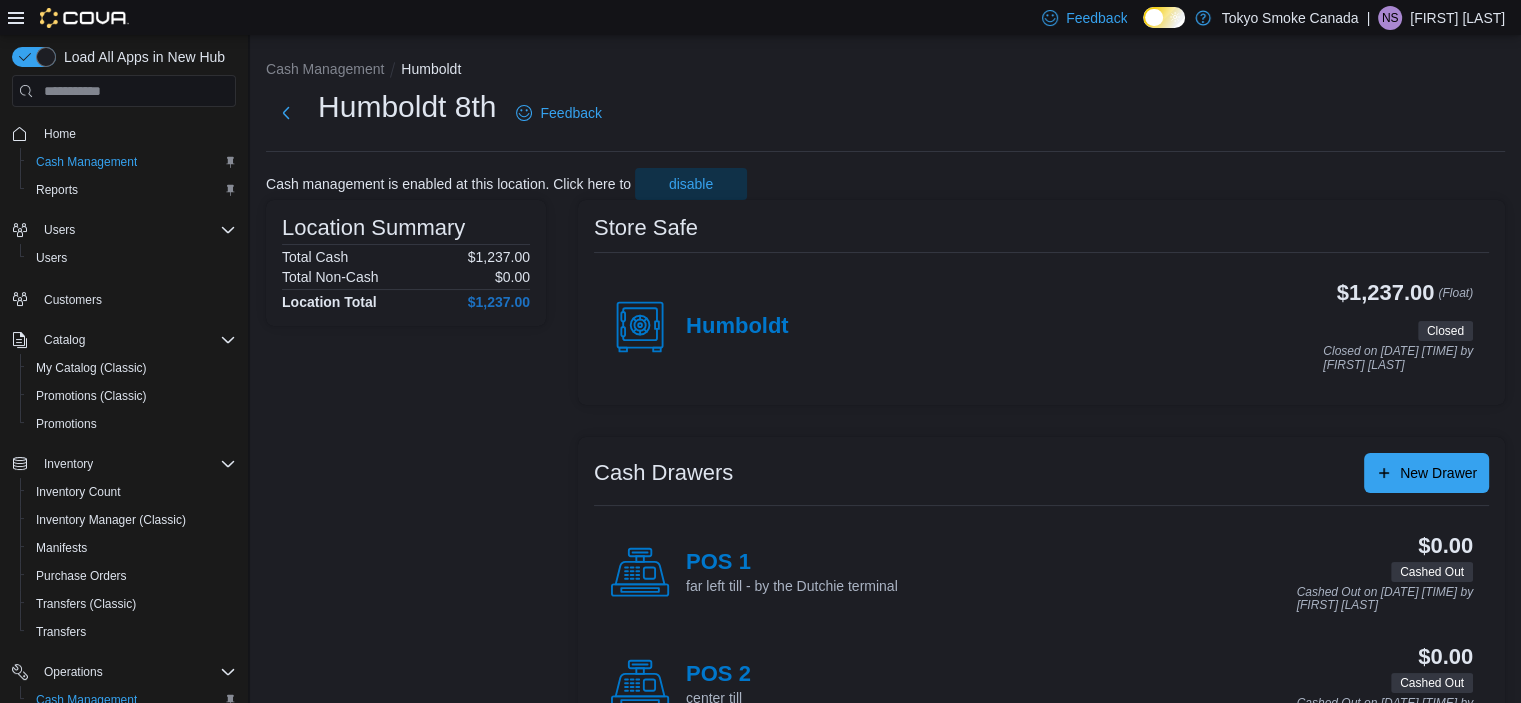 click on "Humboldt" at bounding box center [737, 327] 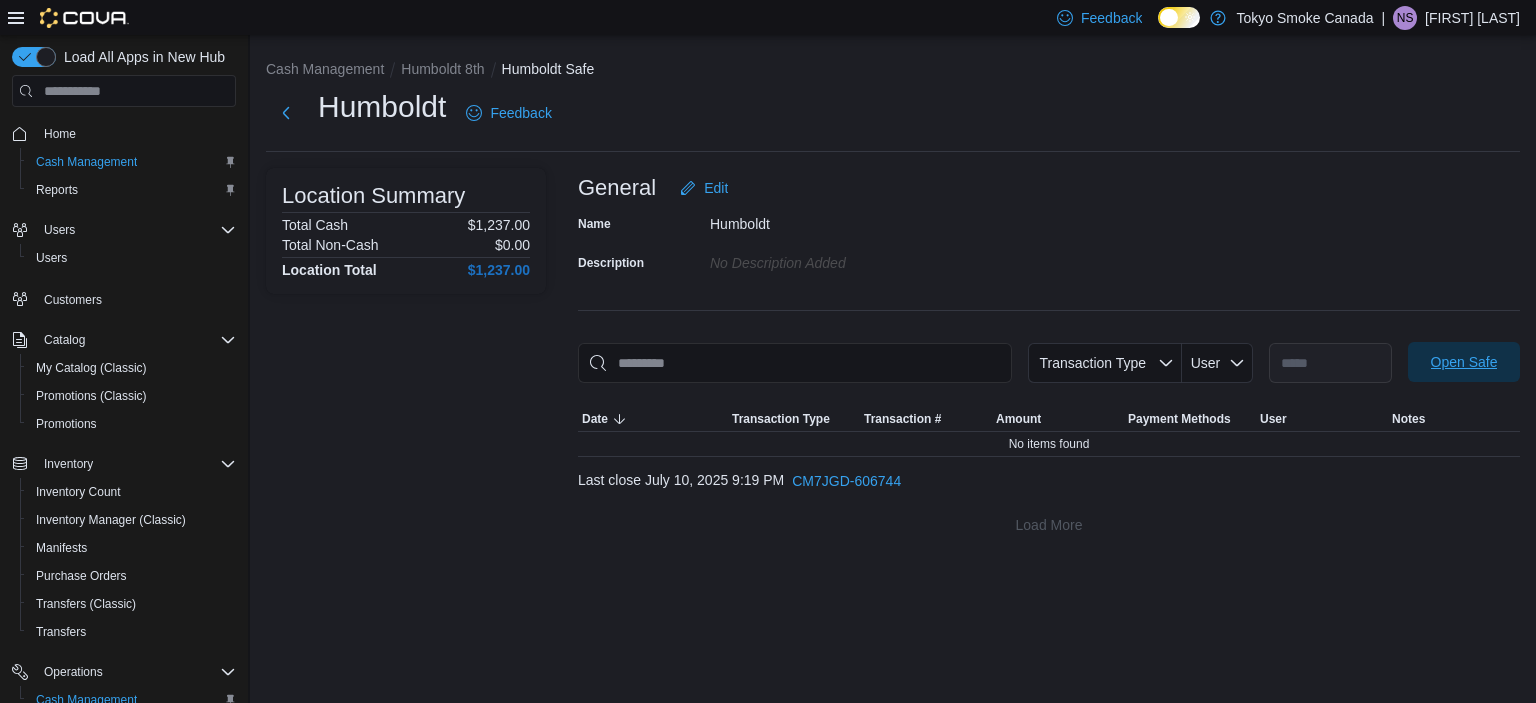 click on "Open Safe" at bounding box center (1464, 362) 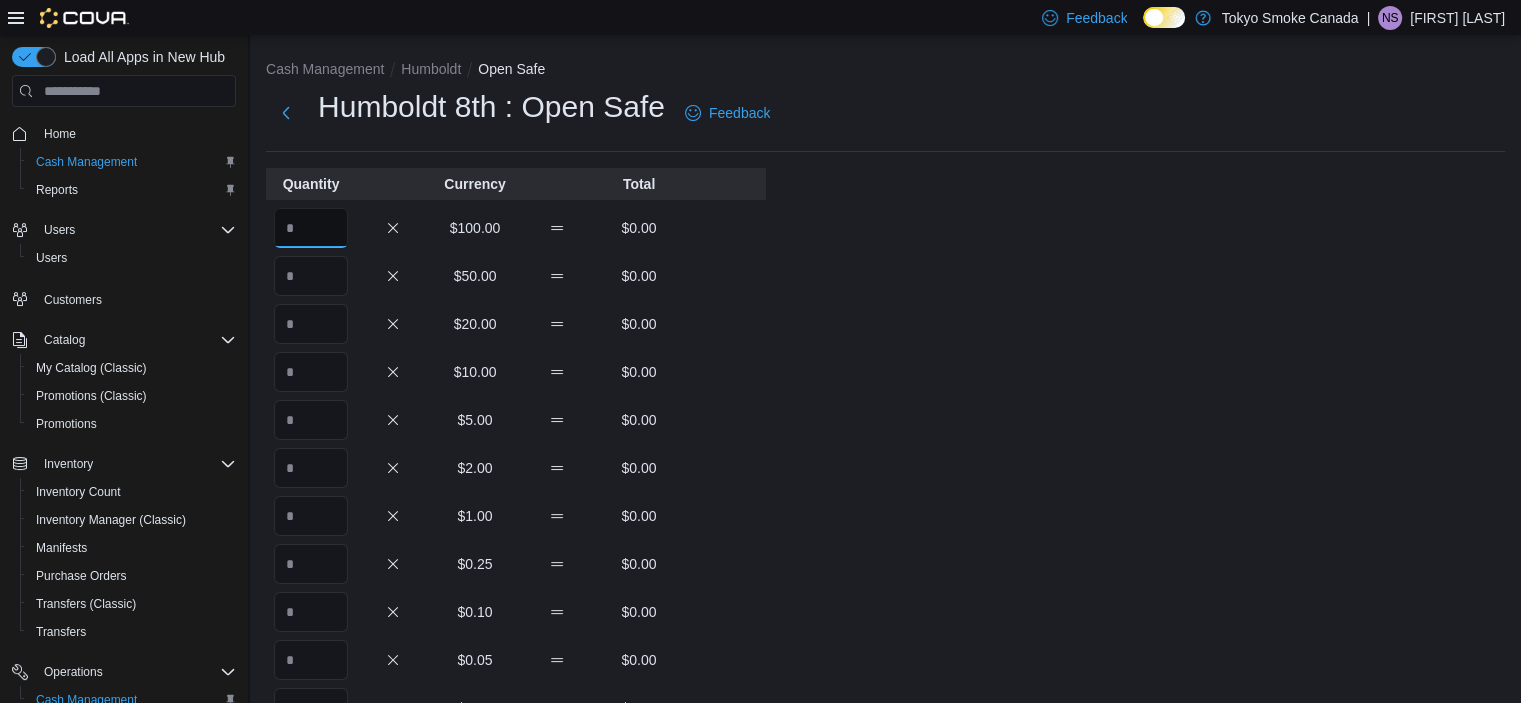 click at bounding box center [311, 228] 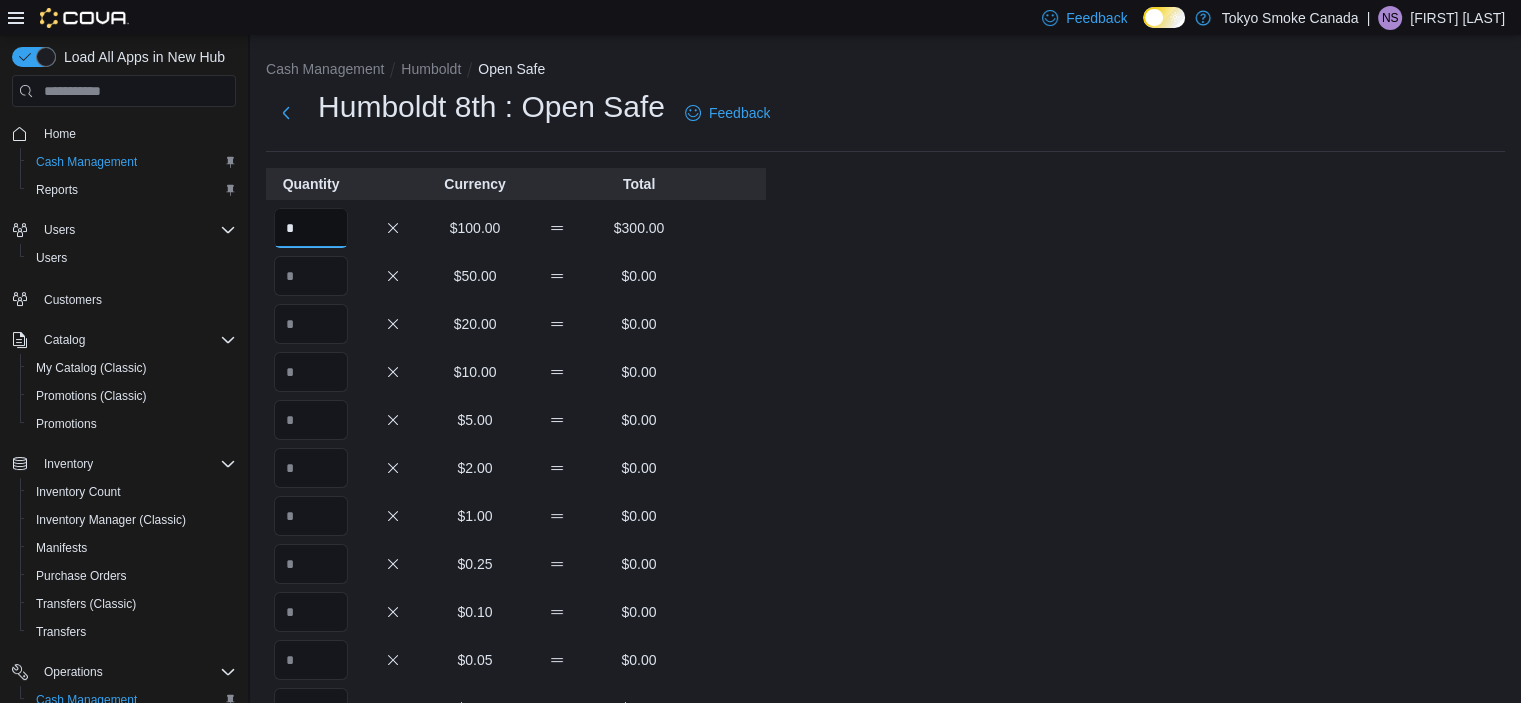 type on "*" 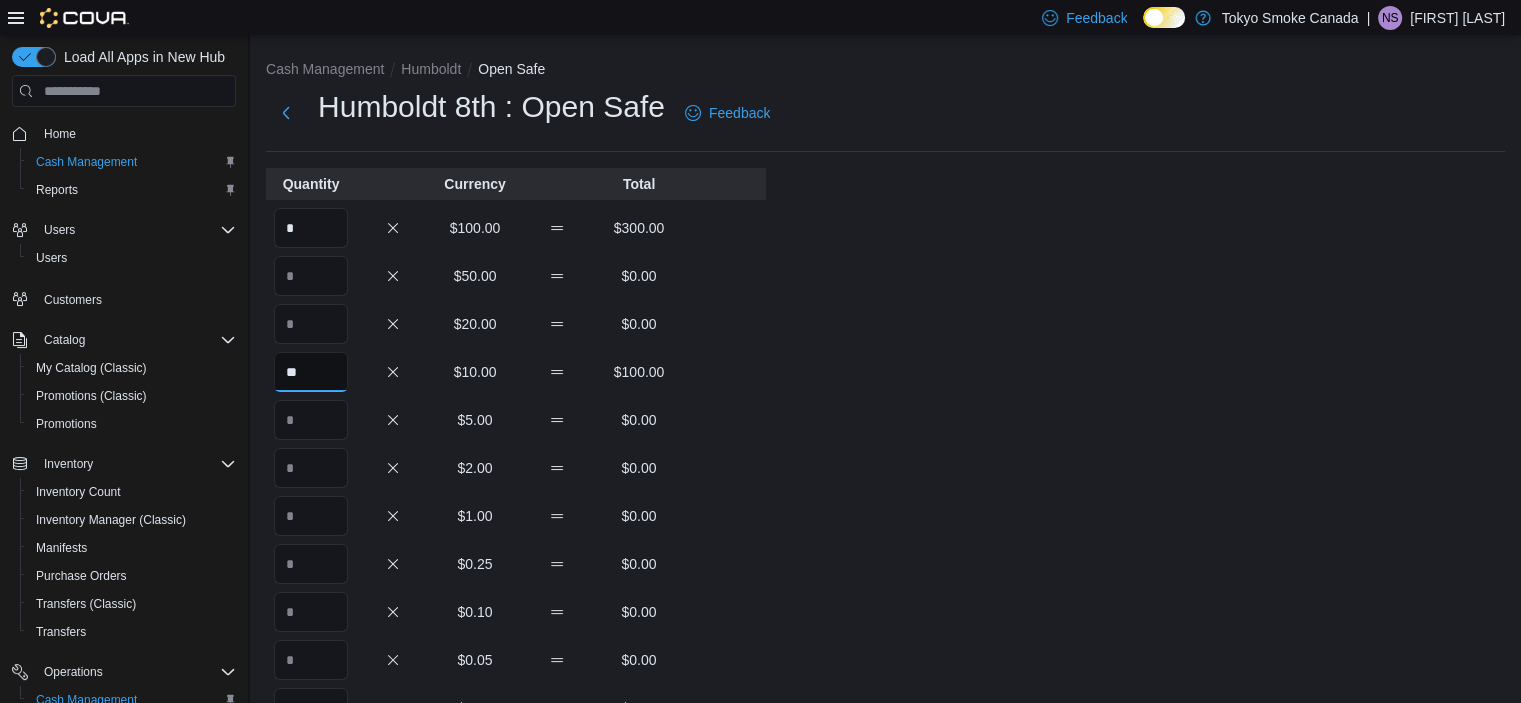 type on "**" 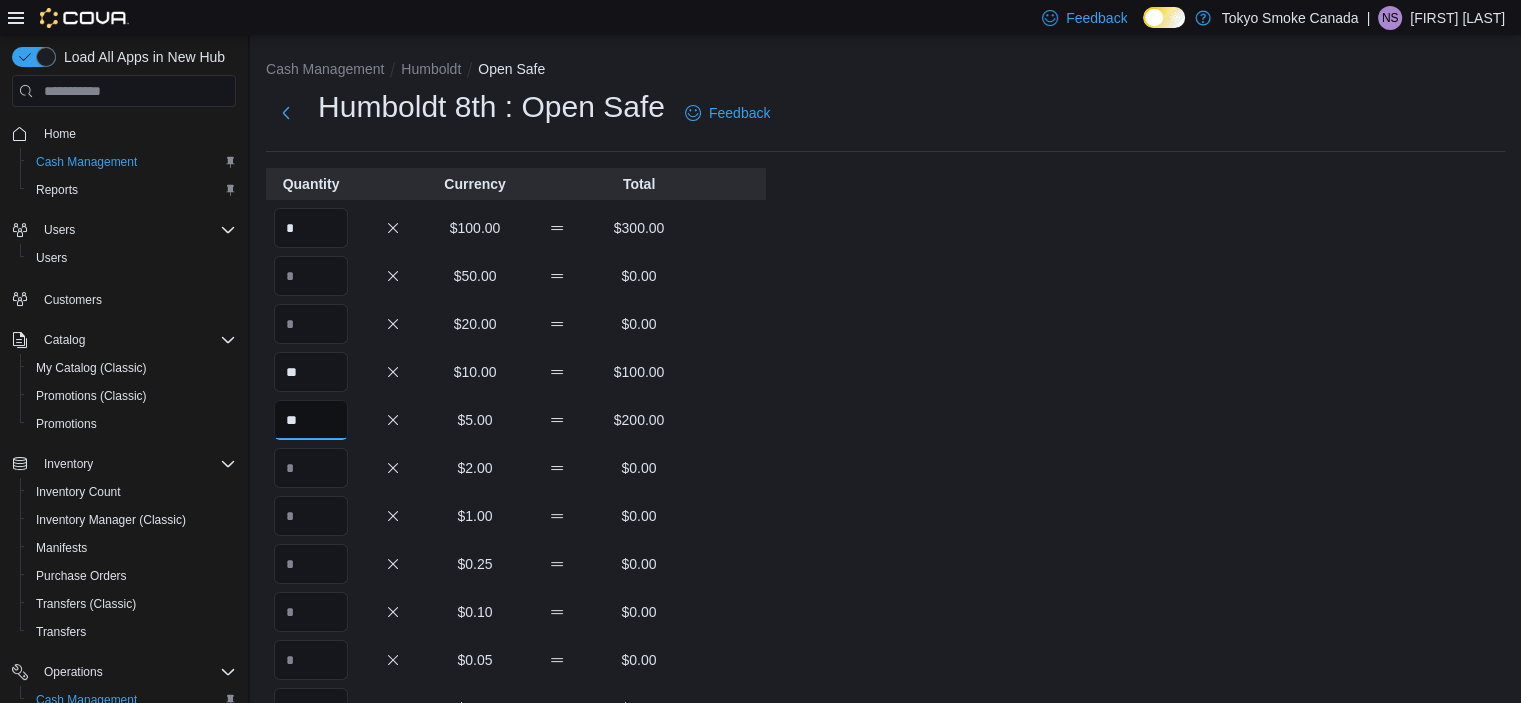 type on "**" 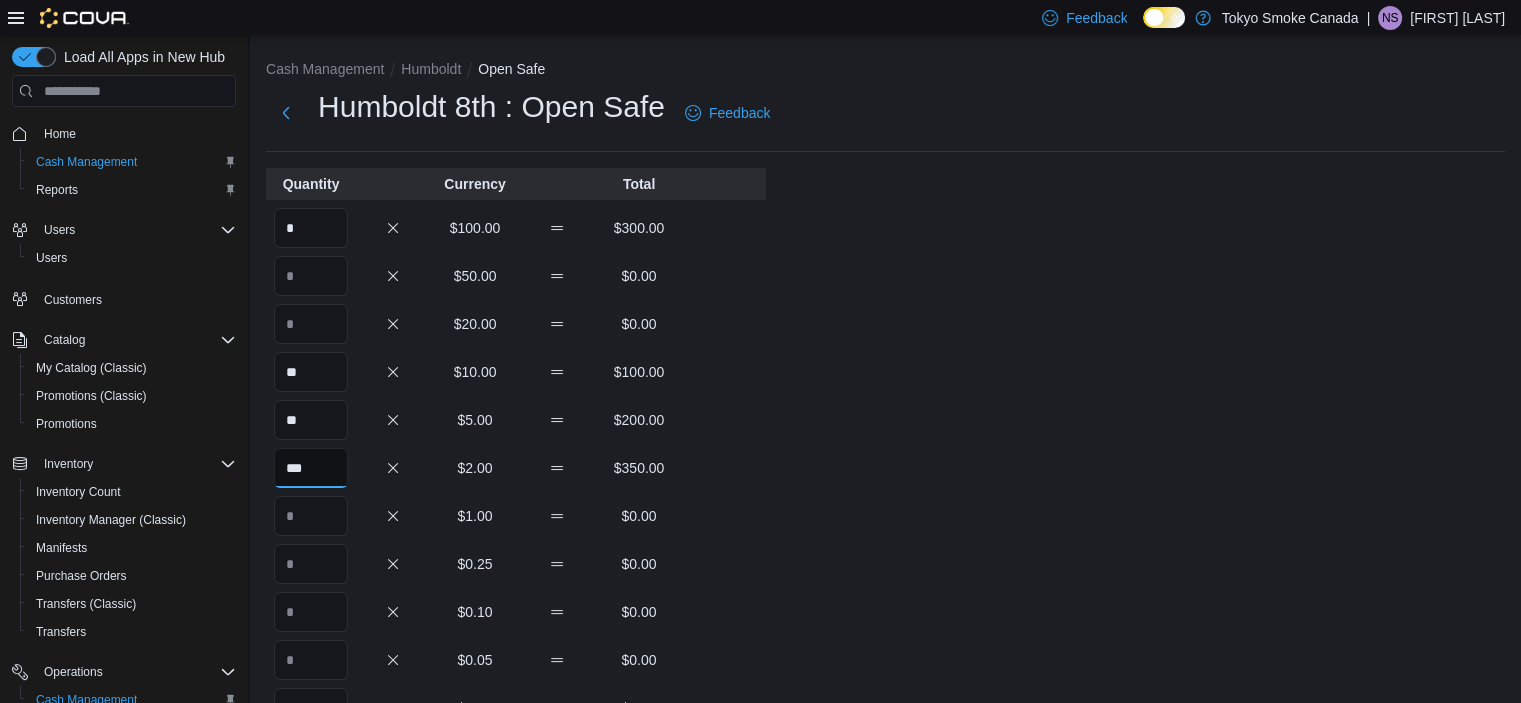 type on "***" 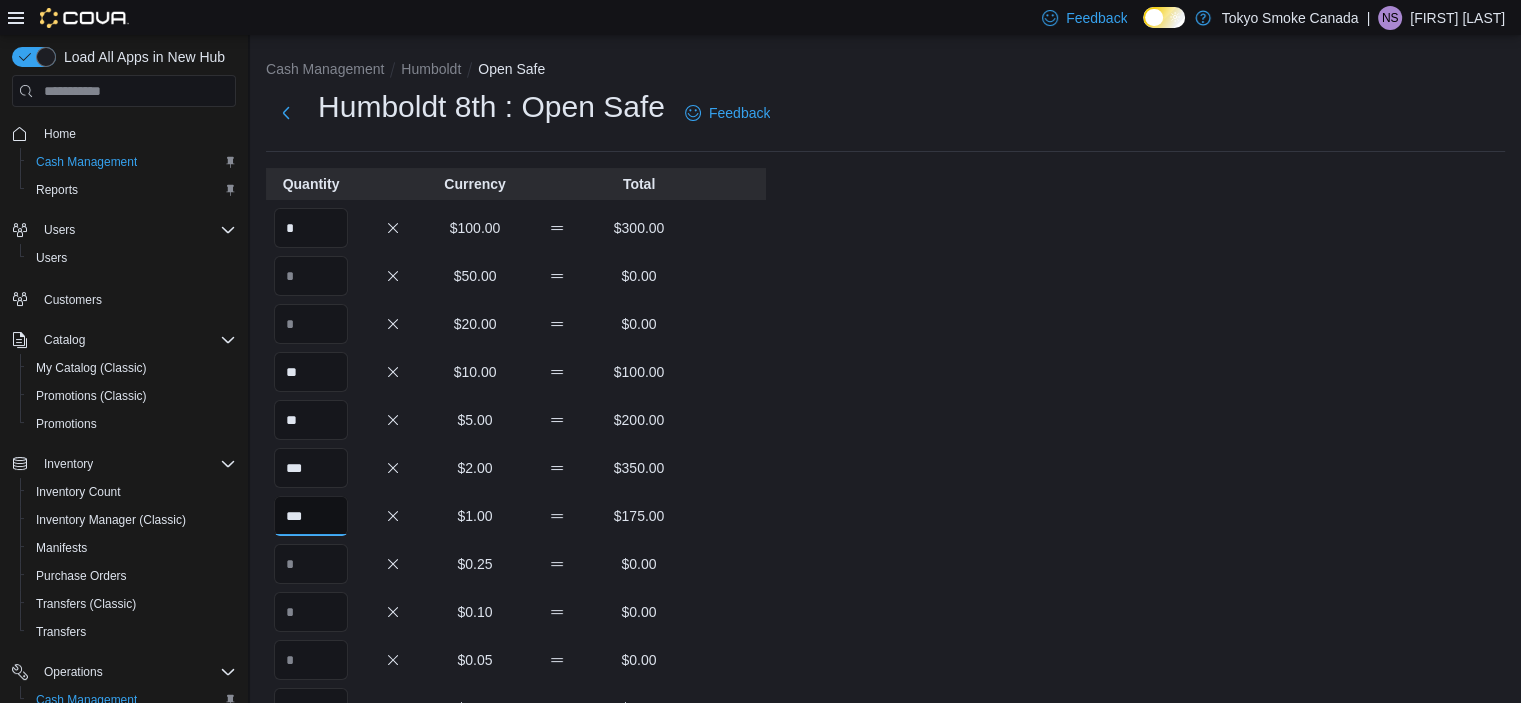 type on "***" 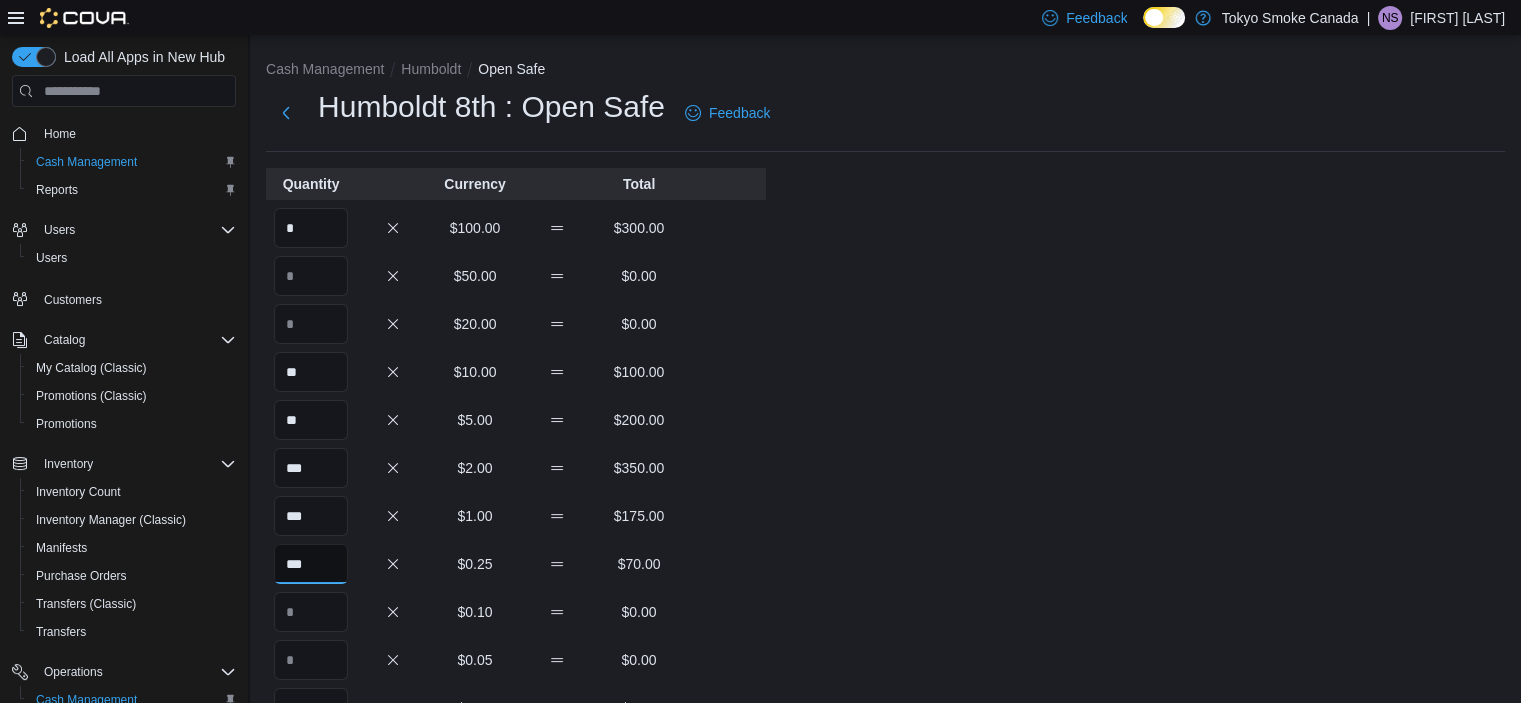 type on "***" 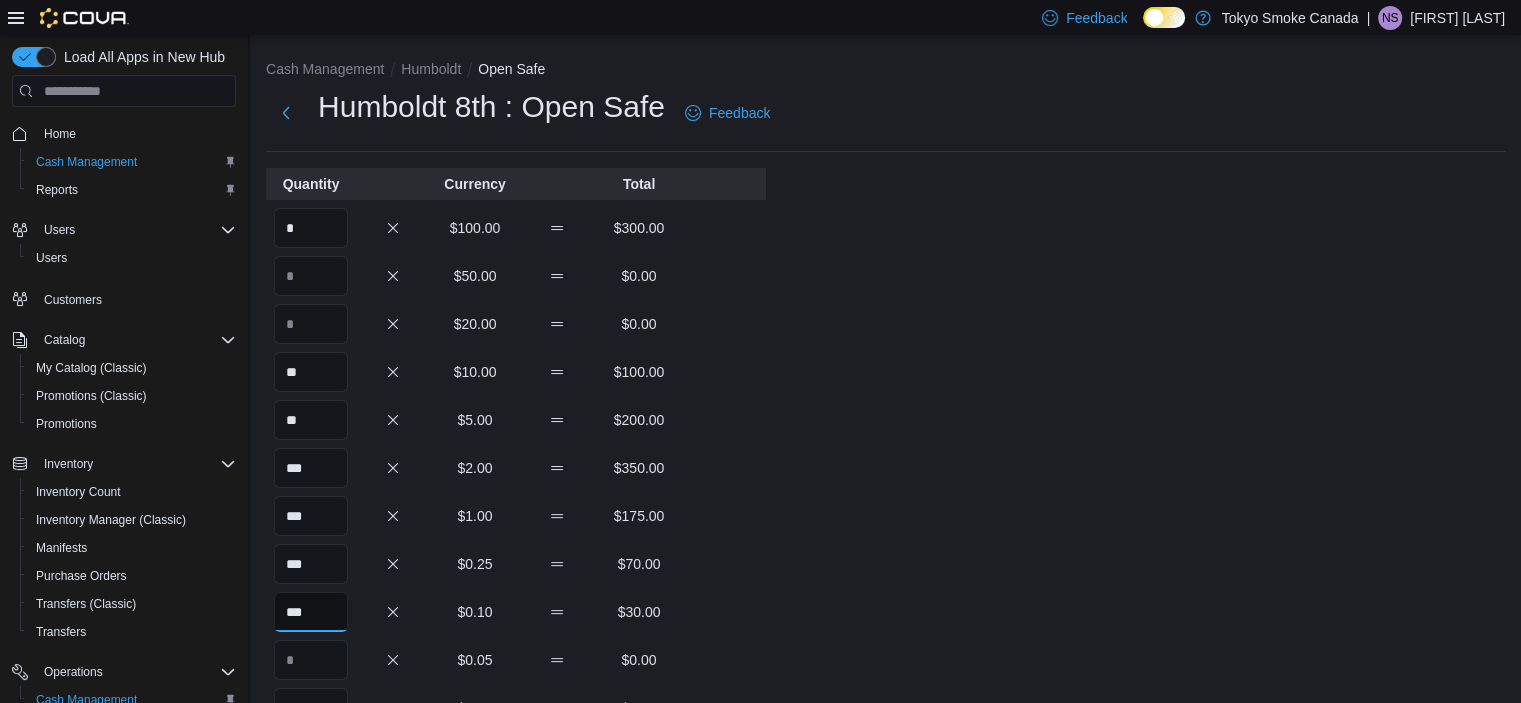 type on "***" 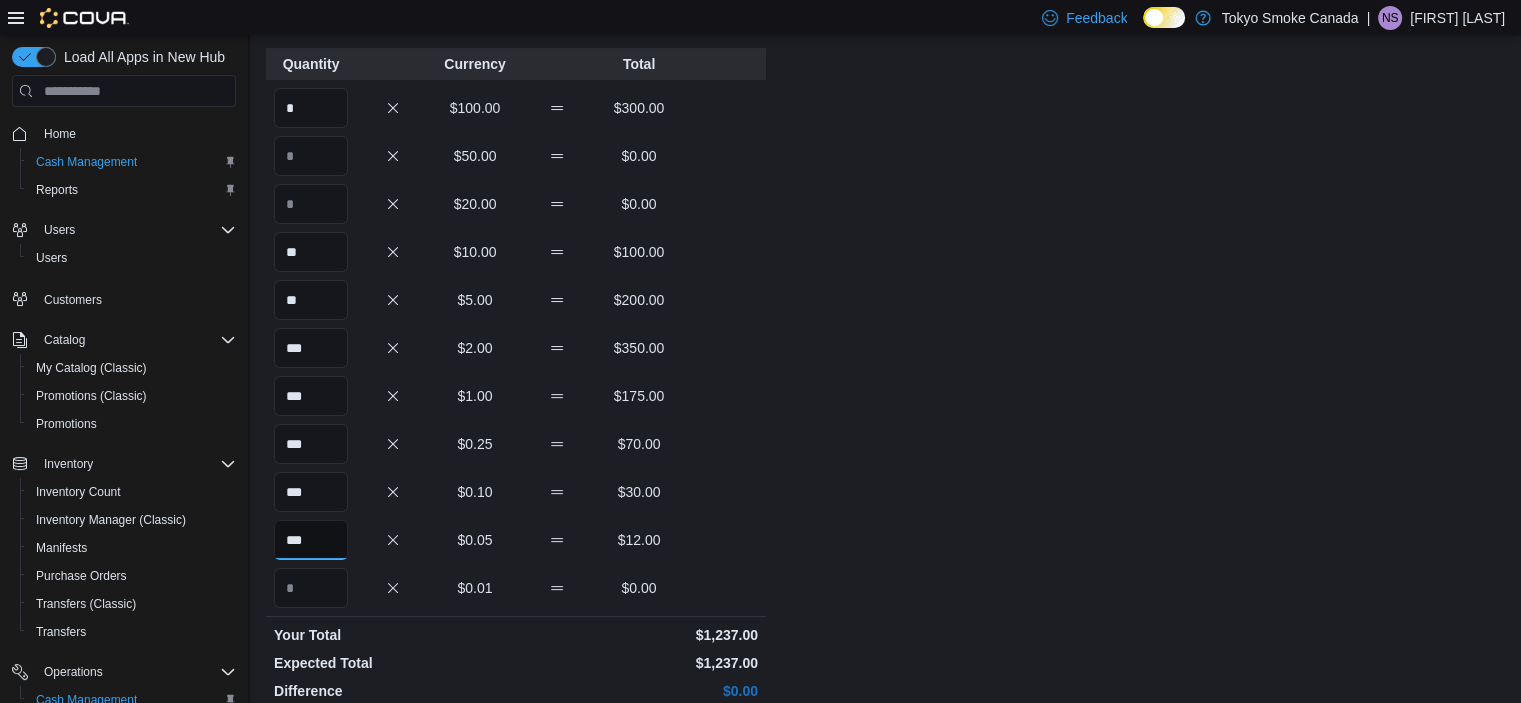 scroll, scrollTop: 375, scrollLeft: 0, axis: vertical 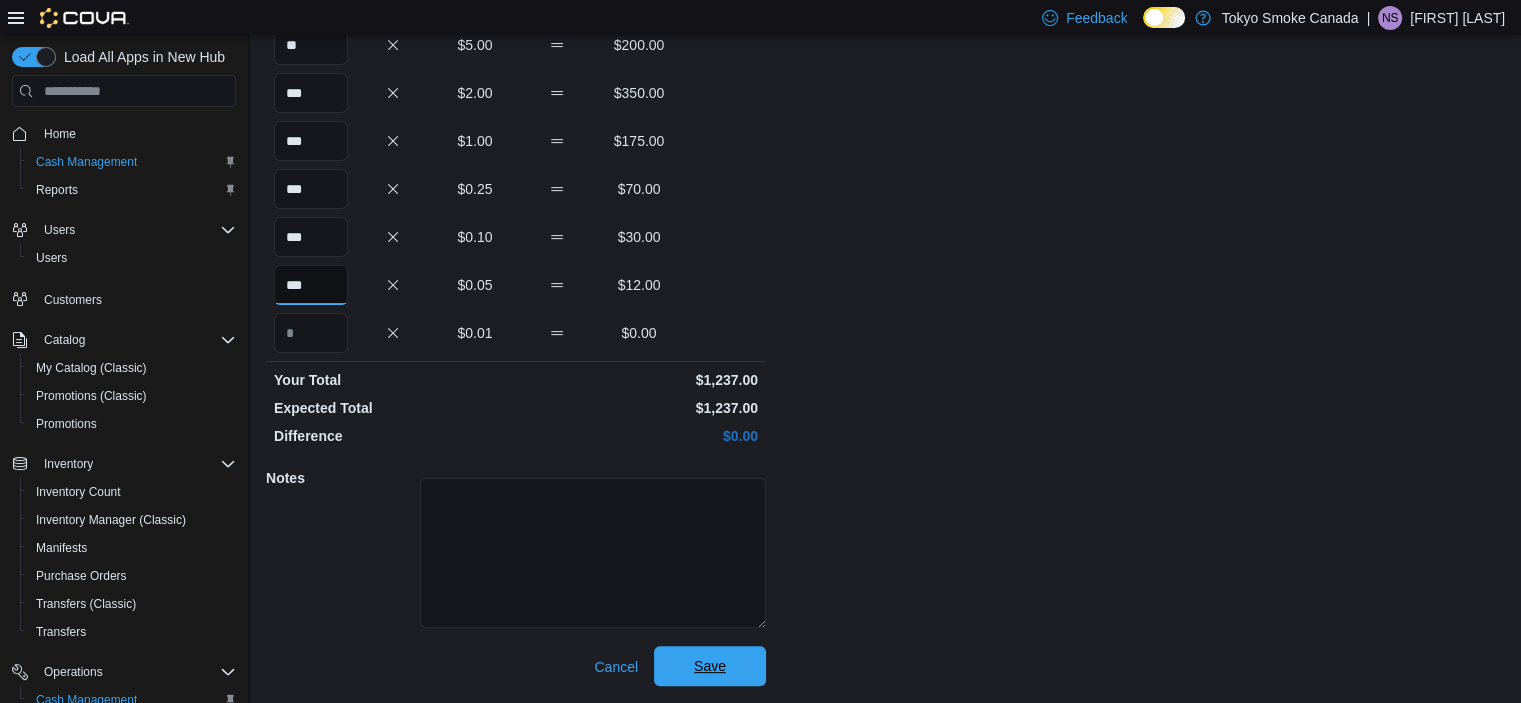type on "***" 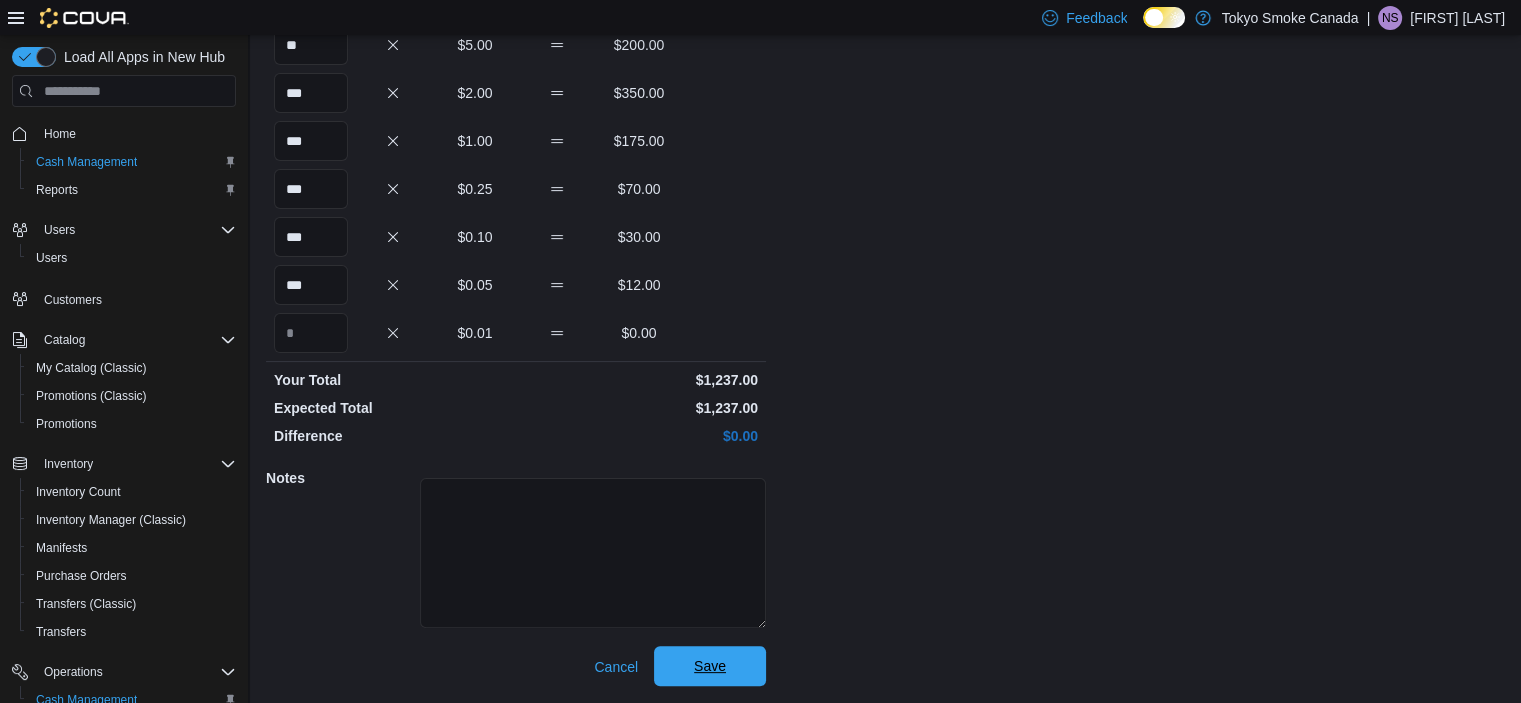click on "Save" at bounding box center (710, 666) 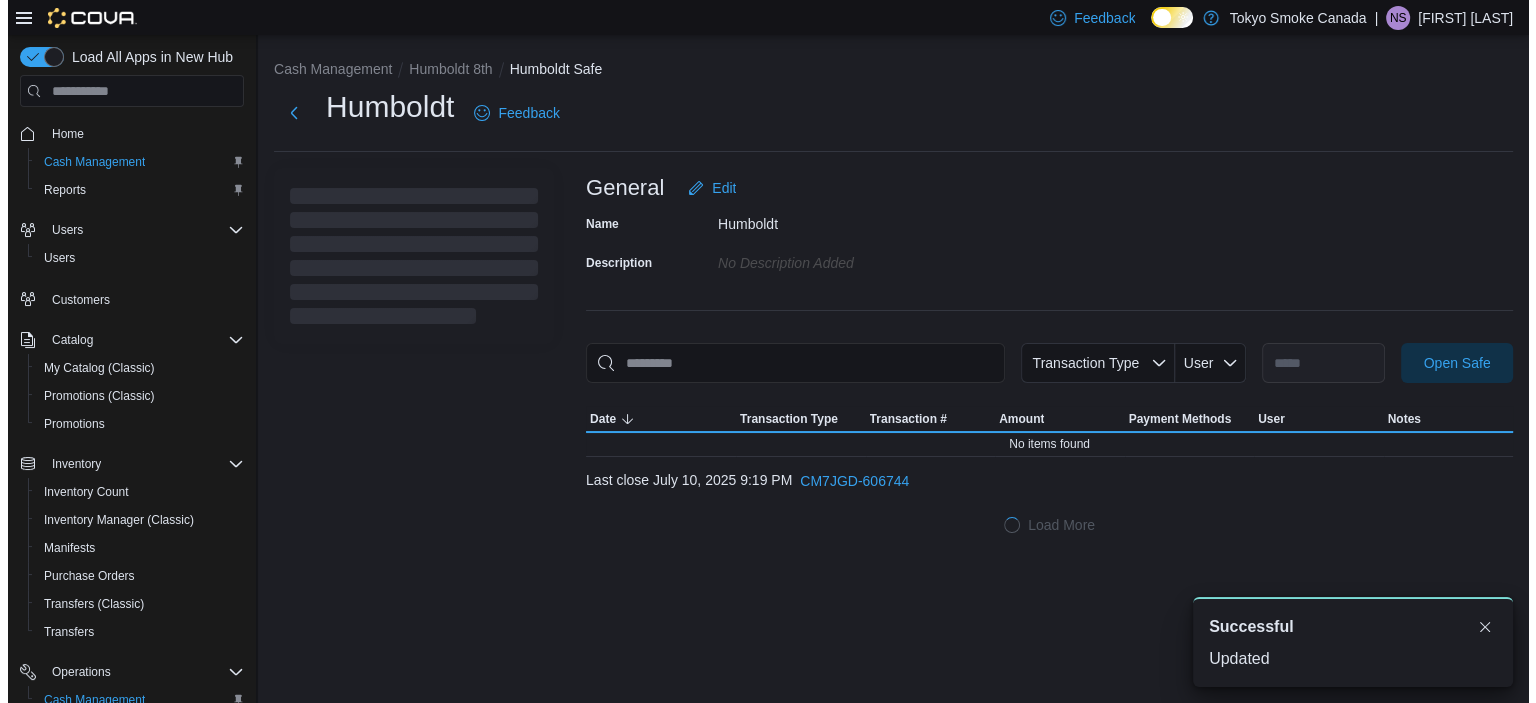 scroll, scrollTop: 0, scrollLeft: 0, axis: both 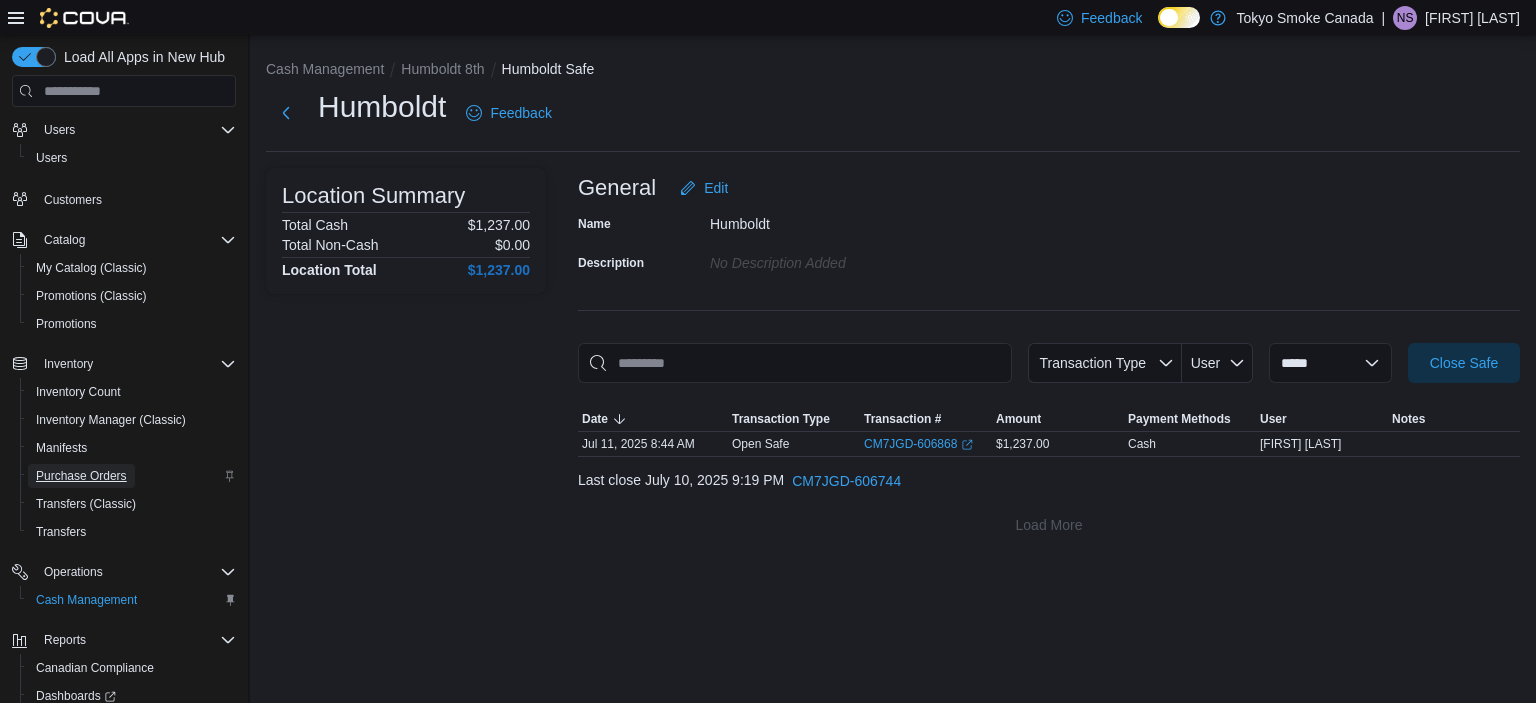 click on "Purchase Orders" at bounding box center [81, 476] 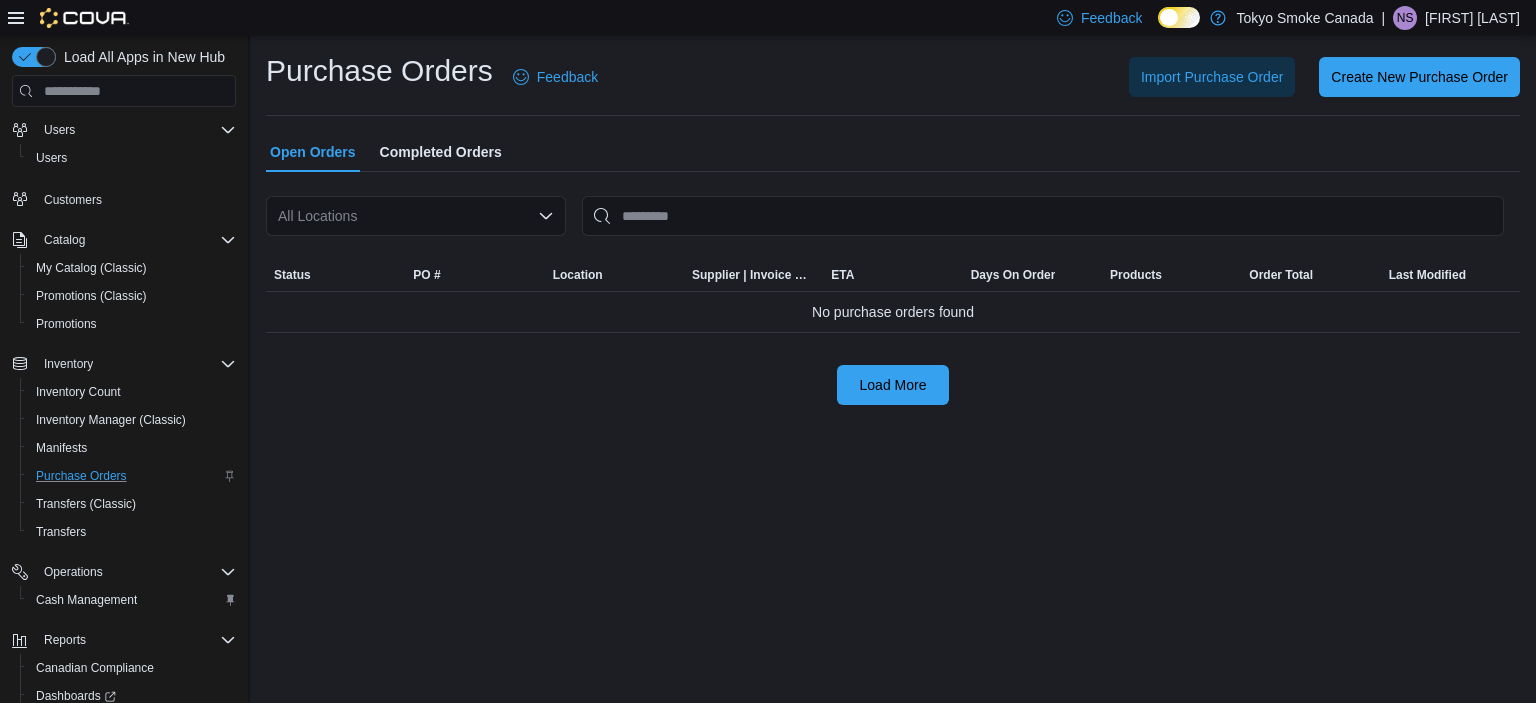 click on "All Locations" at bounding box center [416, 216] 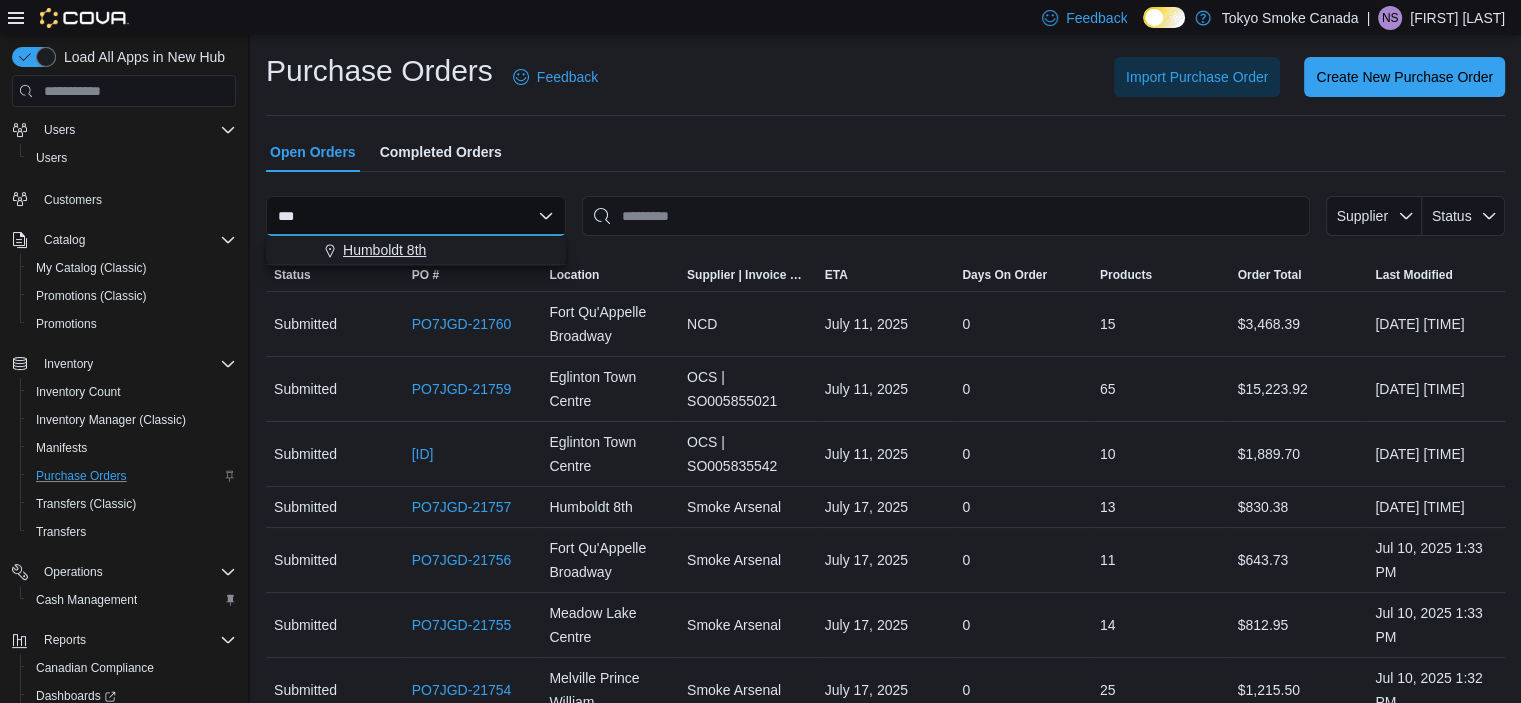 type on "***" 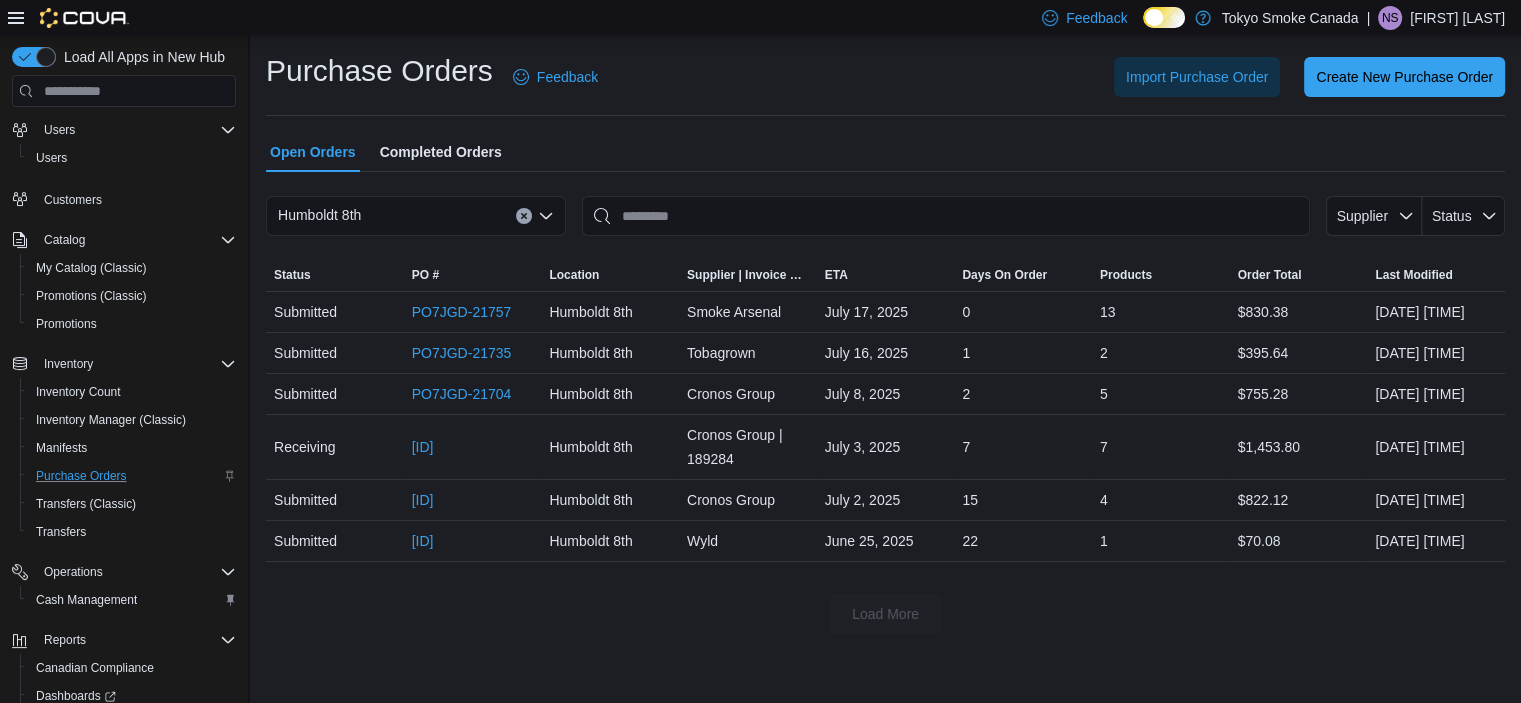 scroll, scrollTop: 65, scrollLeft: 0, axis: vertical 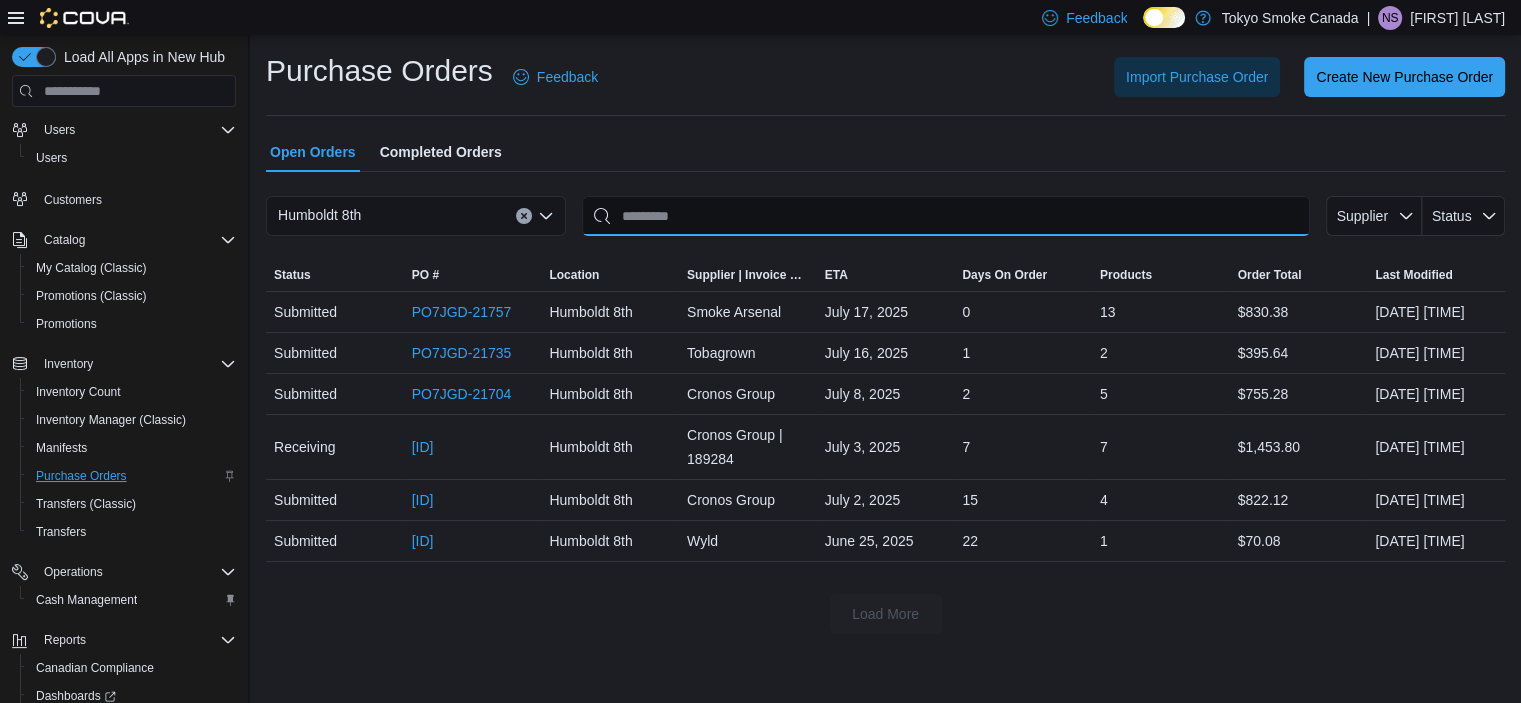 click at bounding box center (946, 216) 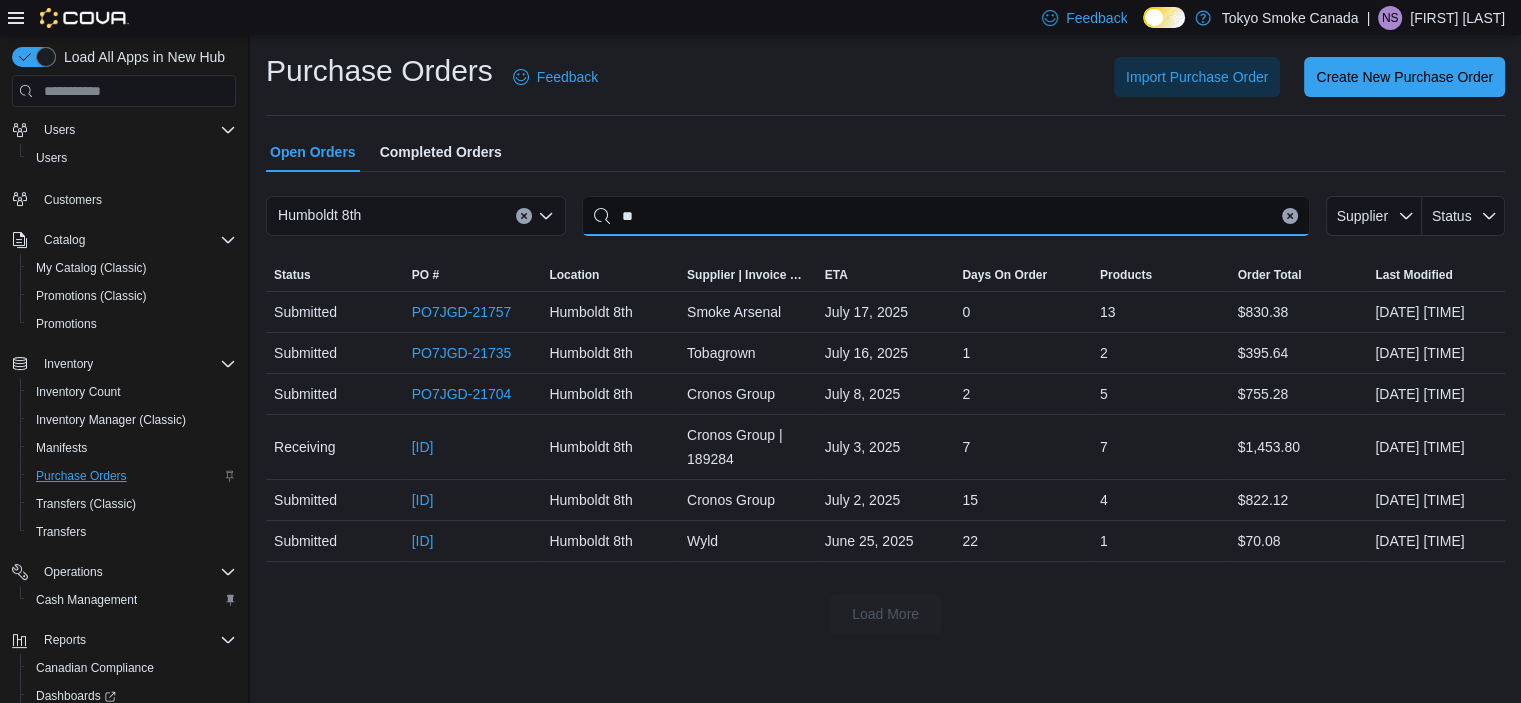 type on "*" 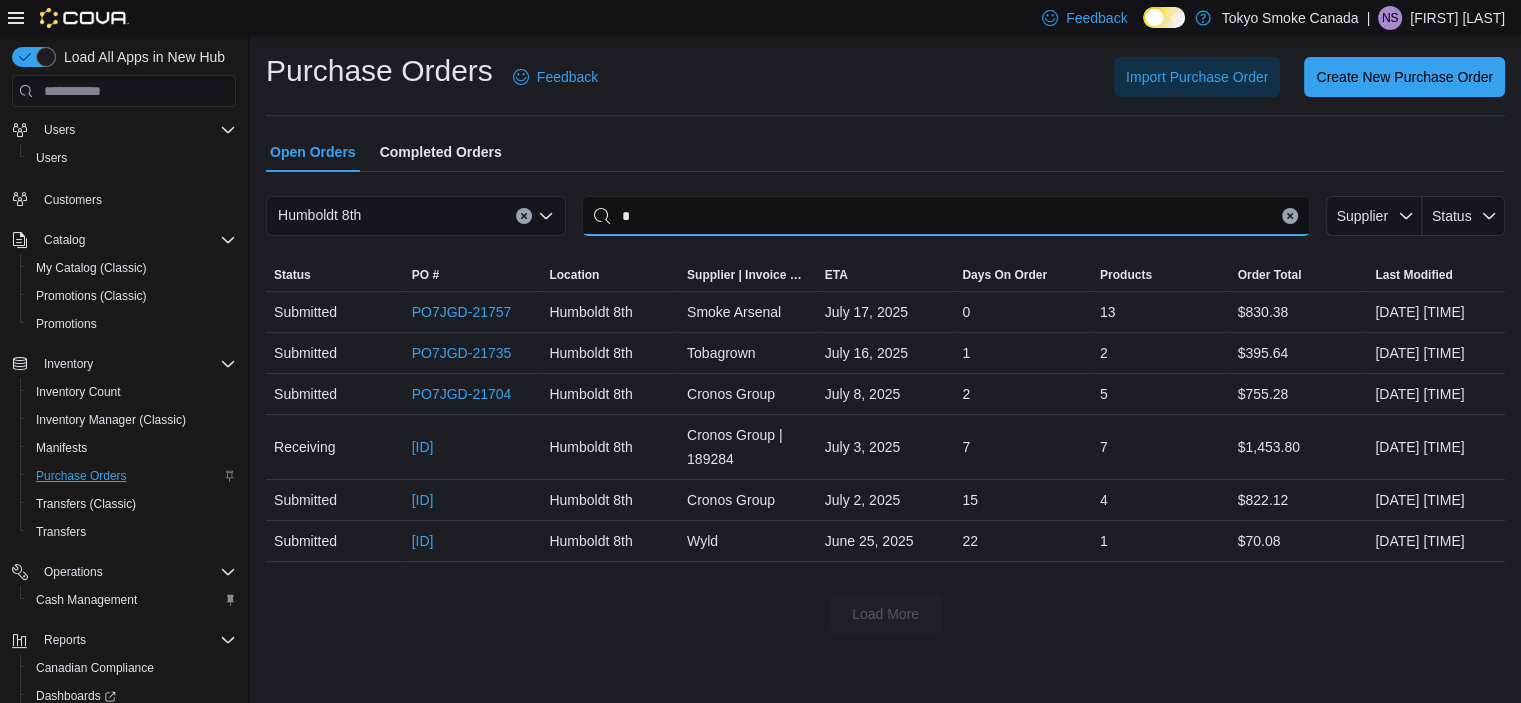 type 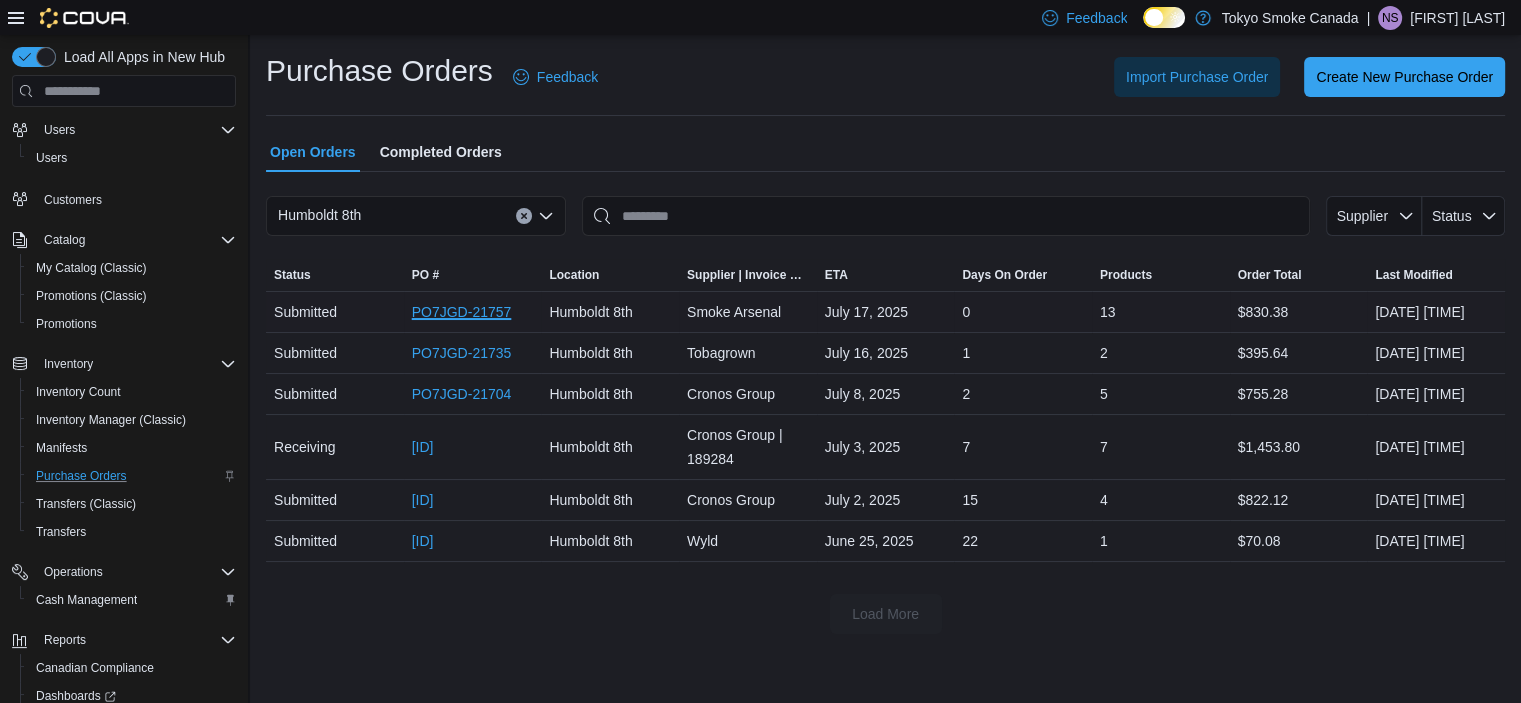 click on "PO7JGD-21757" at bounding box center [462, 312] 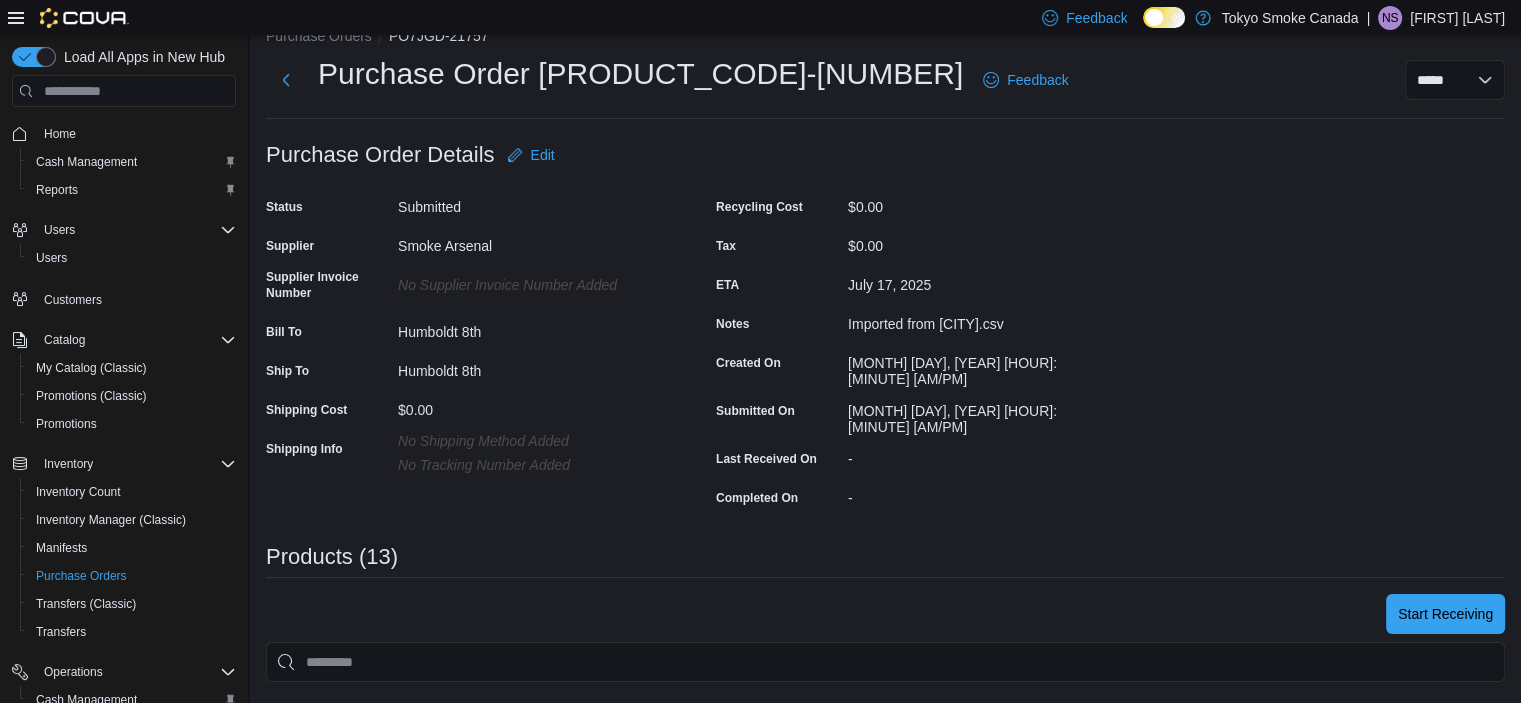 scroll, scrollTop: 0, scrollLeft: 0, axis: both 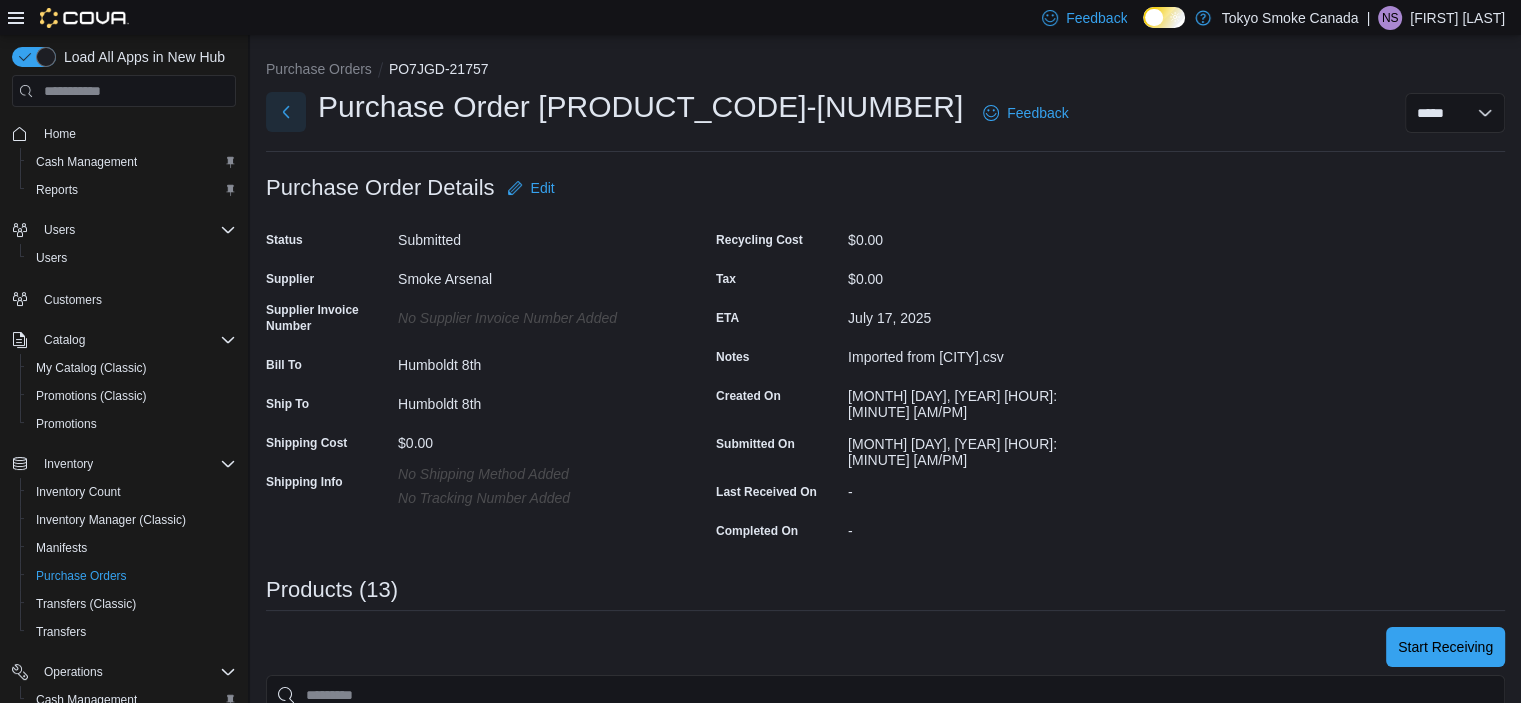 click at bounding box center (286, 112) 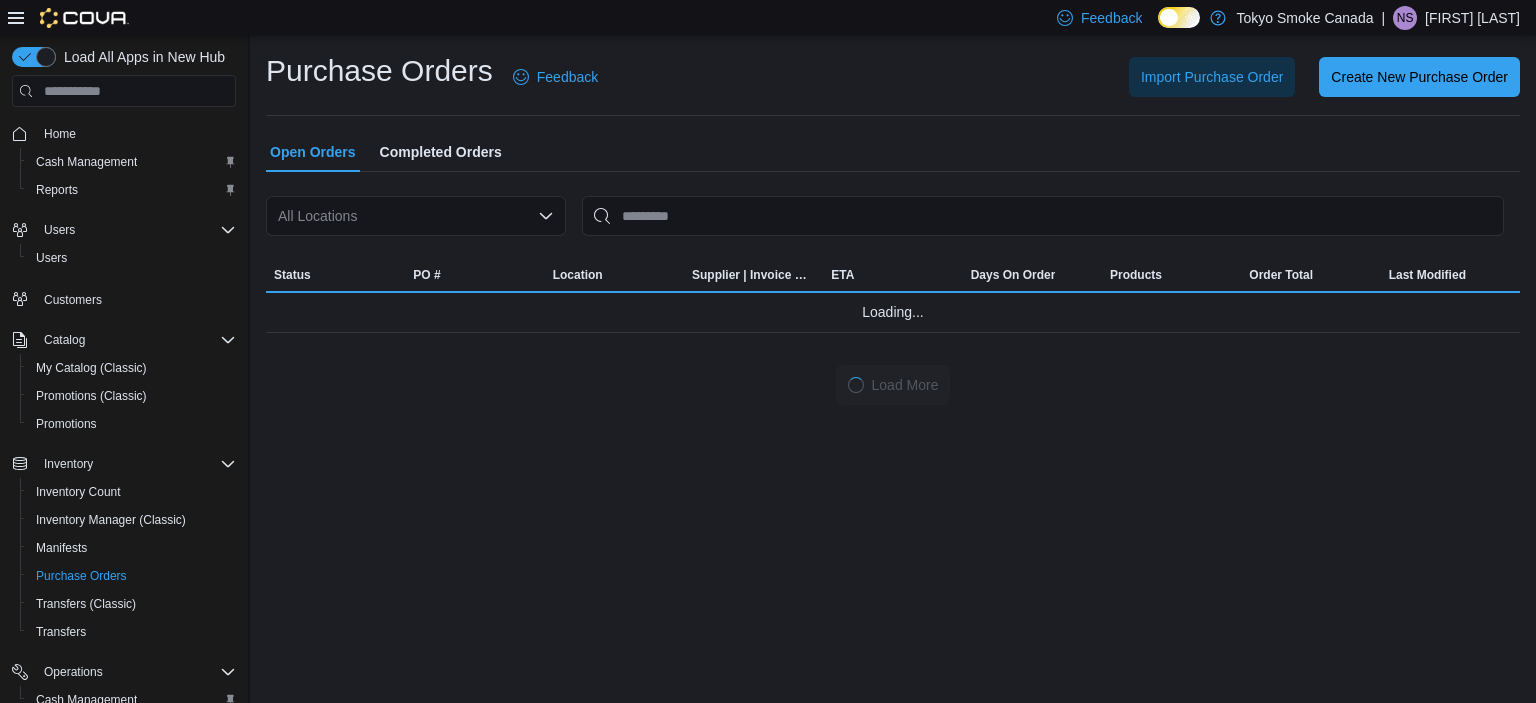 click on "All Locations" at bounding box center [416, 216] 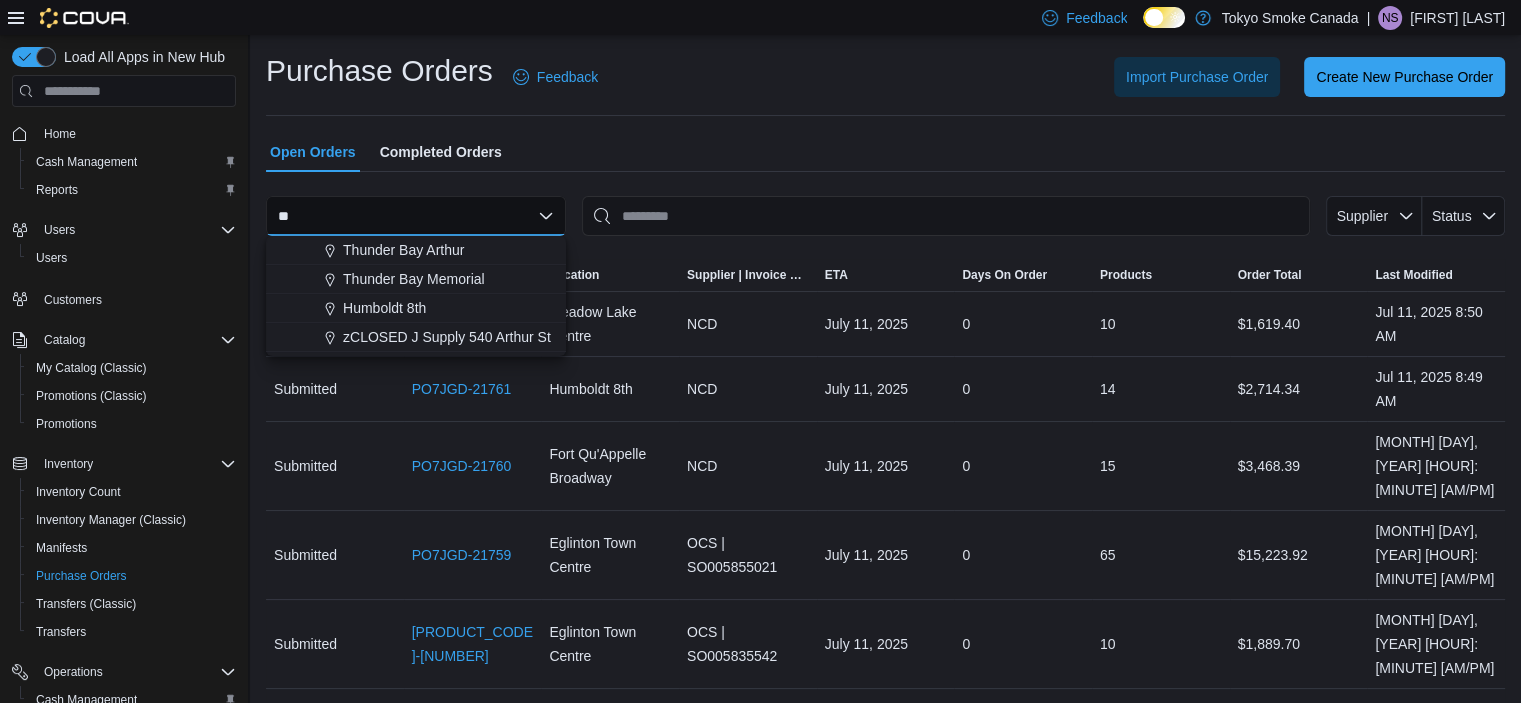 type on "***" 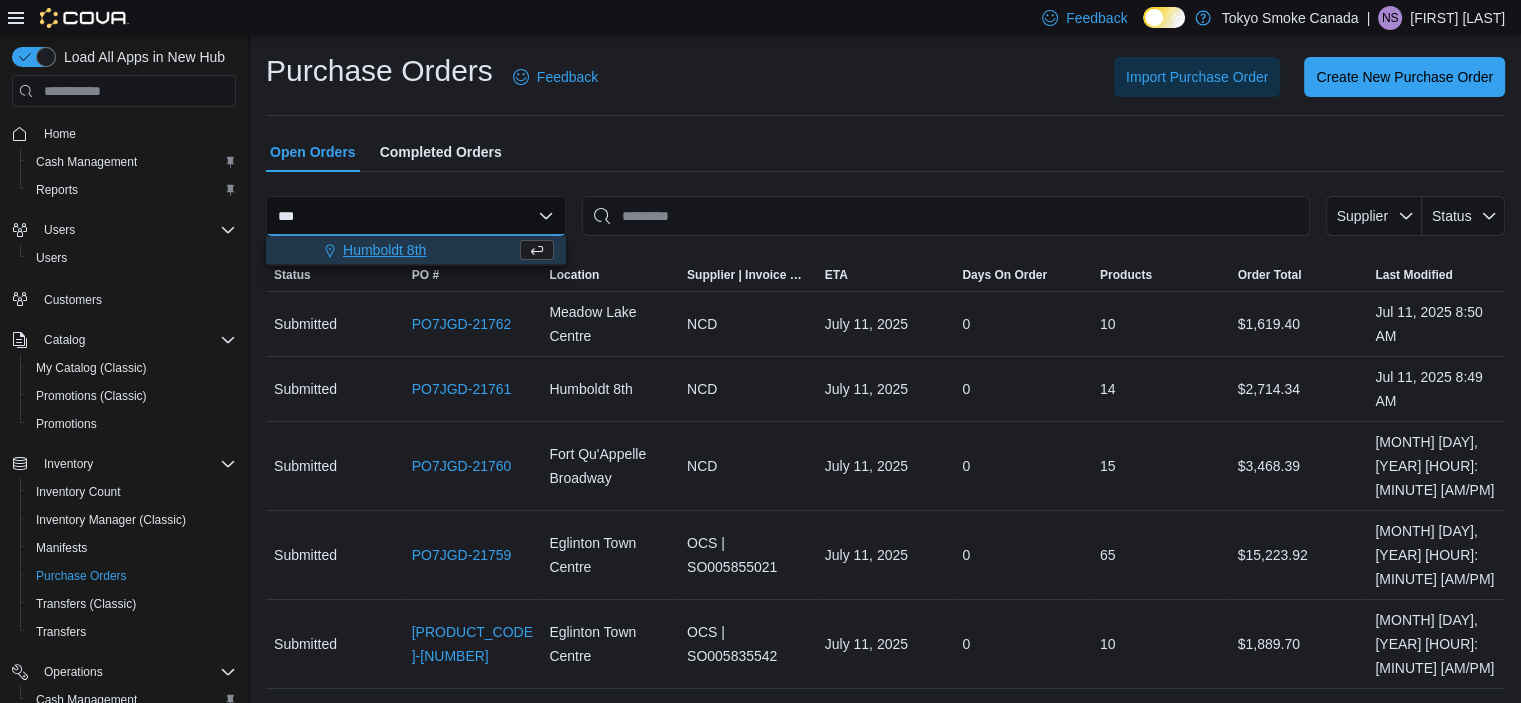 type 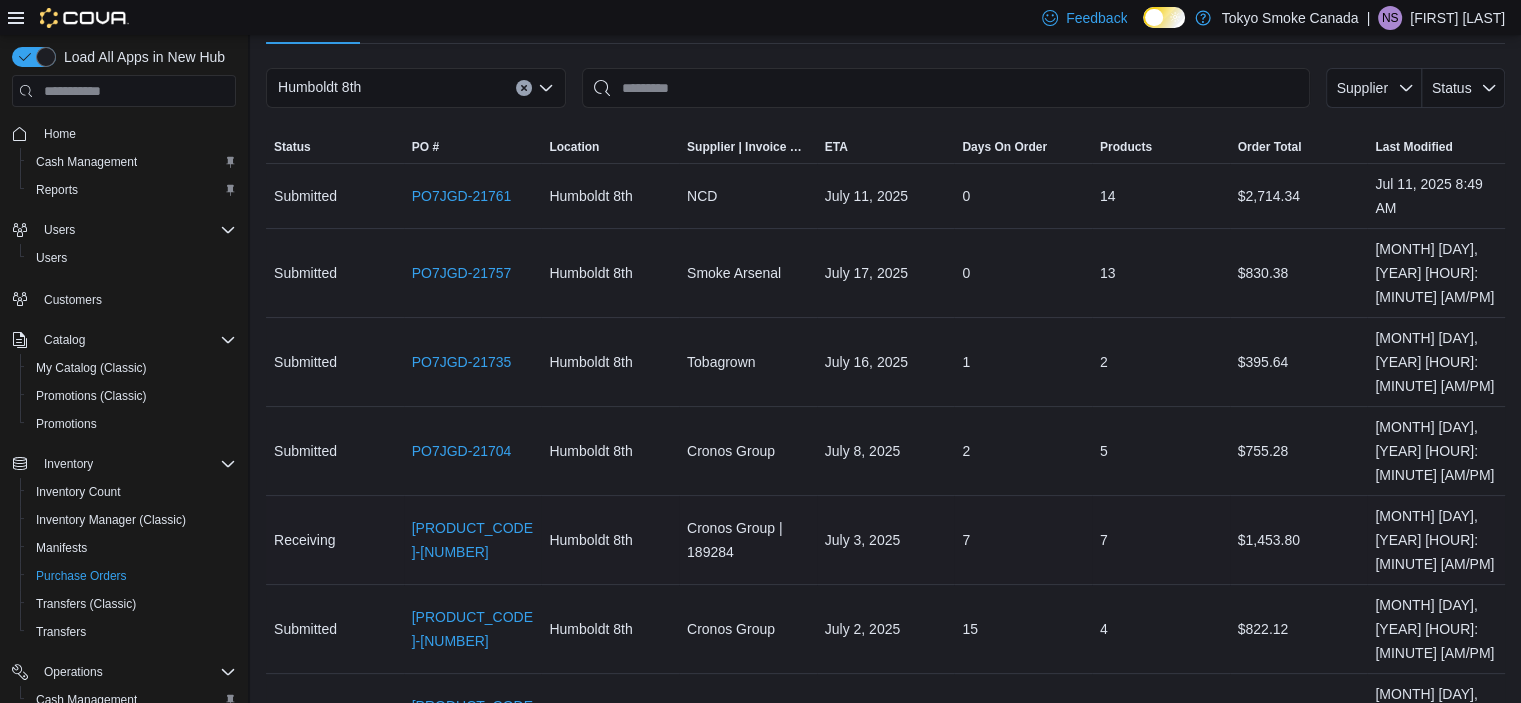 scroll, scrollTop: 130, scrollLeft: 0, axis: vertical 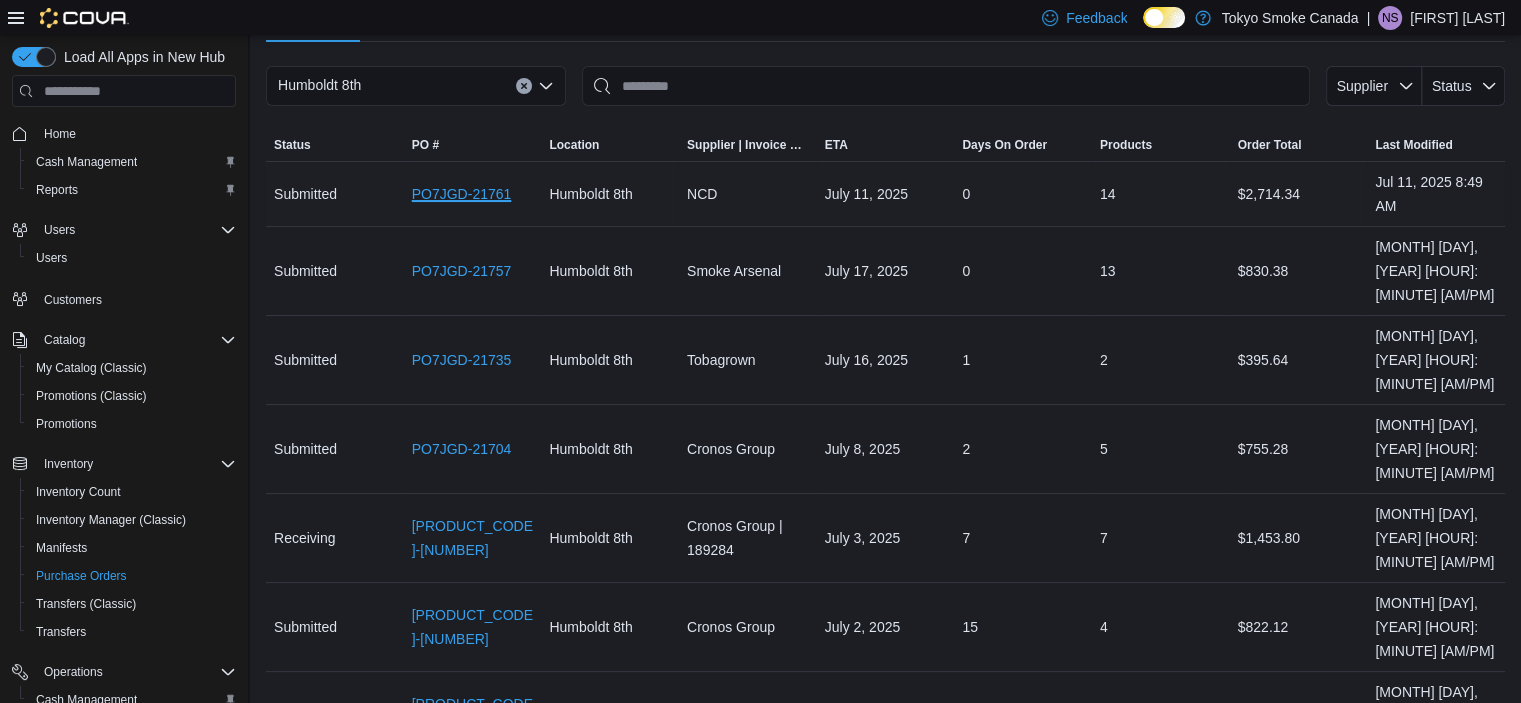 click on "PO7JGD-21761" at bounding box center [462, 194] 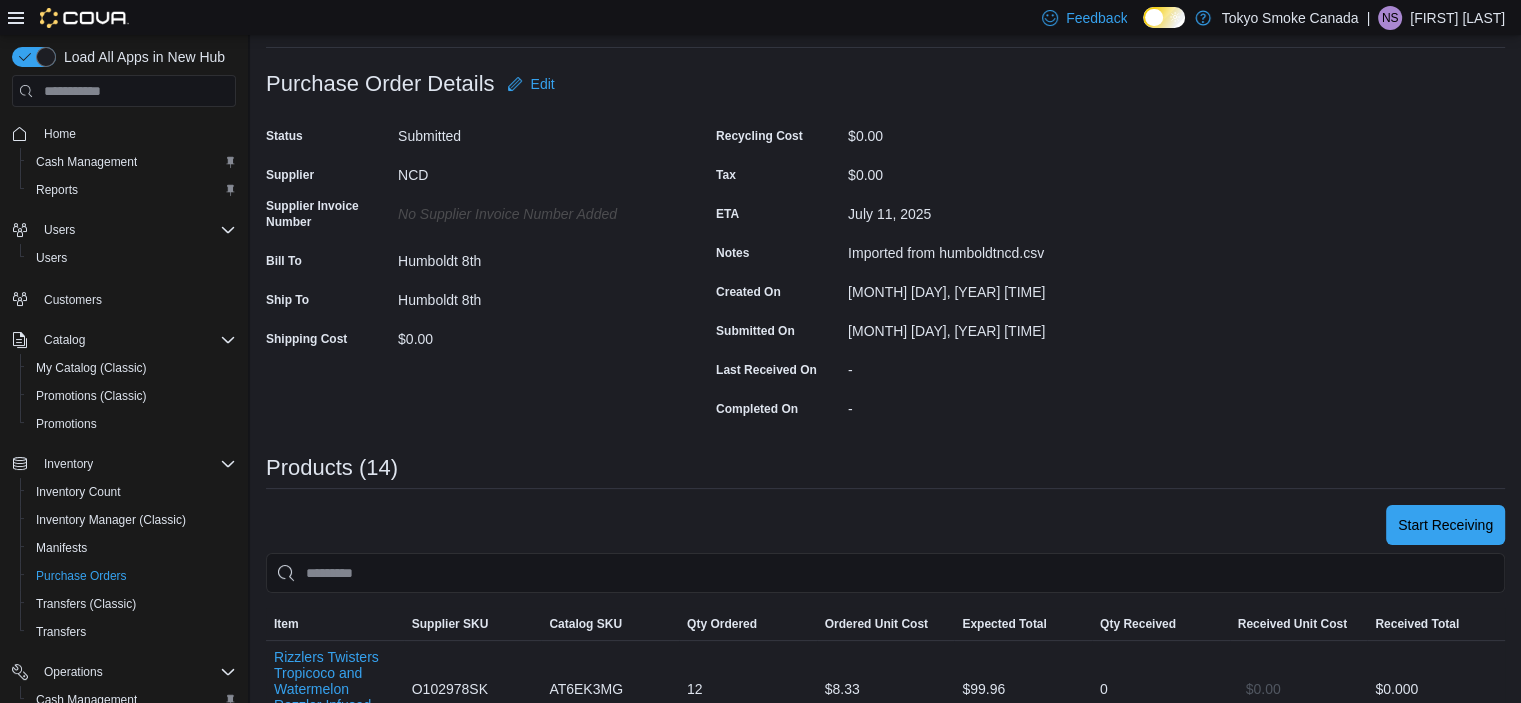 scroll, scrollTop: 90, scrollLeft: 0, axis: vertical 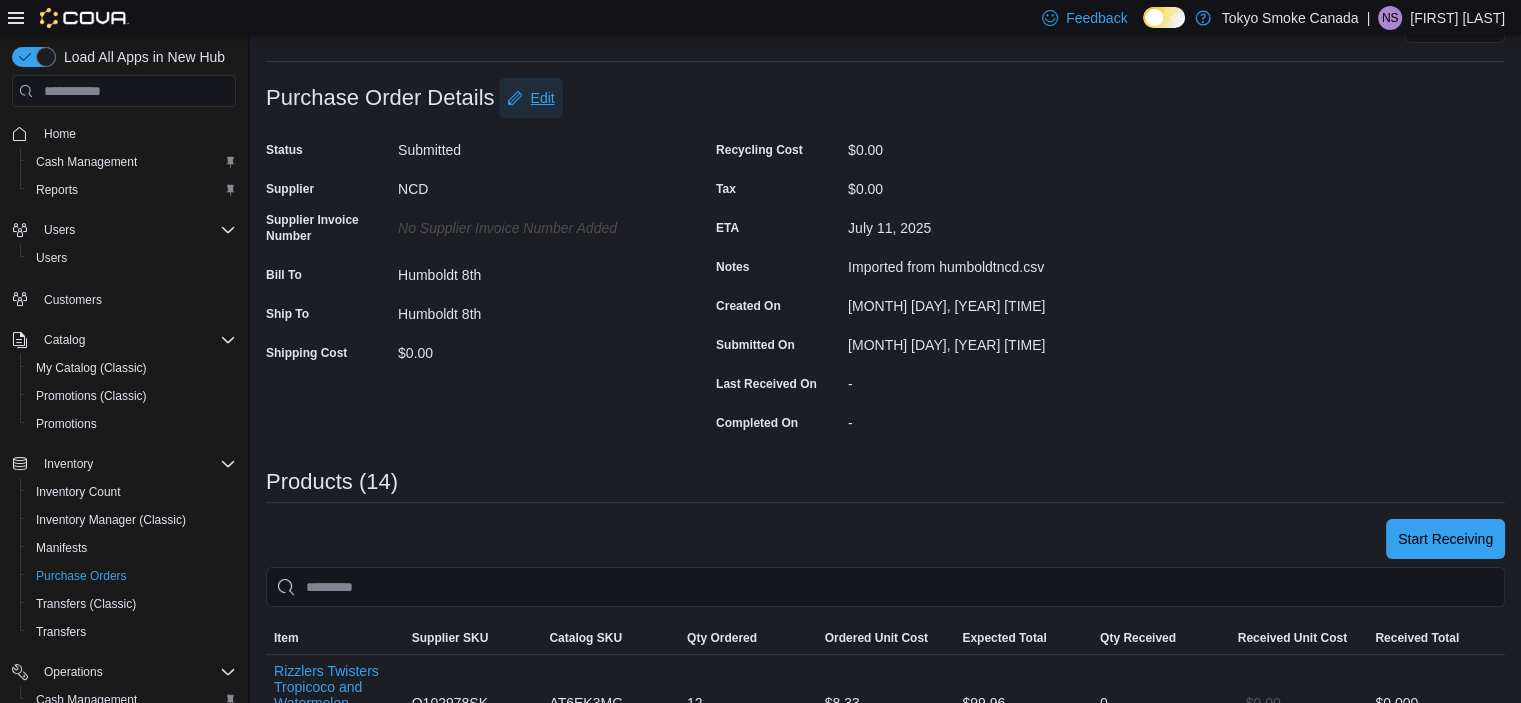 click on "Edit" at bounding box center [531, 98] 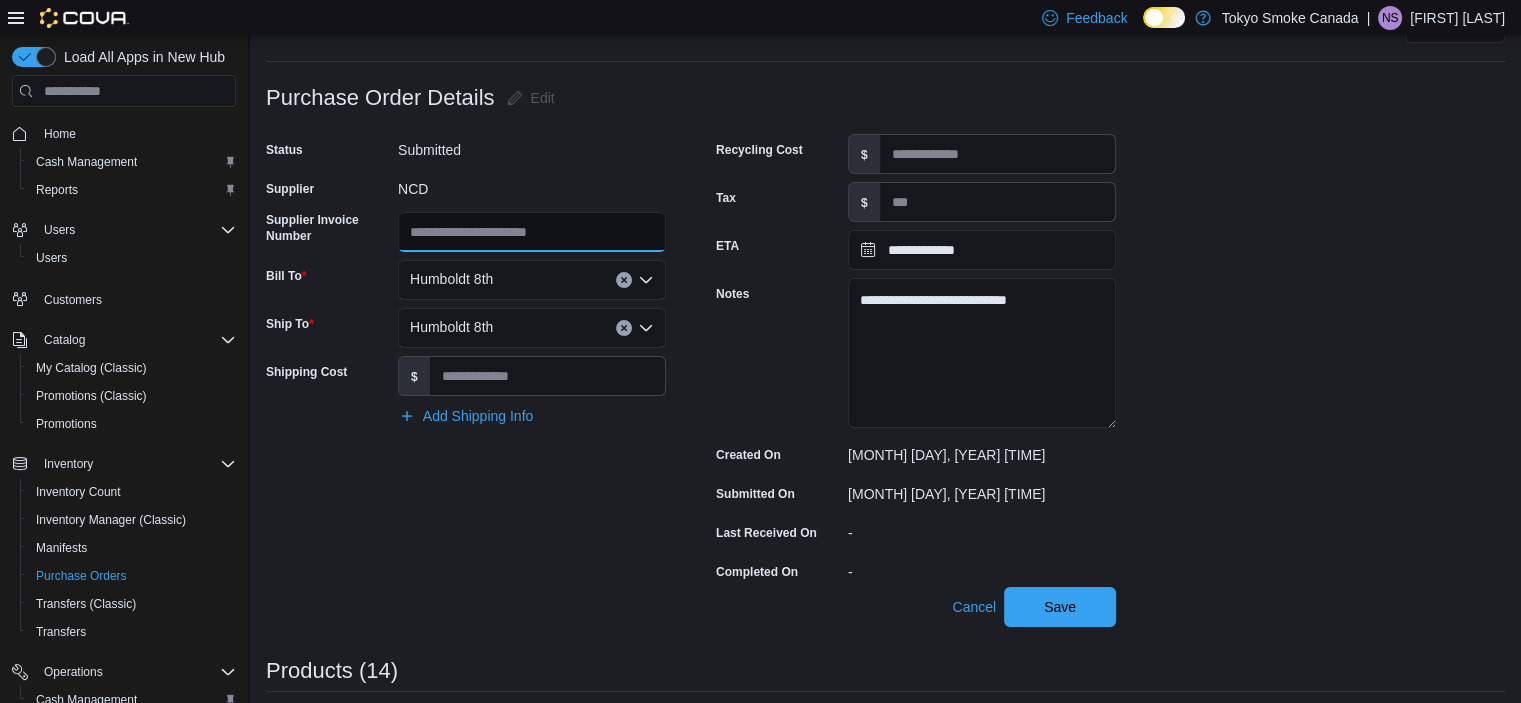 click on "Supplier Invoice Number" at bounding box center (532, 232) 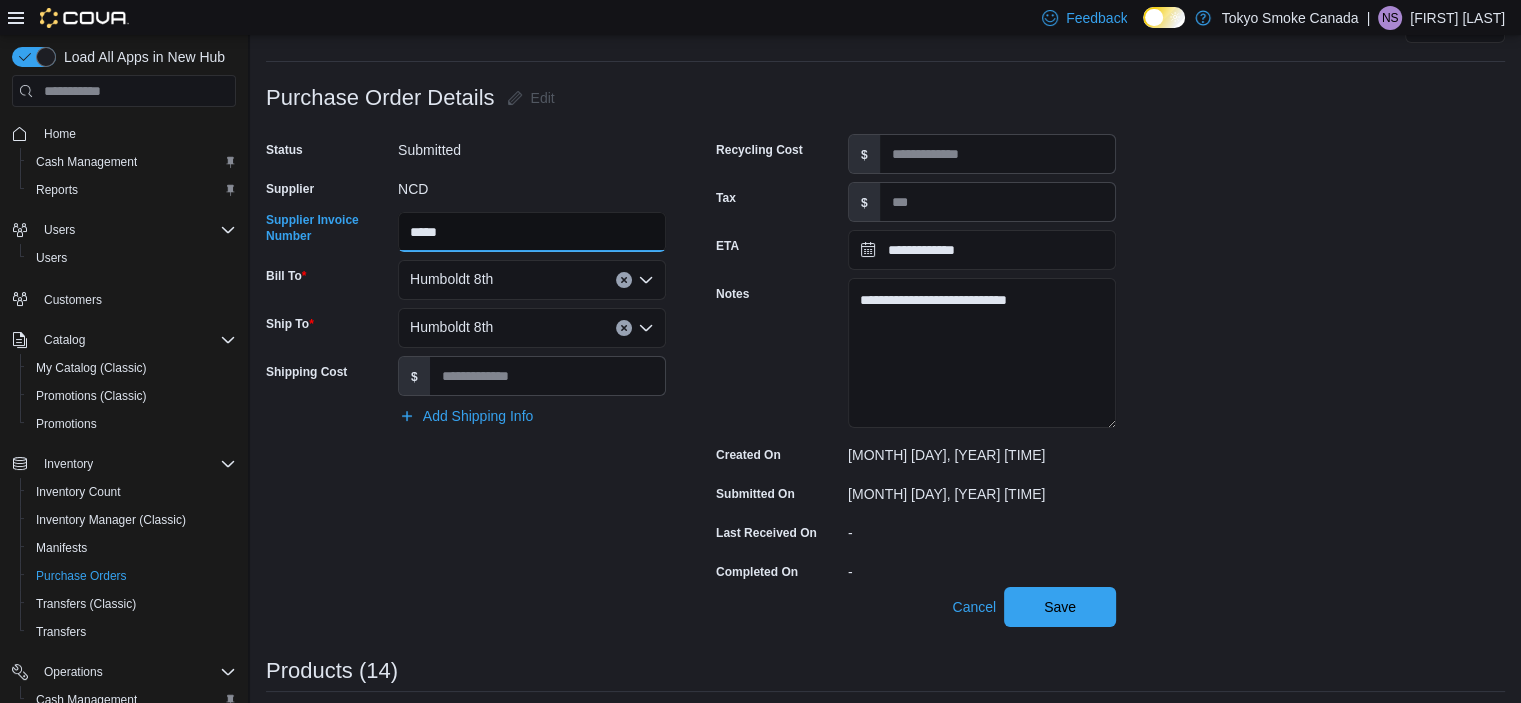 type on "*****" 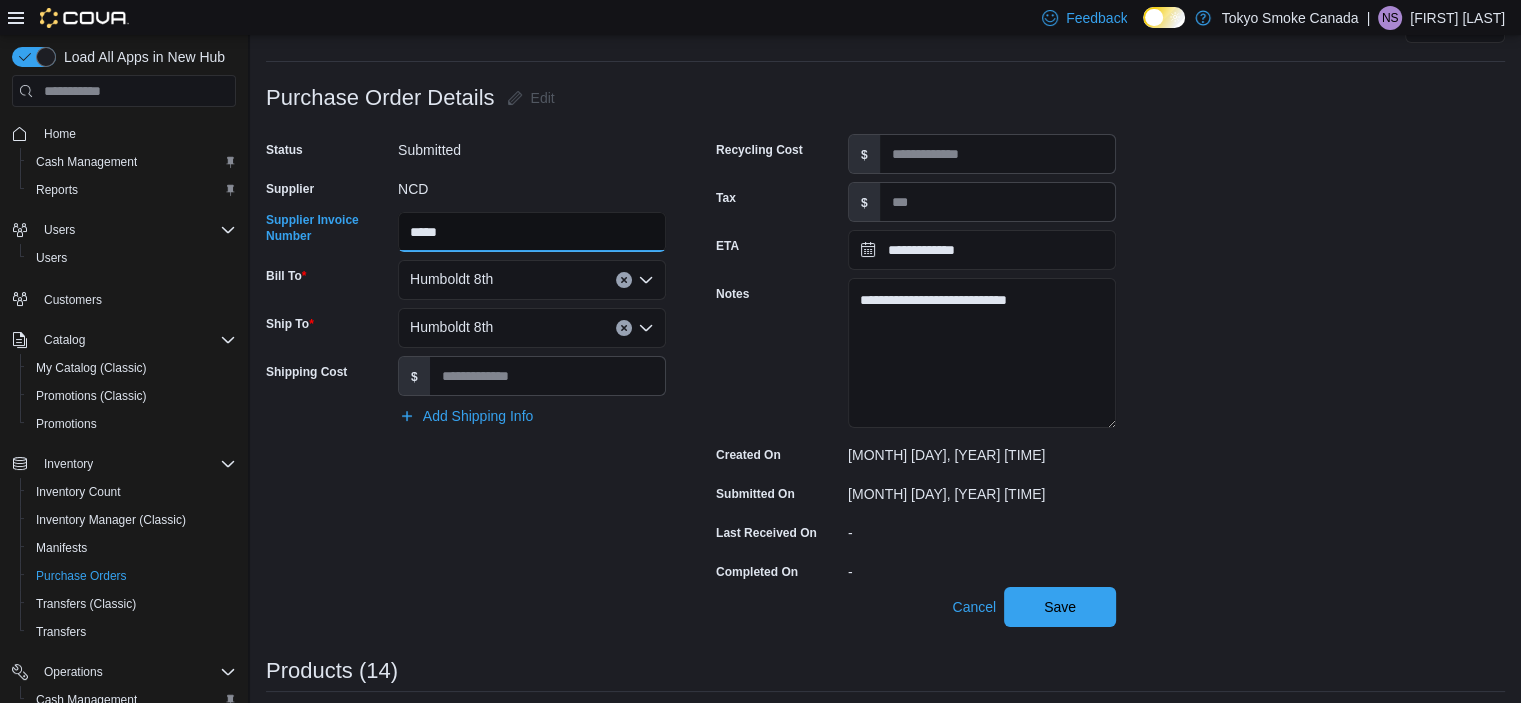 click on "Save" at bounding box center [1060, 607] 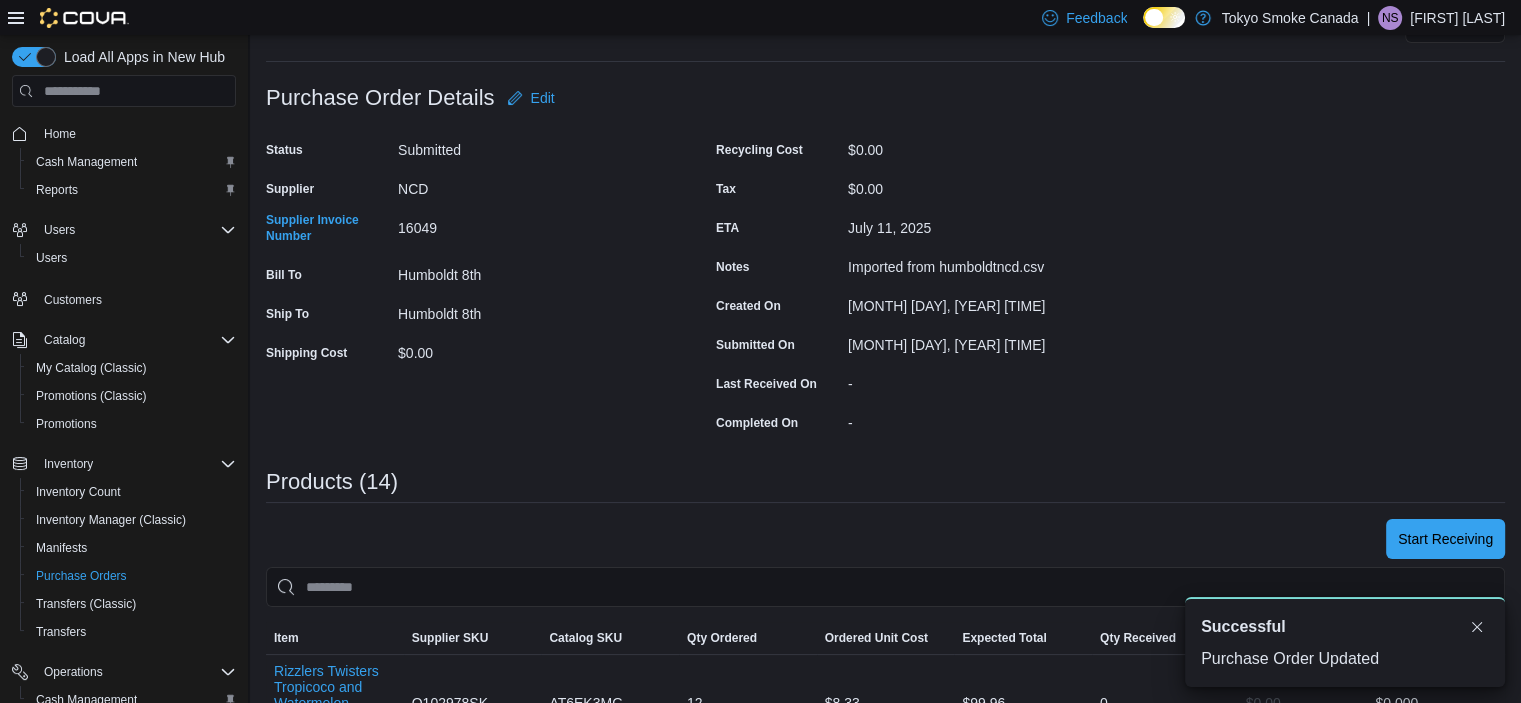 scroll, scrollTop: 0, scrollLeft: 0, axis: both 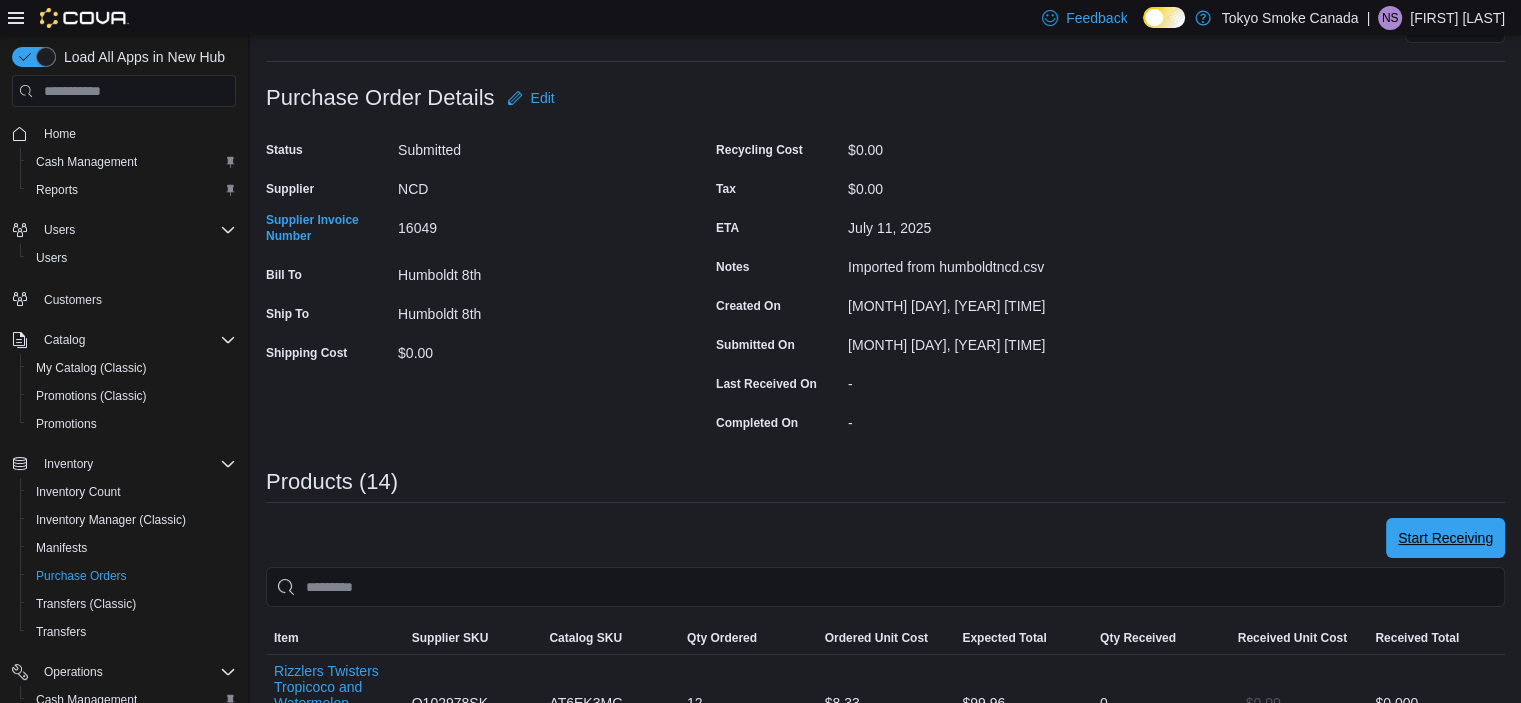 click on "Start Receiving" at bounding box center [1445, 538] 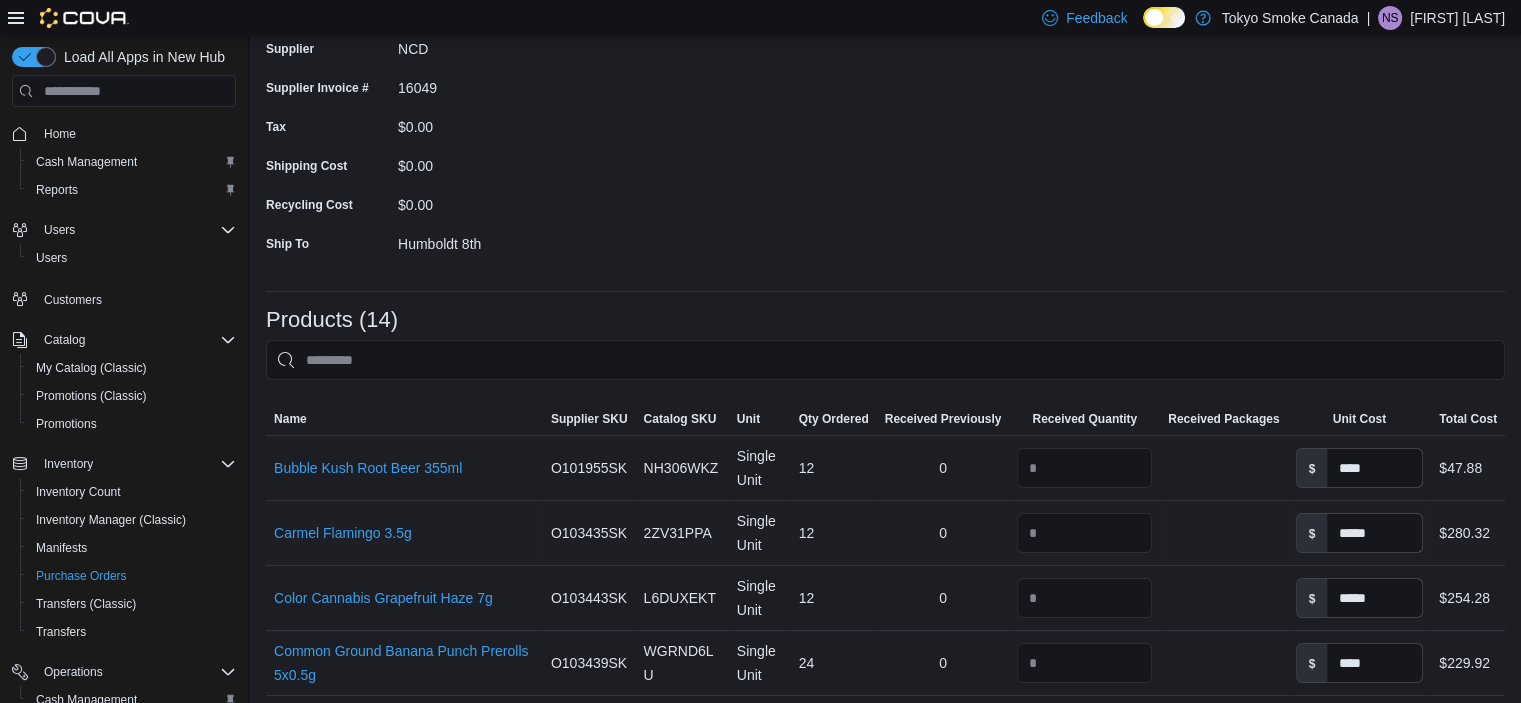 scroll, scrollTop: 200, scrollLeft: 0, axis: vertical 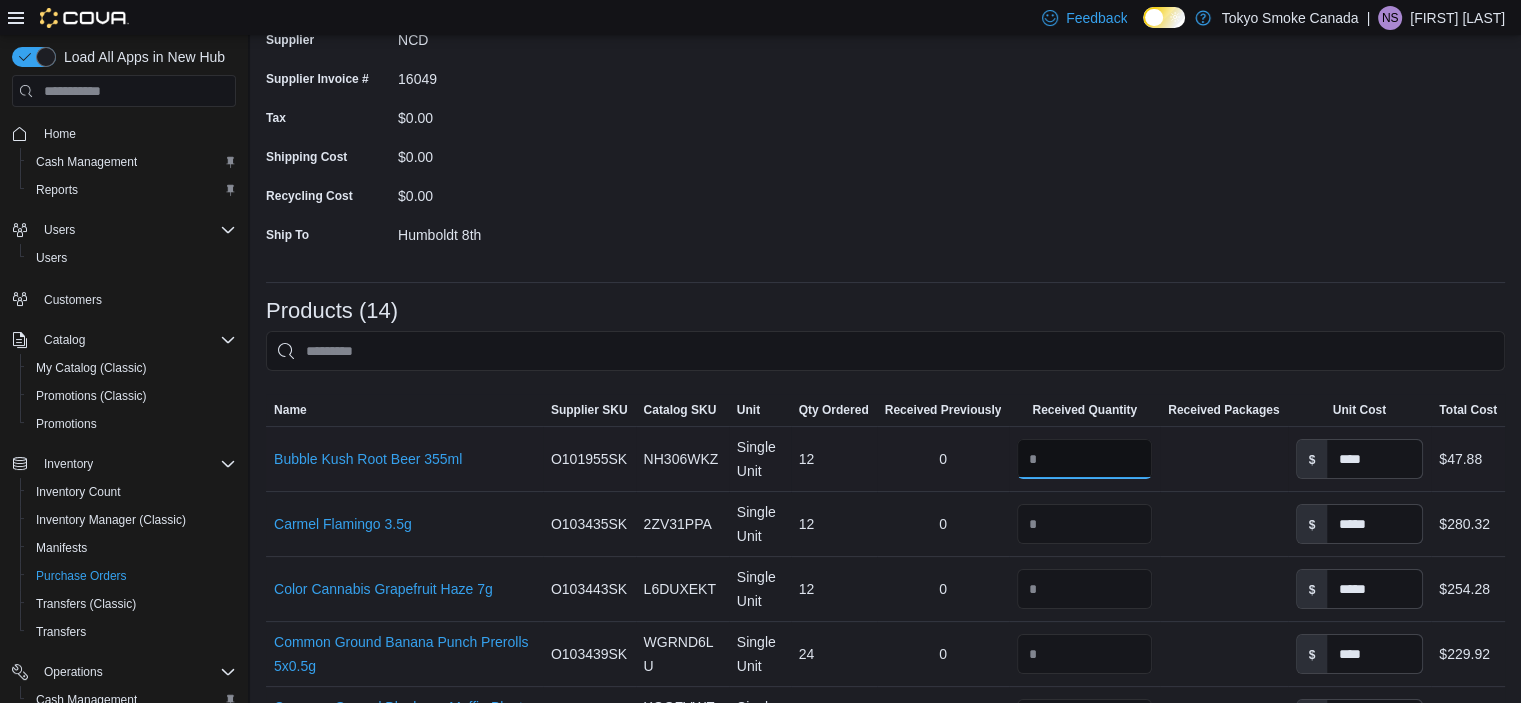 click on "**" at bounding box center [1084, 459] 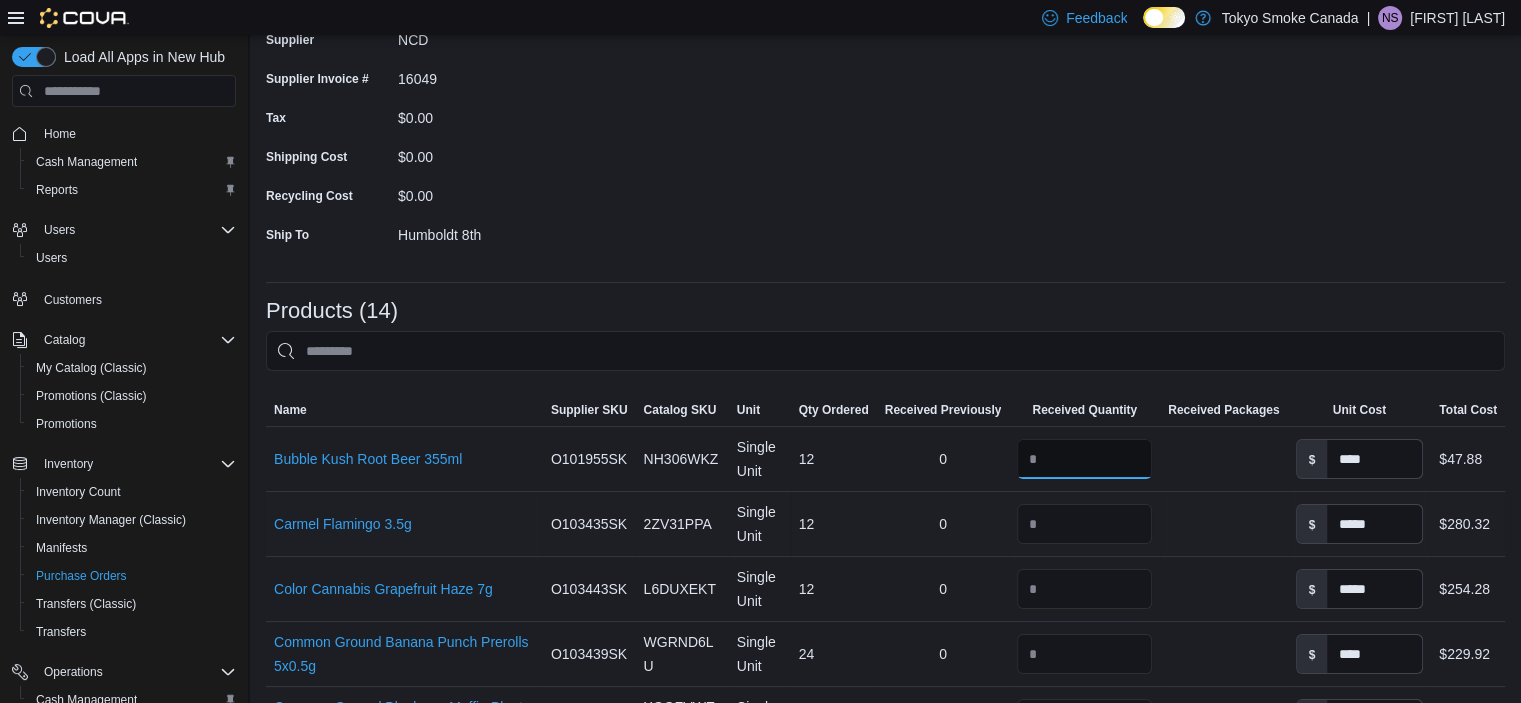 type 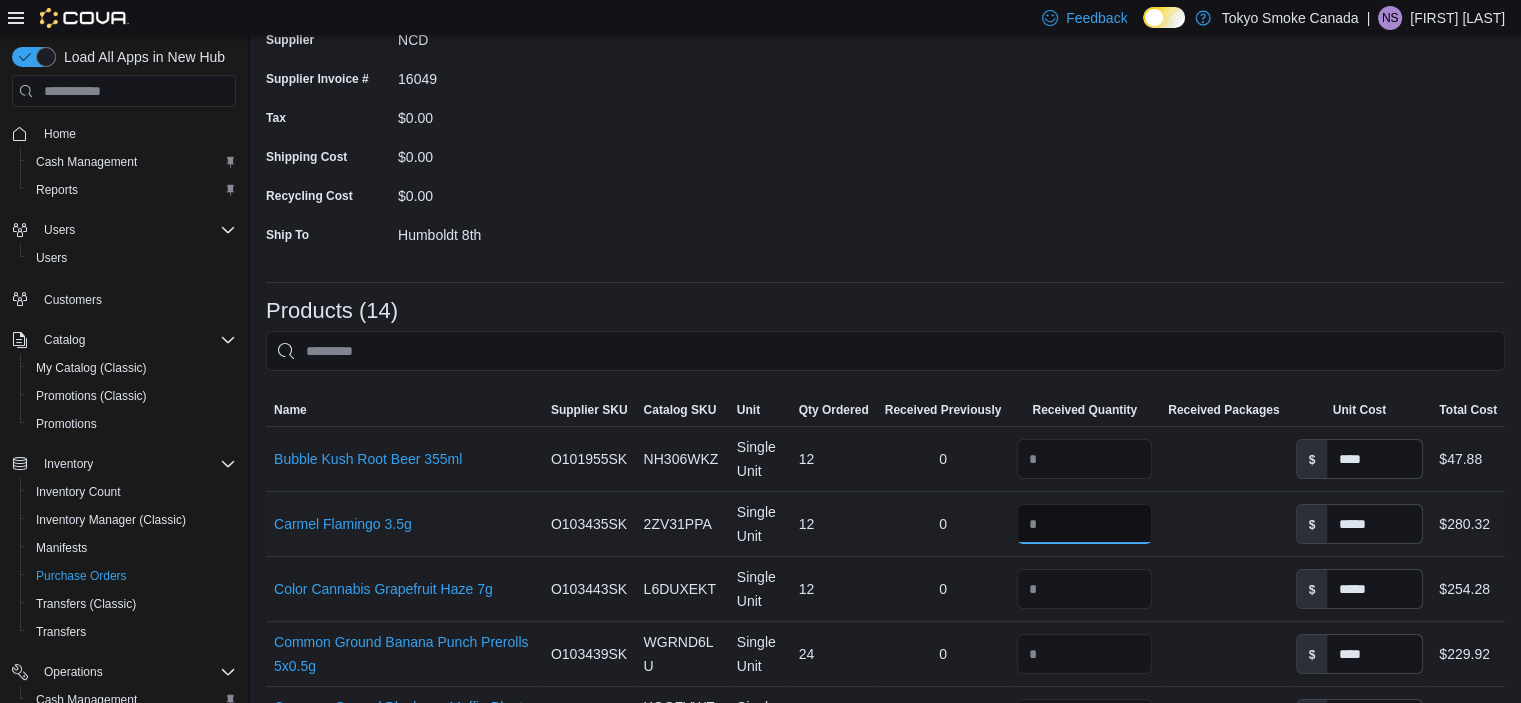 click on "**" at bounding box center [1084, 524] 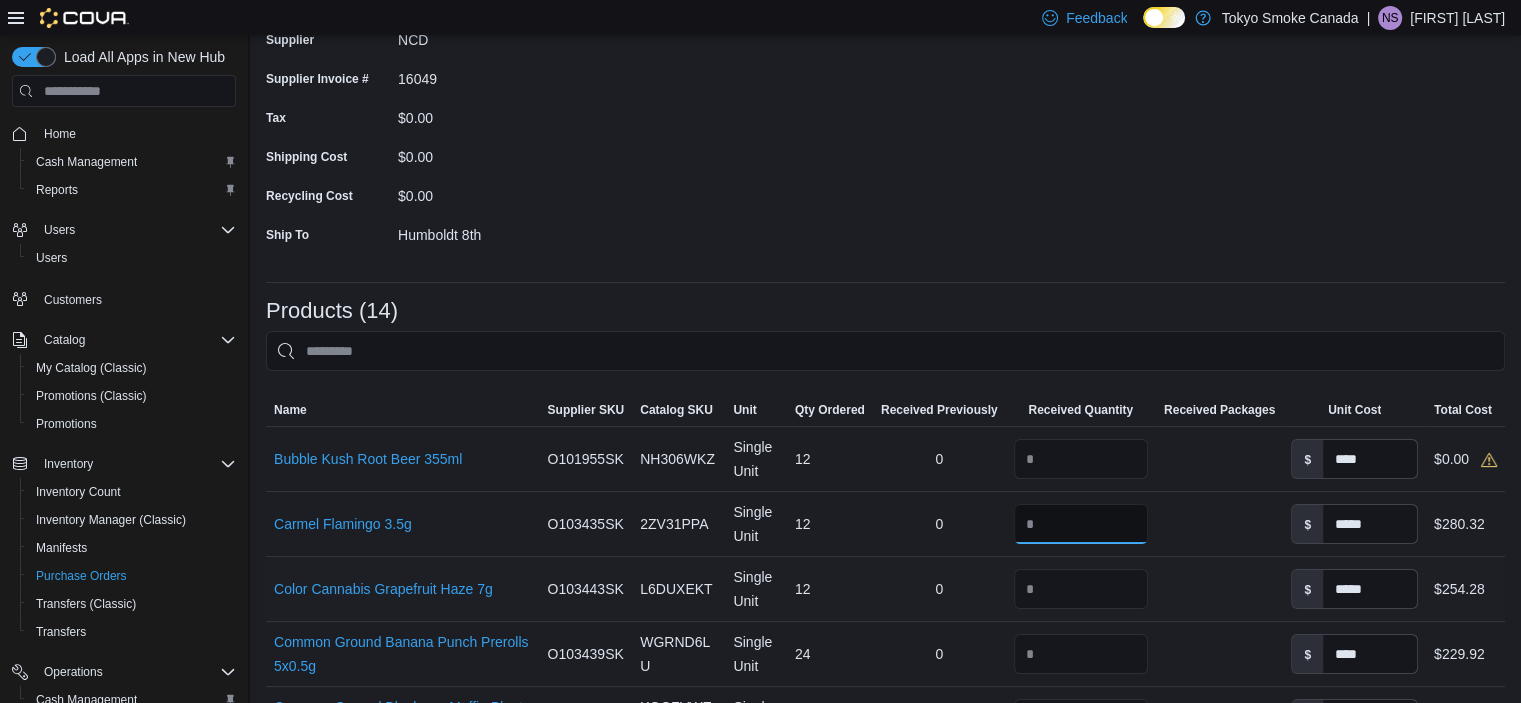 type 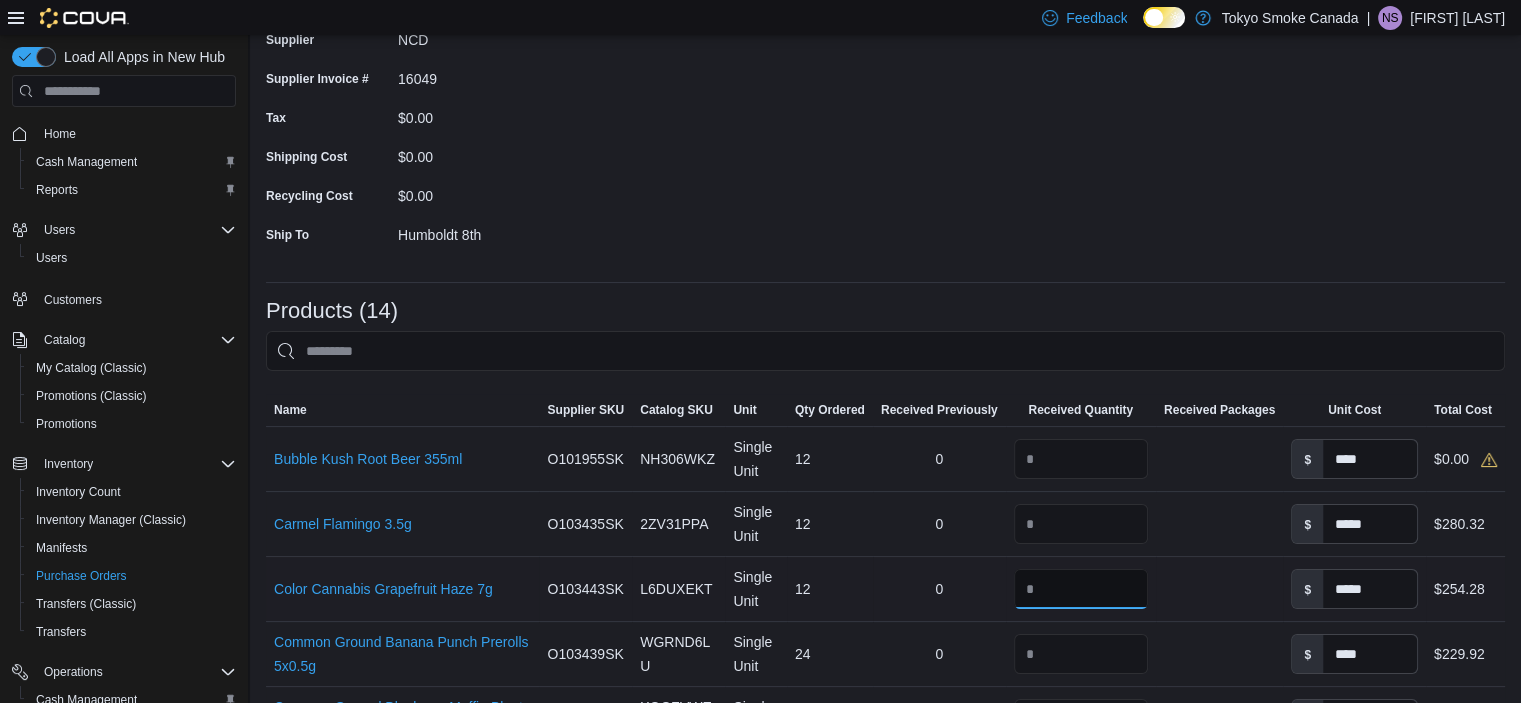 type on "*" 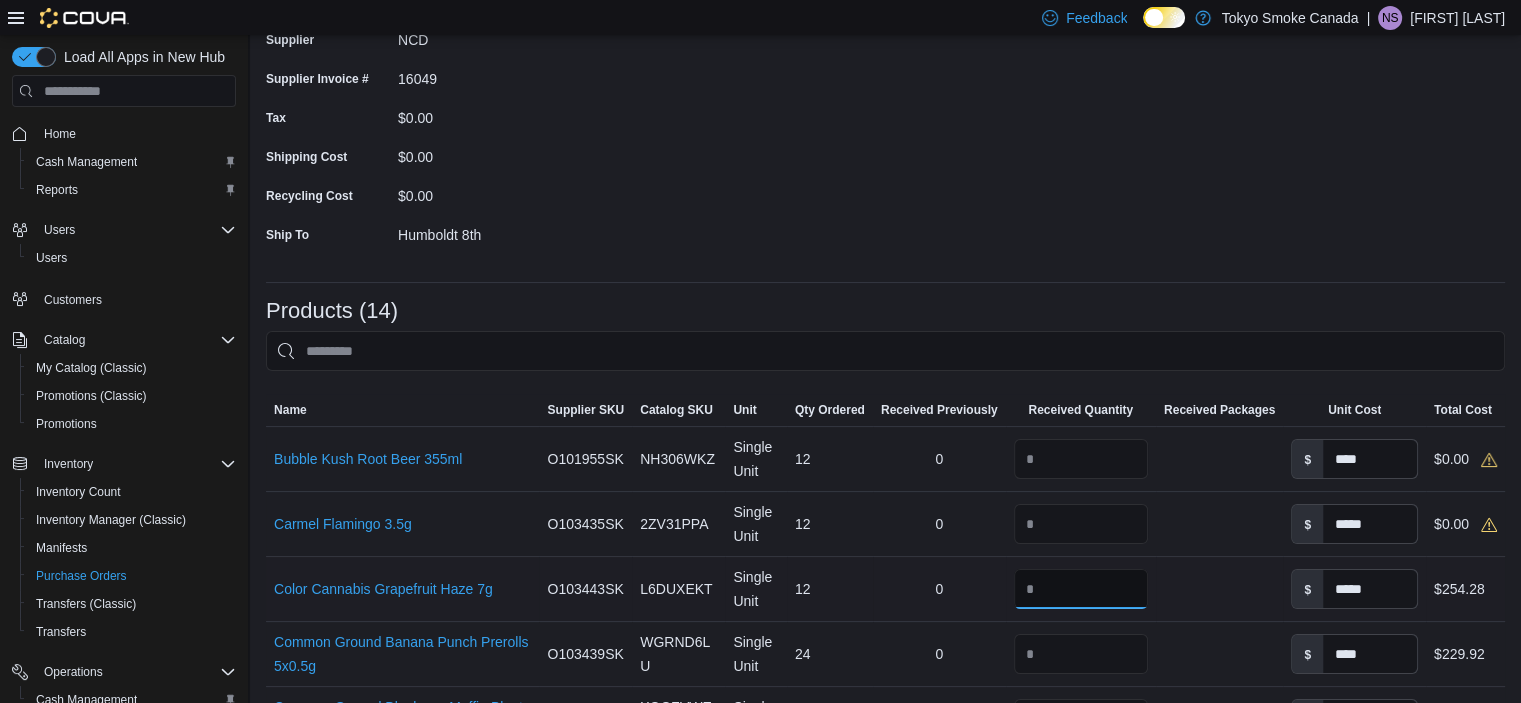 type 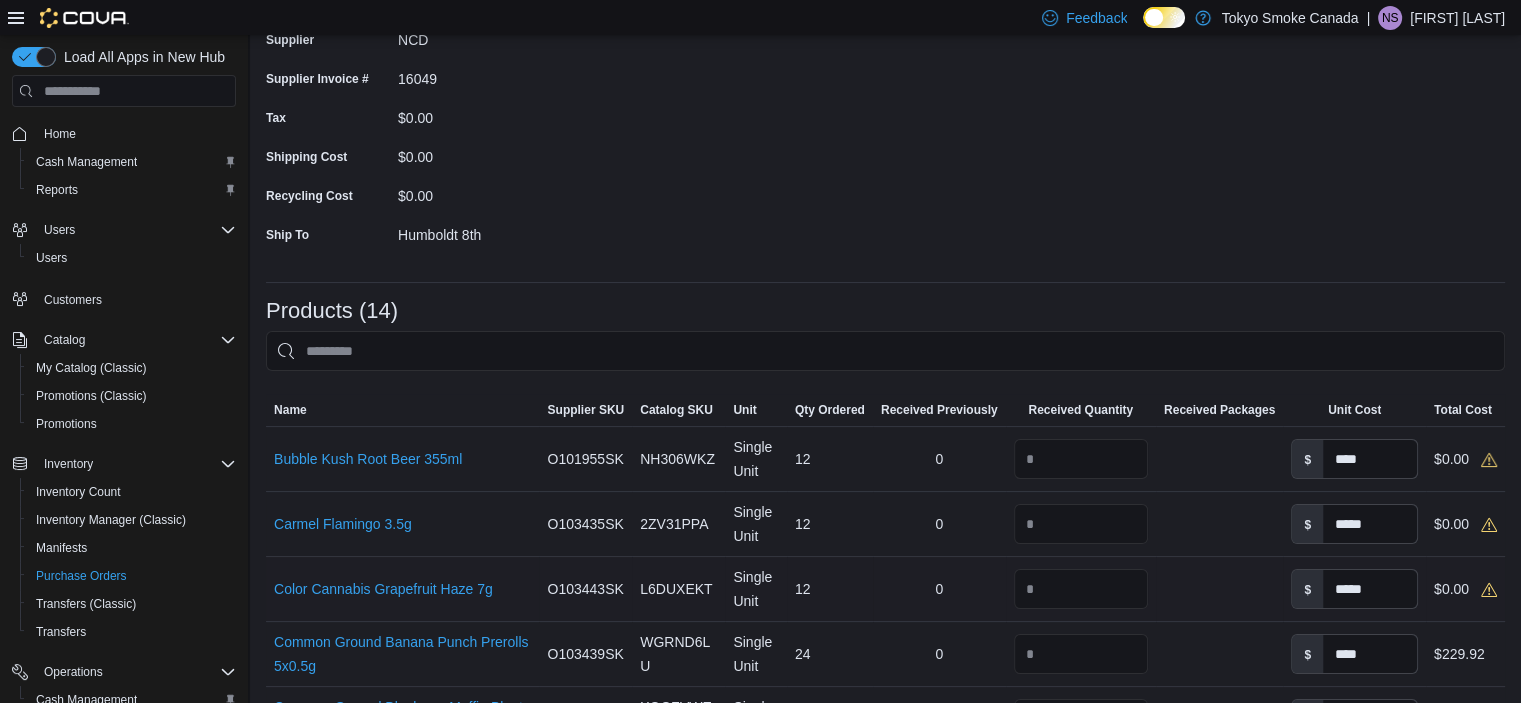 scroll, scrollTop: 500, scrollLeft: 0, axis: vertical 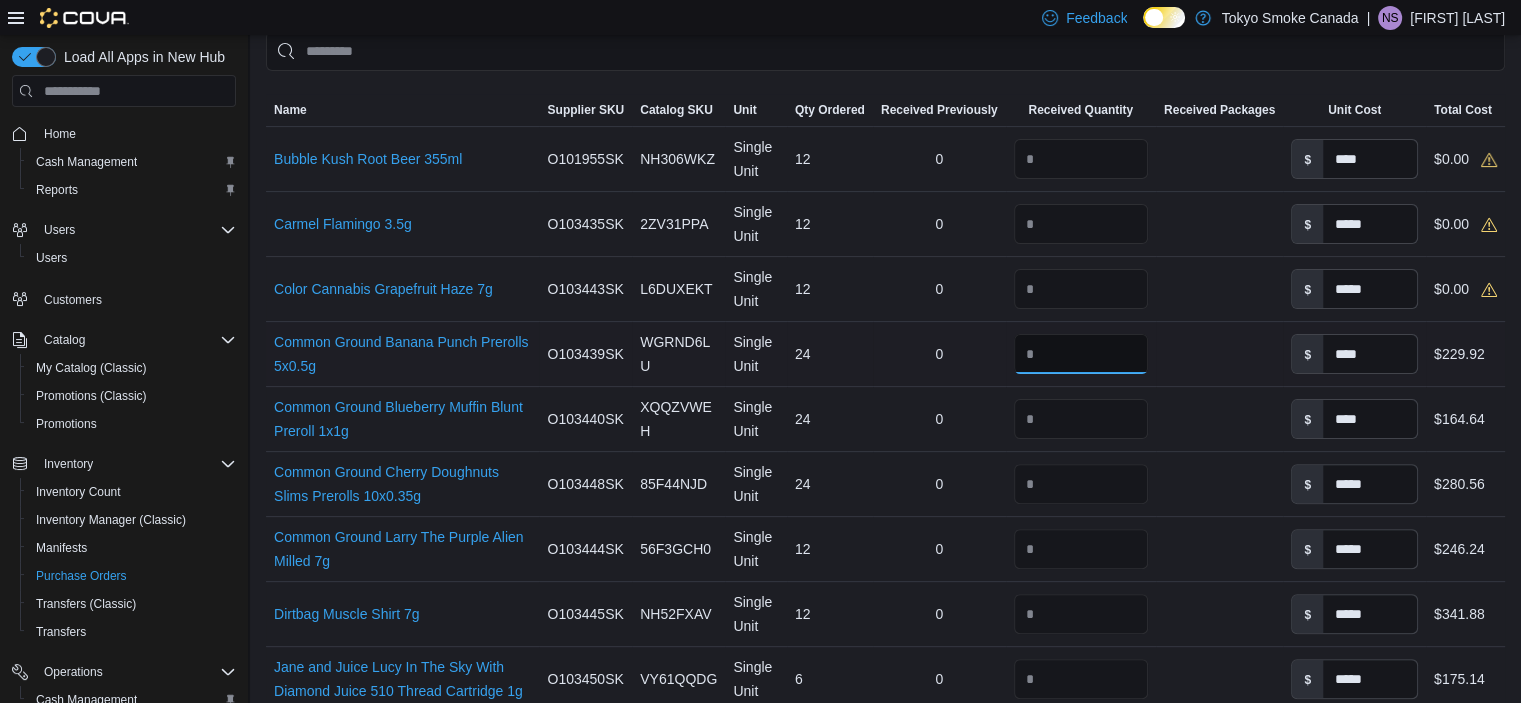 click on "**" at bounding box center [1081, 354] 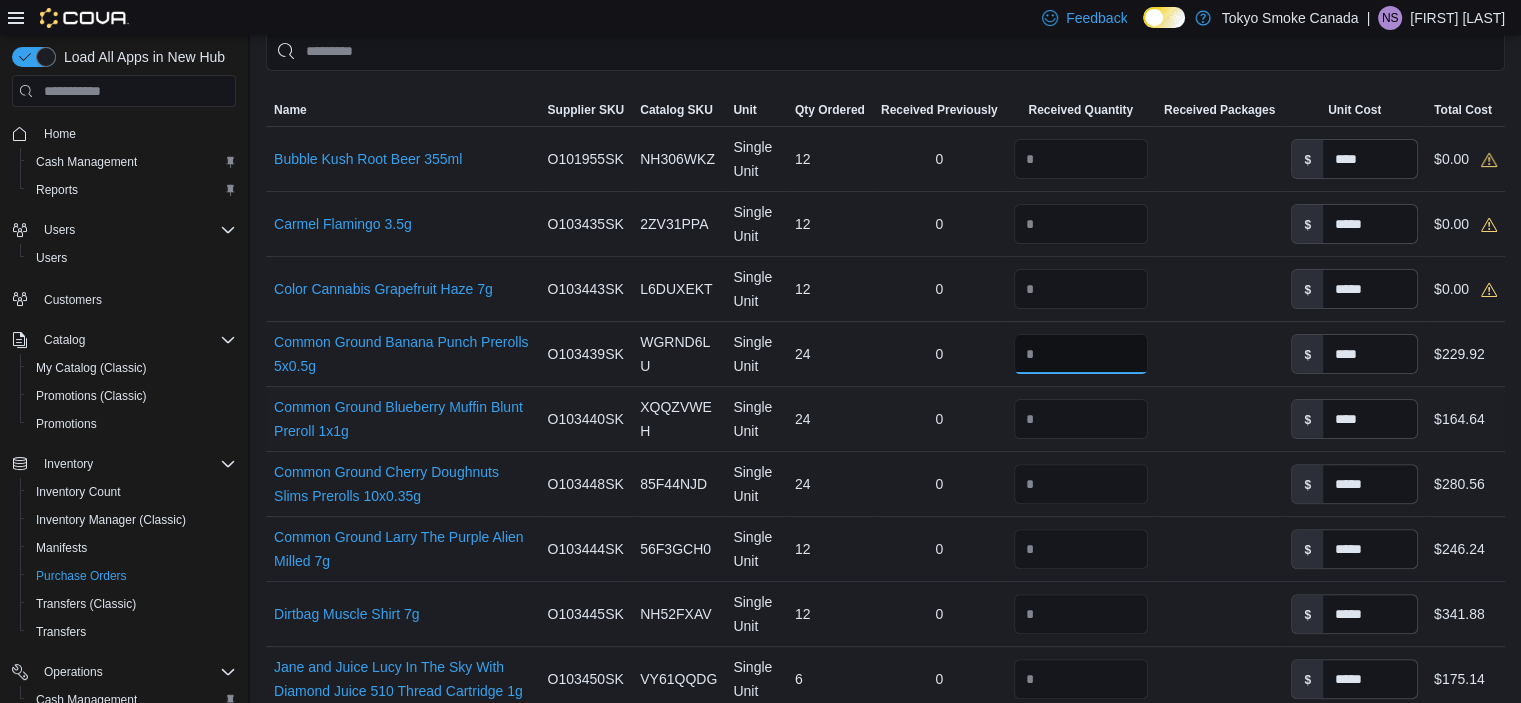 type 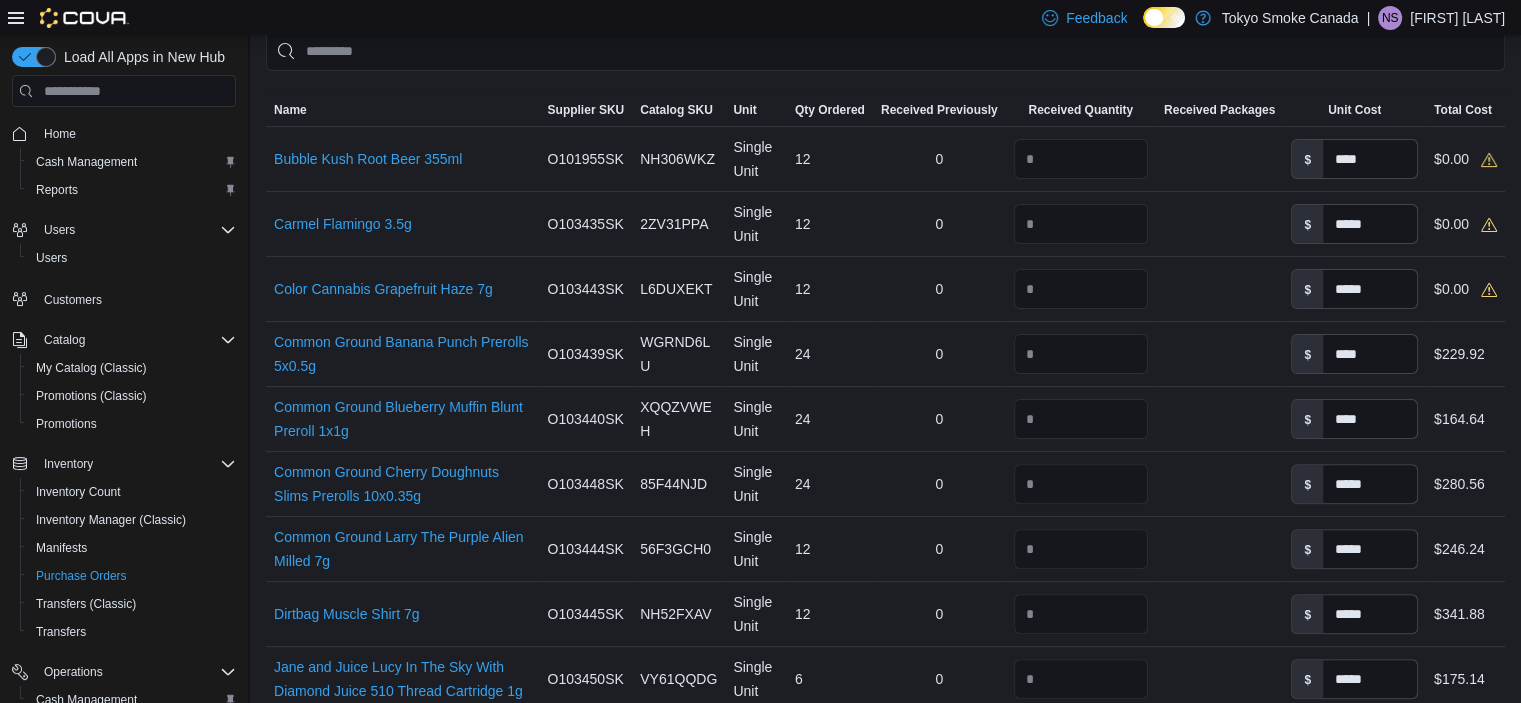 click on "**" at bounding box center (1081, 419) 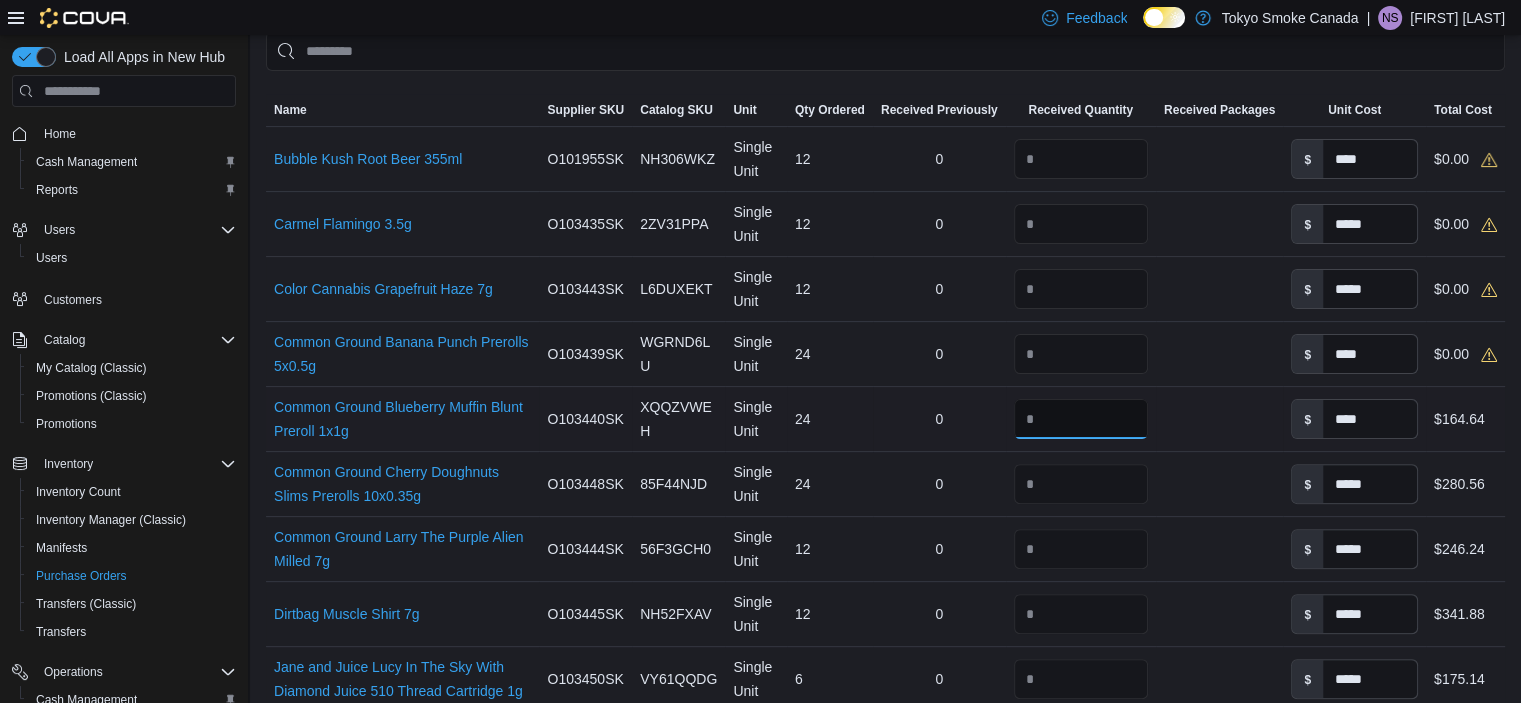 type on "*" 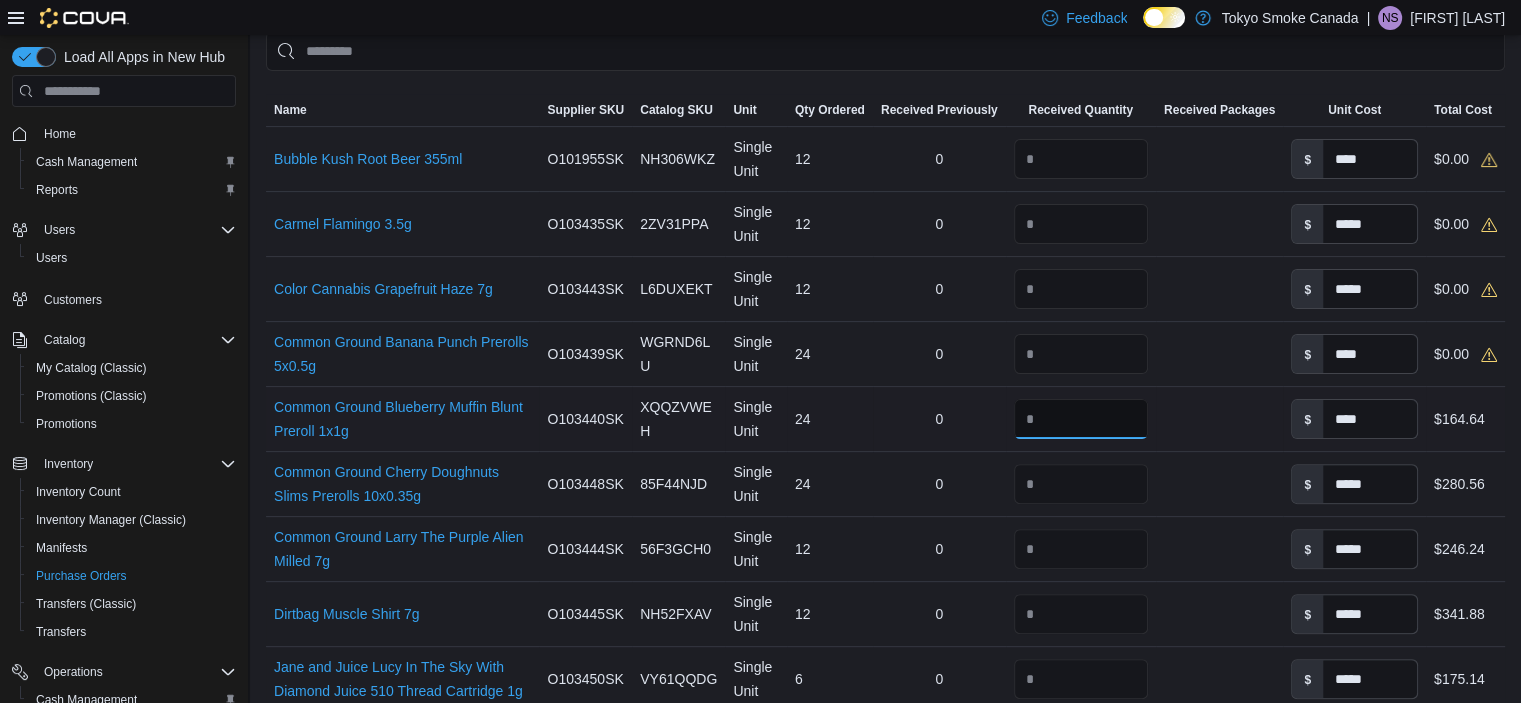click on "*" at bounding box center [1081, 419] 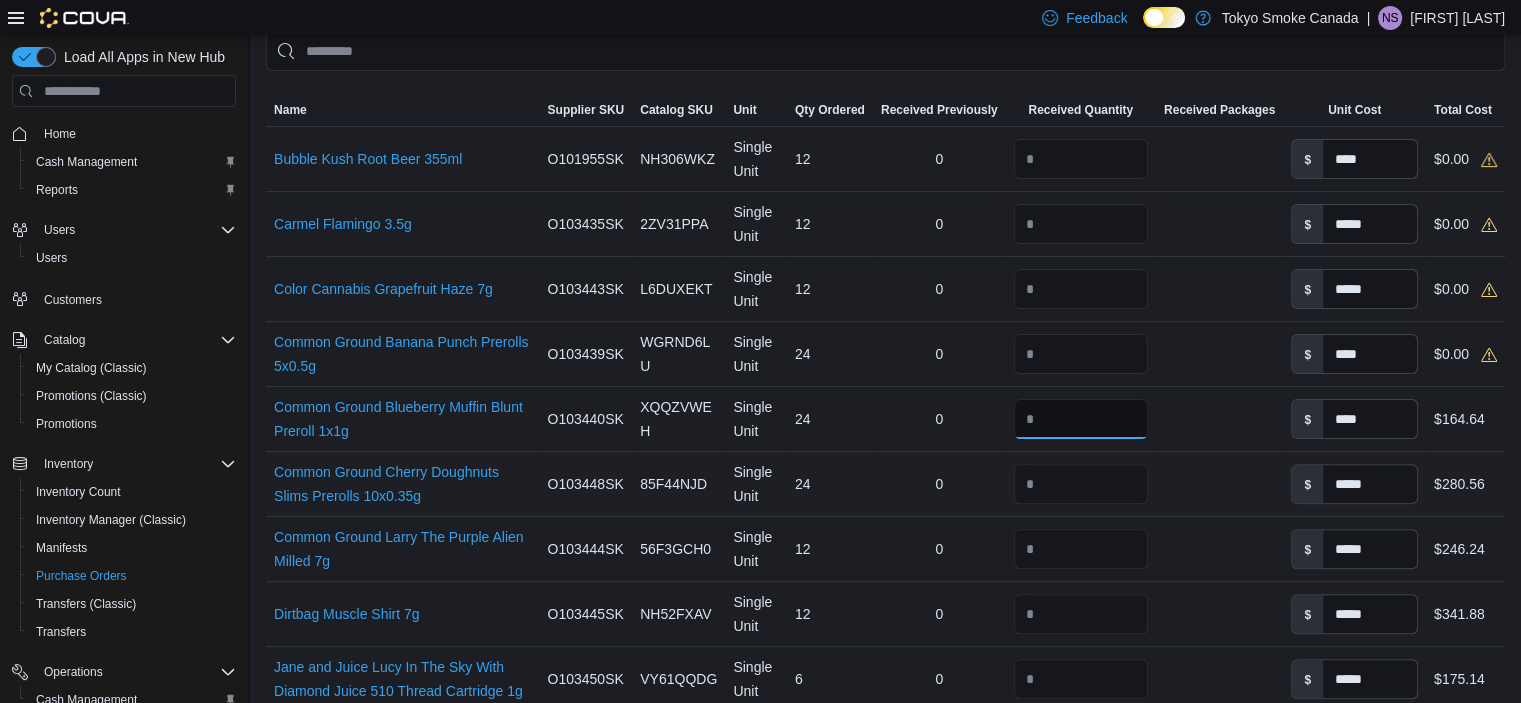 type 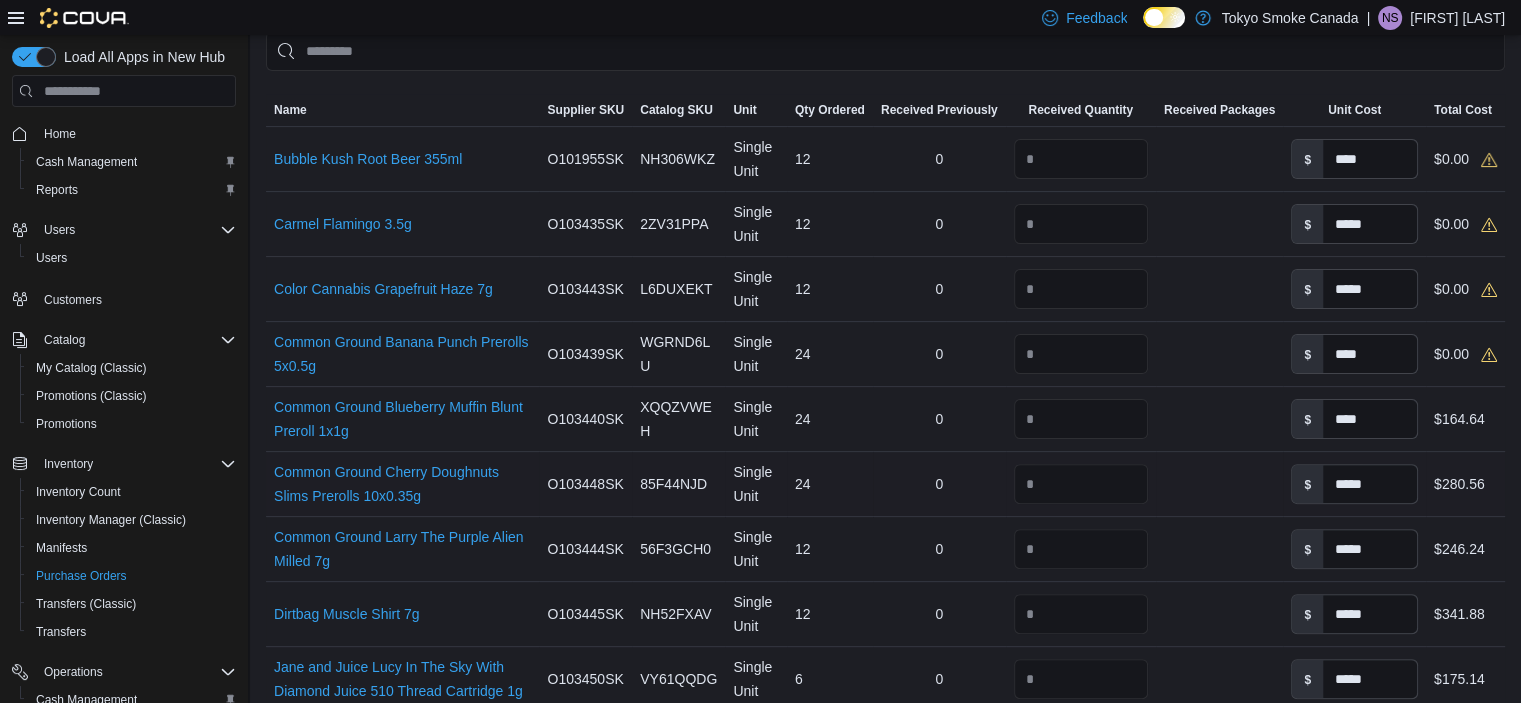 drag, startPoint x: 1070, startPoint y: 461, endPoint x: 1069, endPoint y: 476, distance: 15.033297 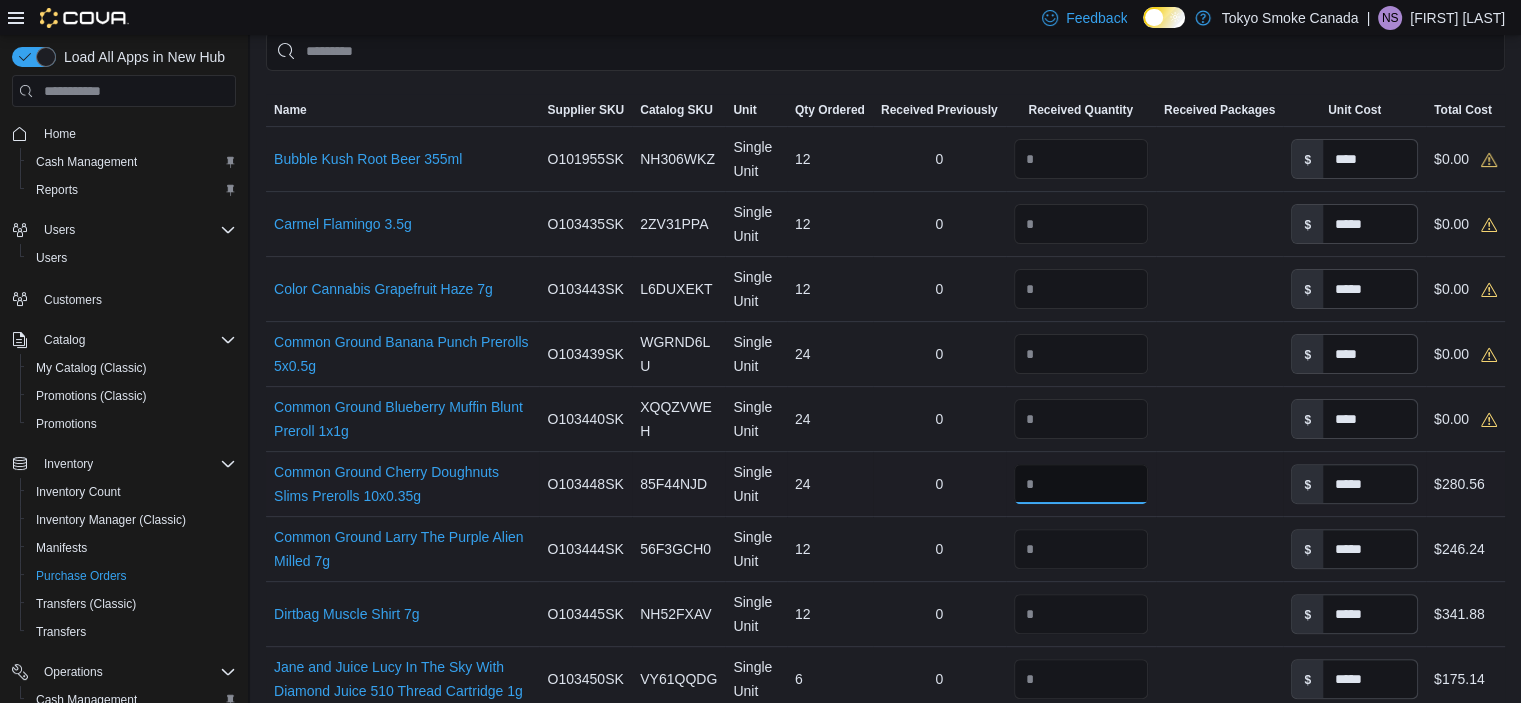 click on "**" at bounding box center [1081, 484] 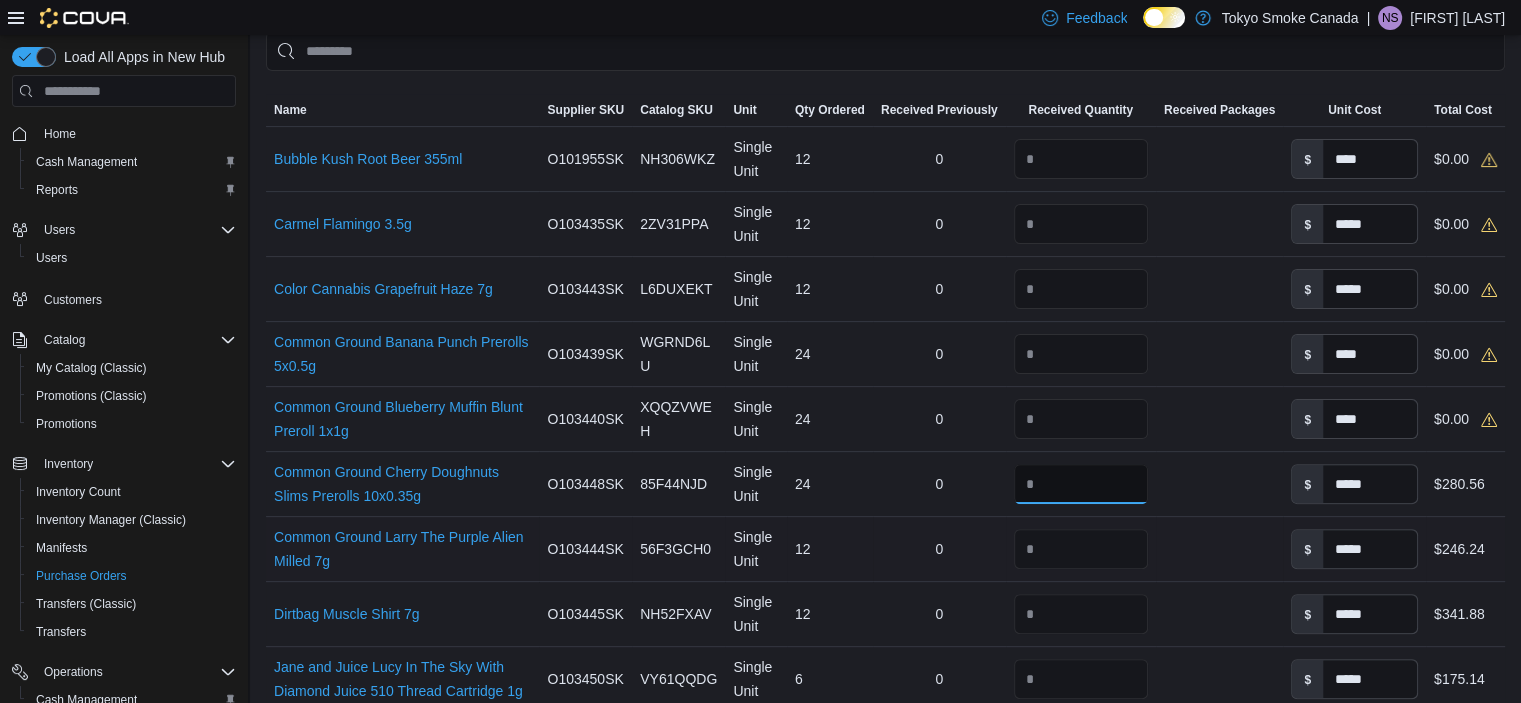 type 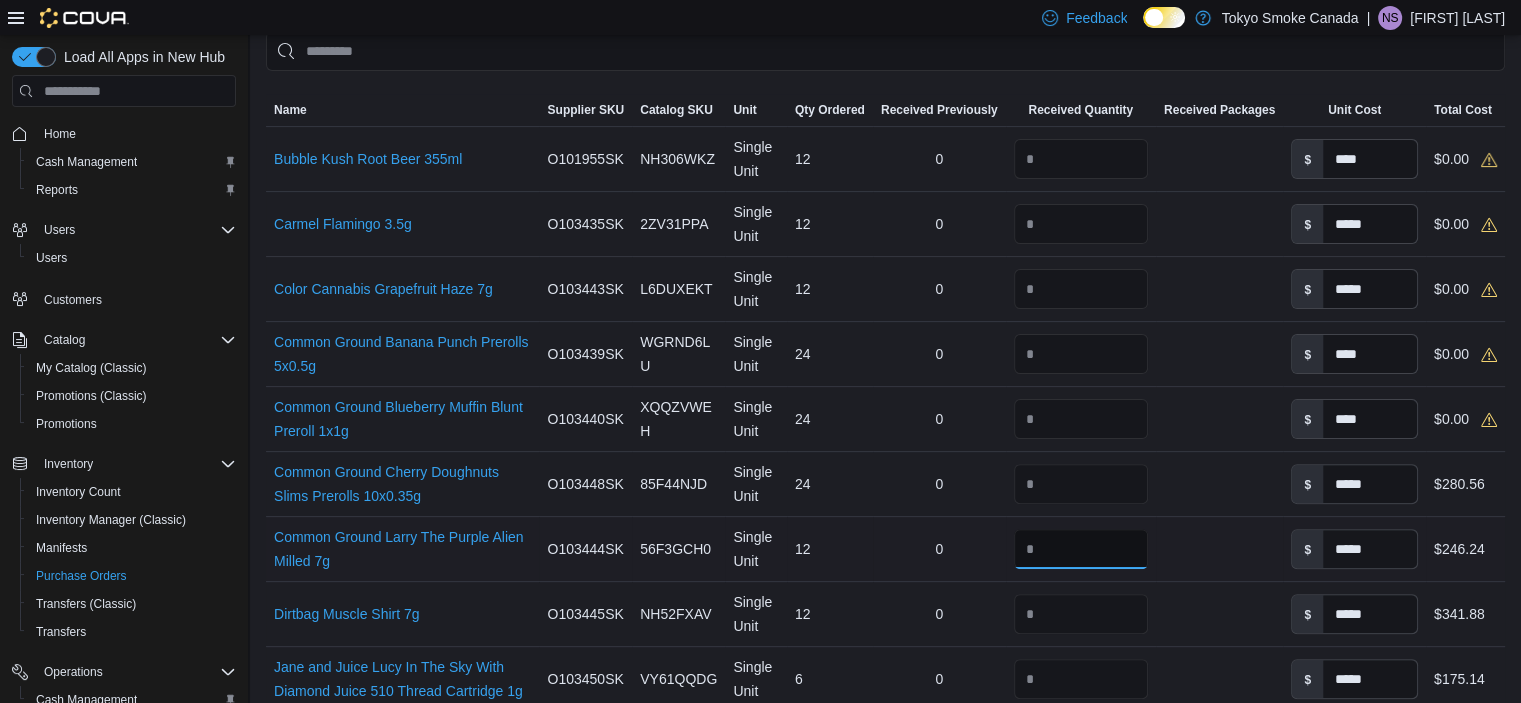 click on "**" at bounding box center [1081, 549] 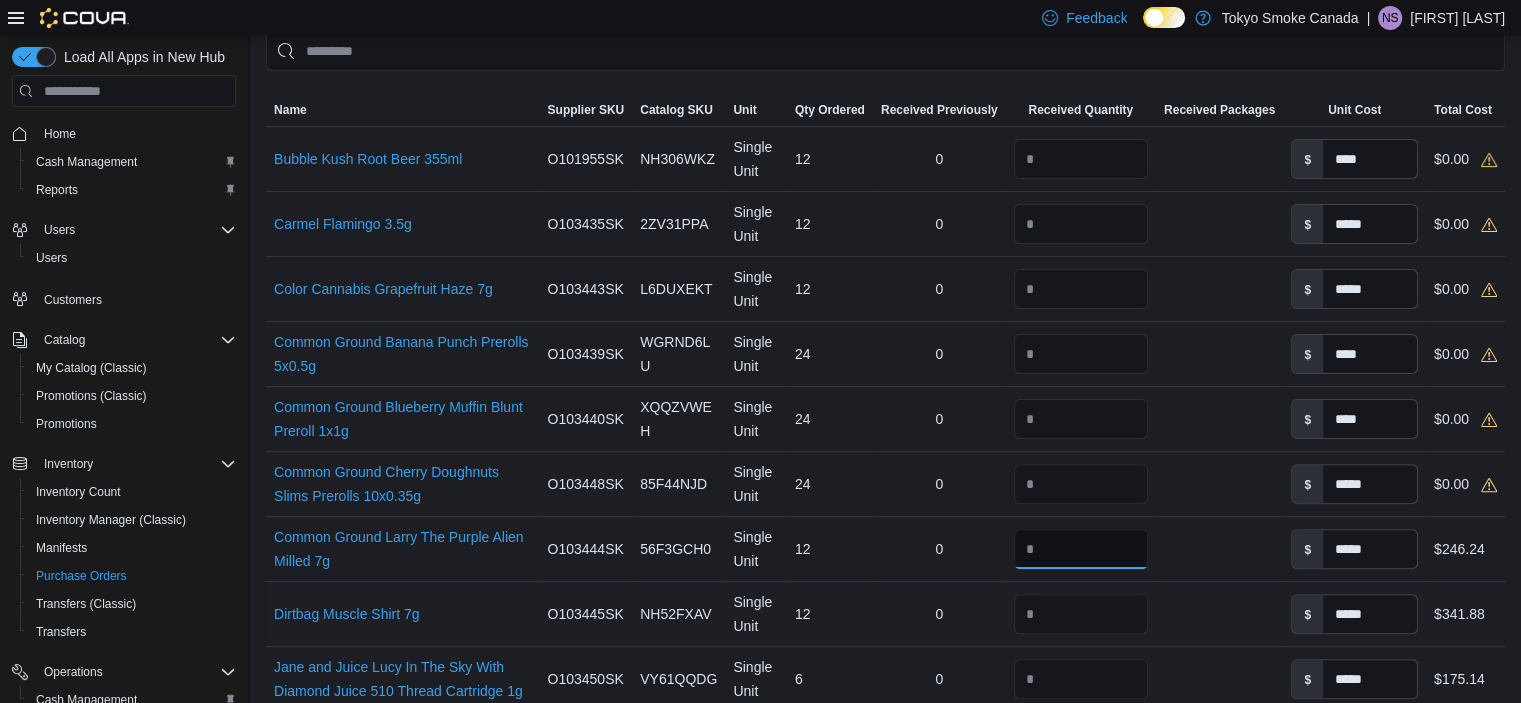 type 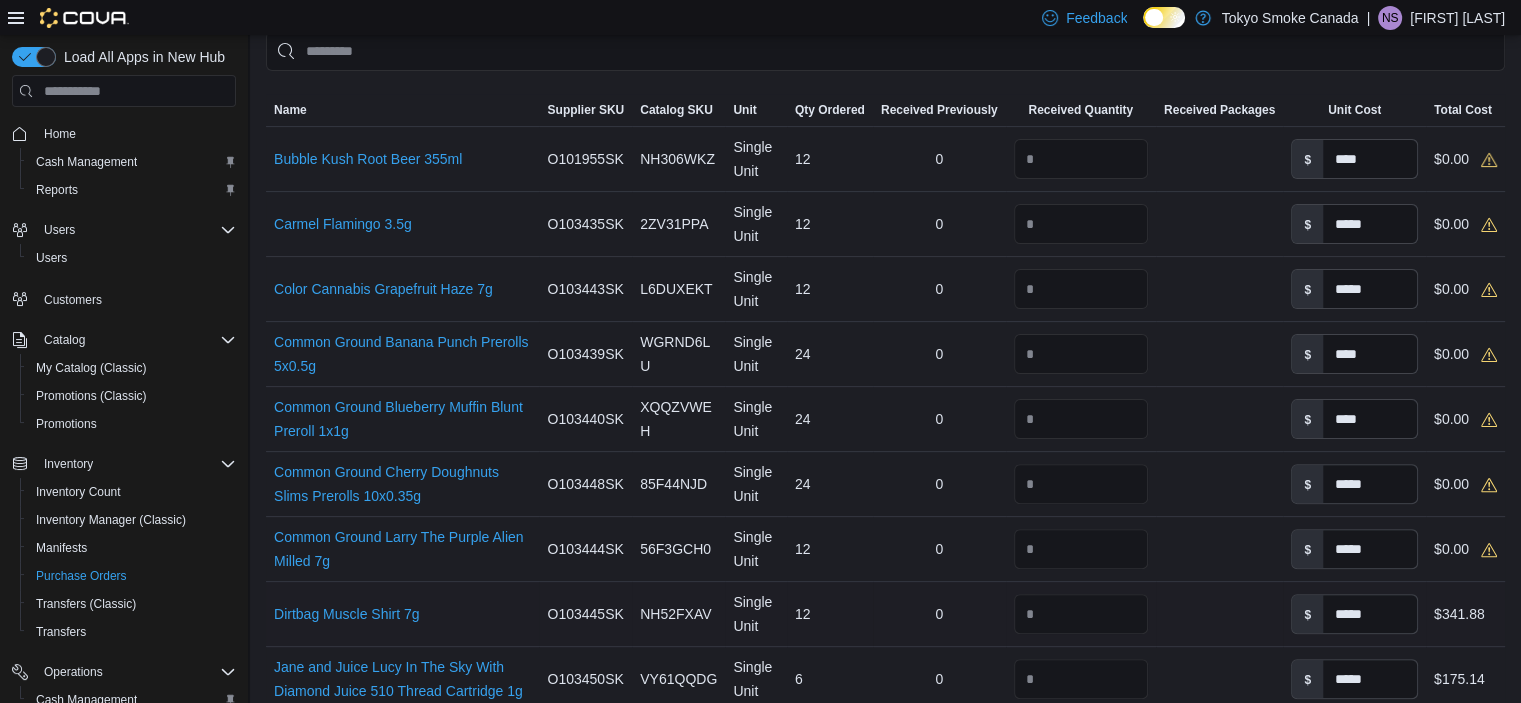 click on "**" at bounding box center (1081, 614) 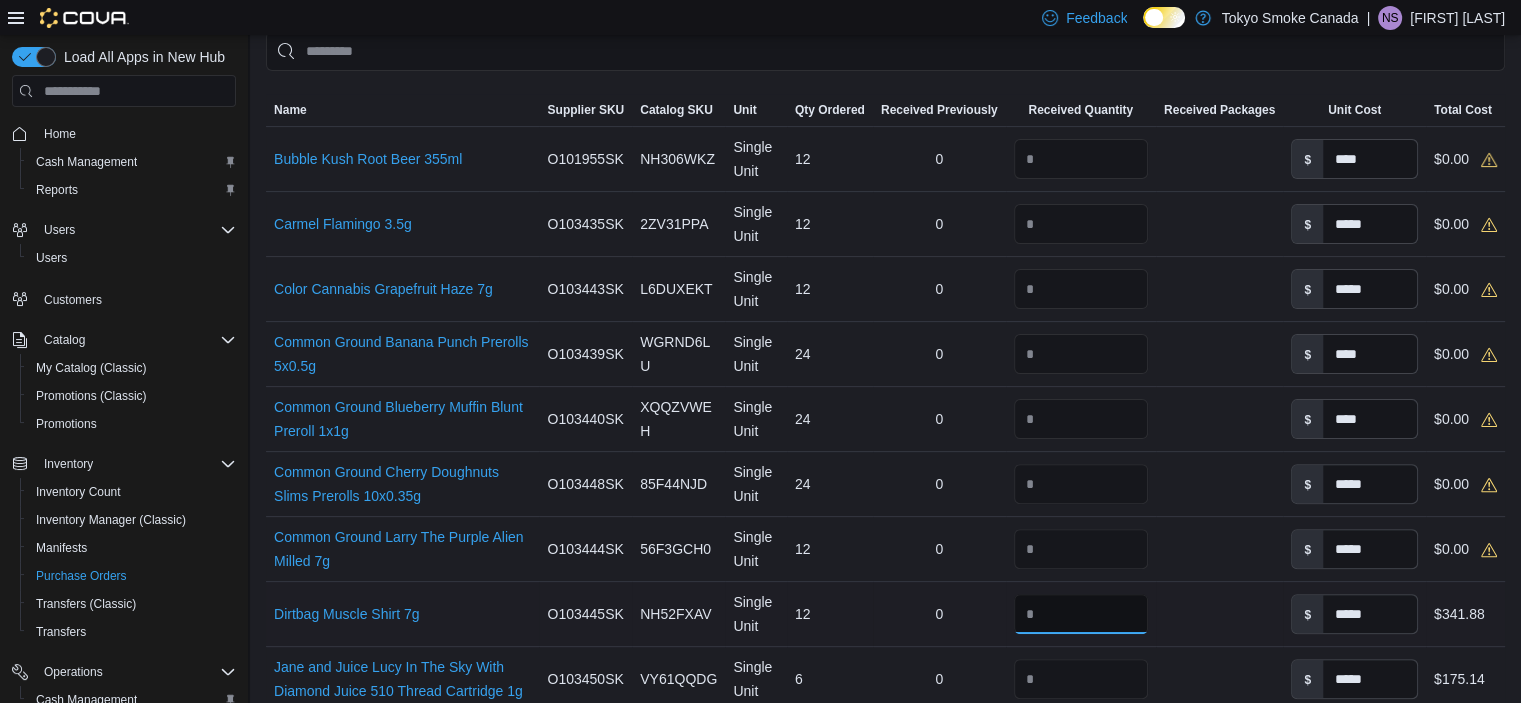 click on "**" at bounding box center [1081, 614] 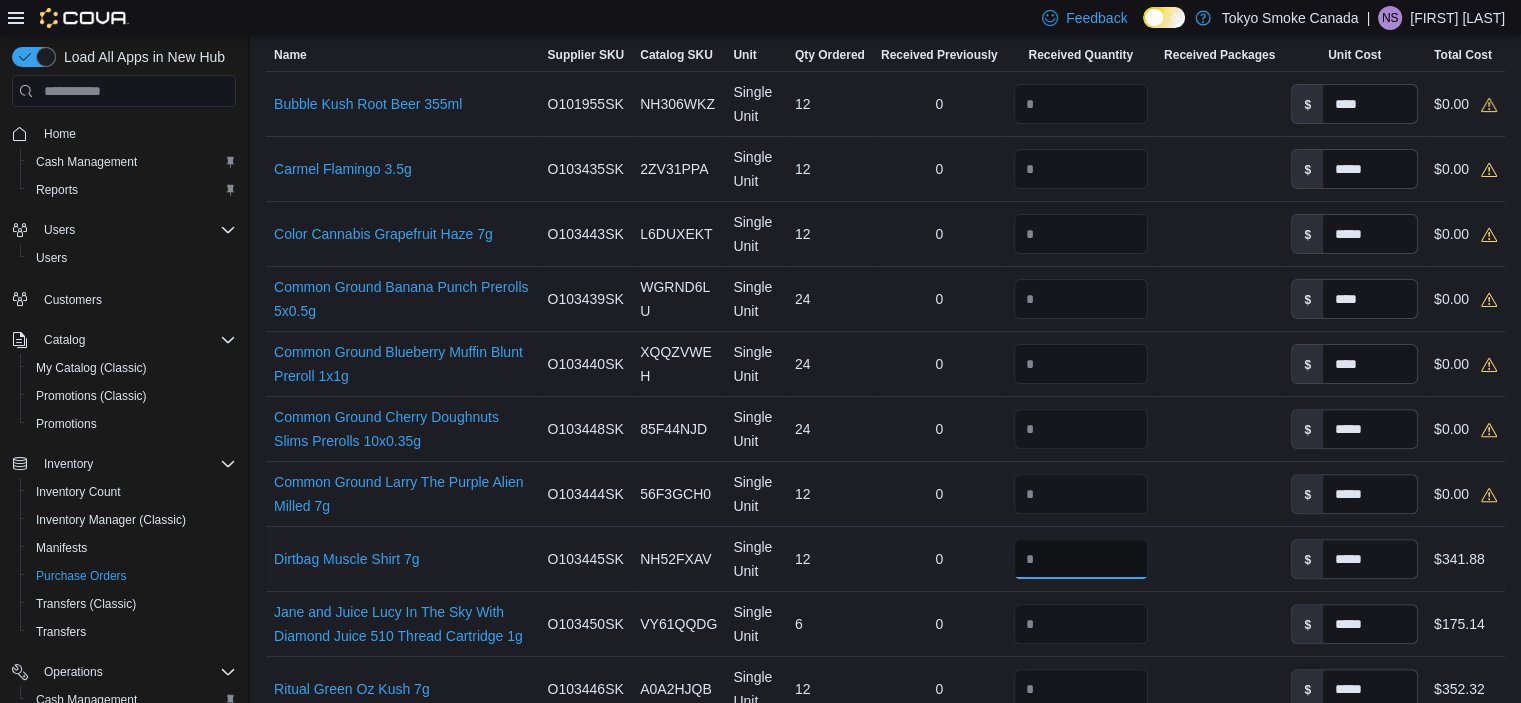 scroll, scrollTop: 600, scrollLeft: 0, axis: vertical 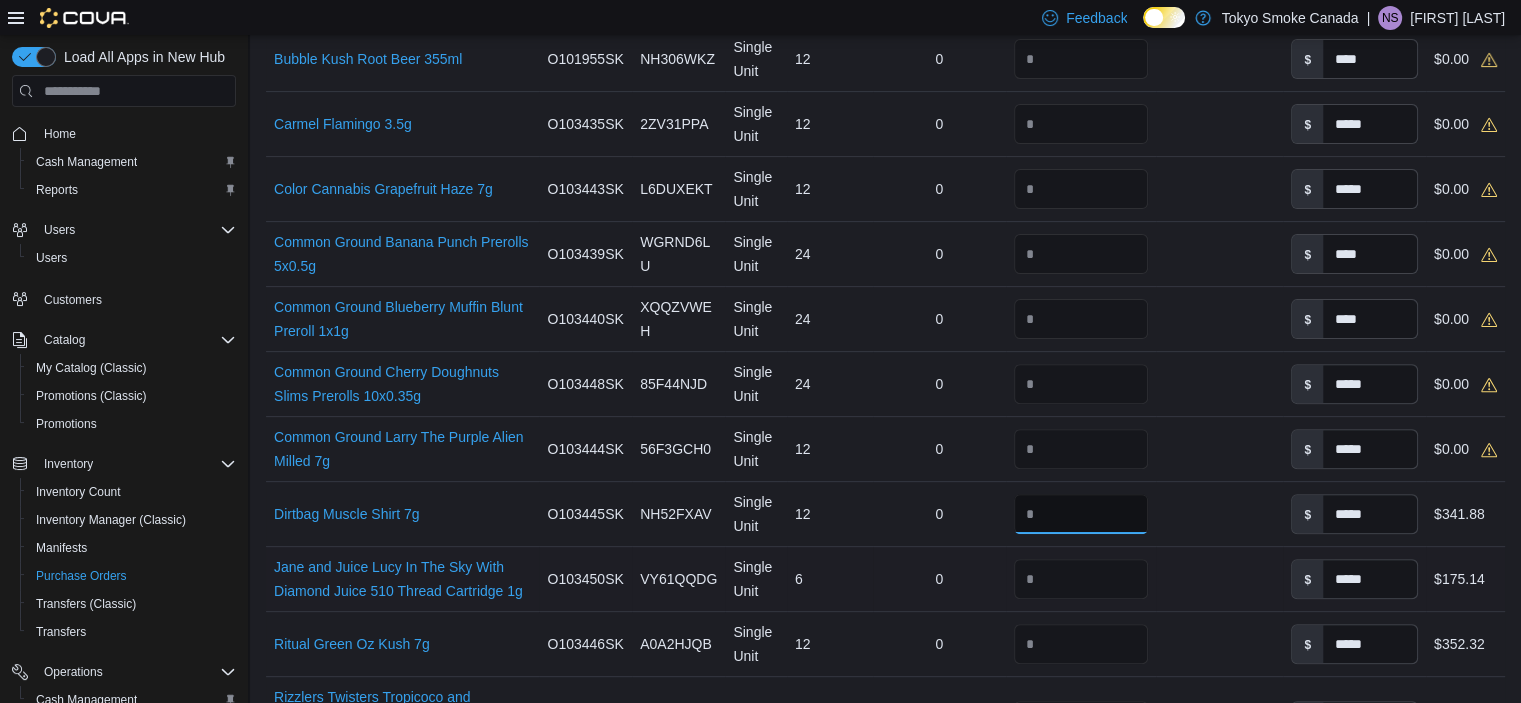 type 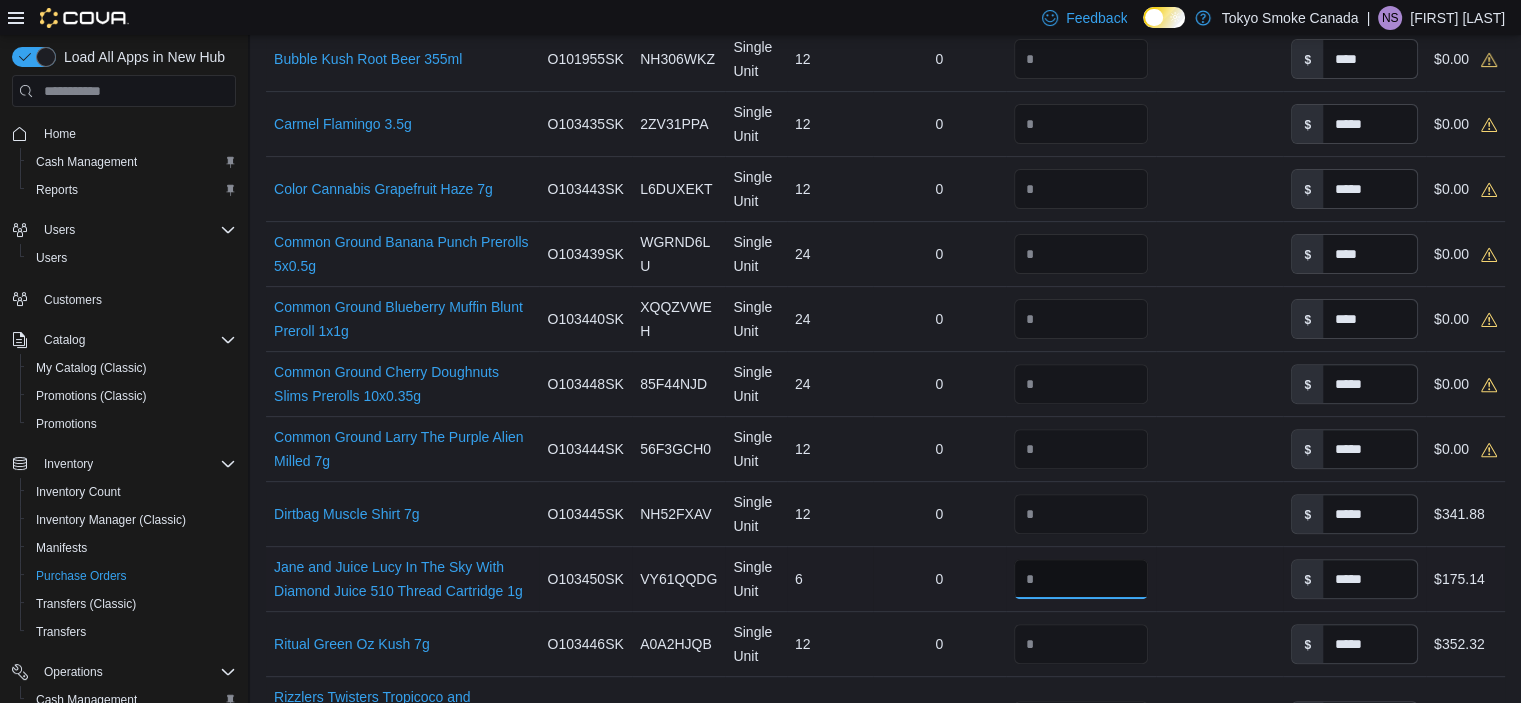click on "*" at bounding box center (1081, 579) 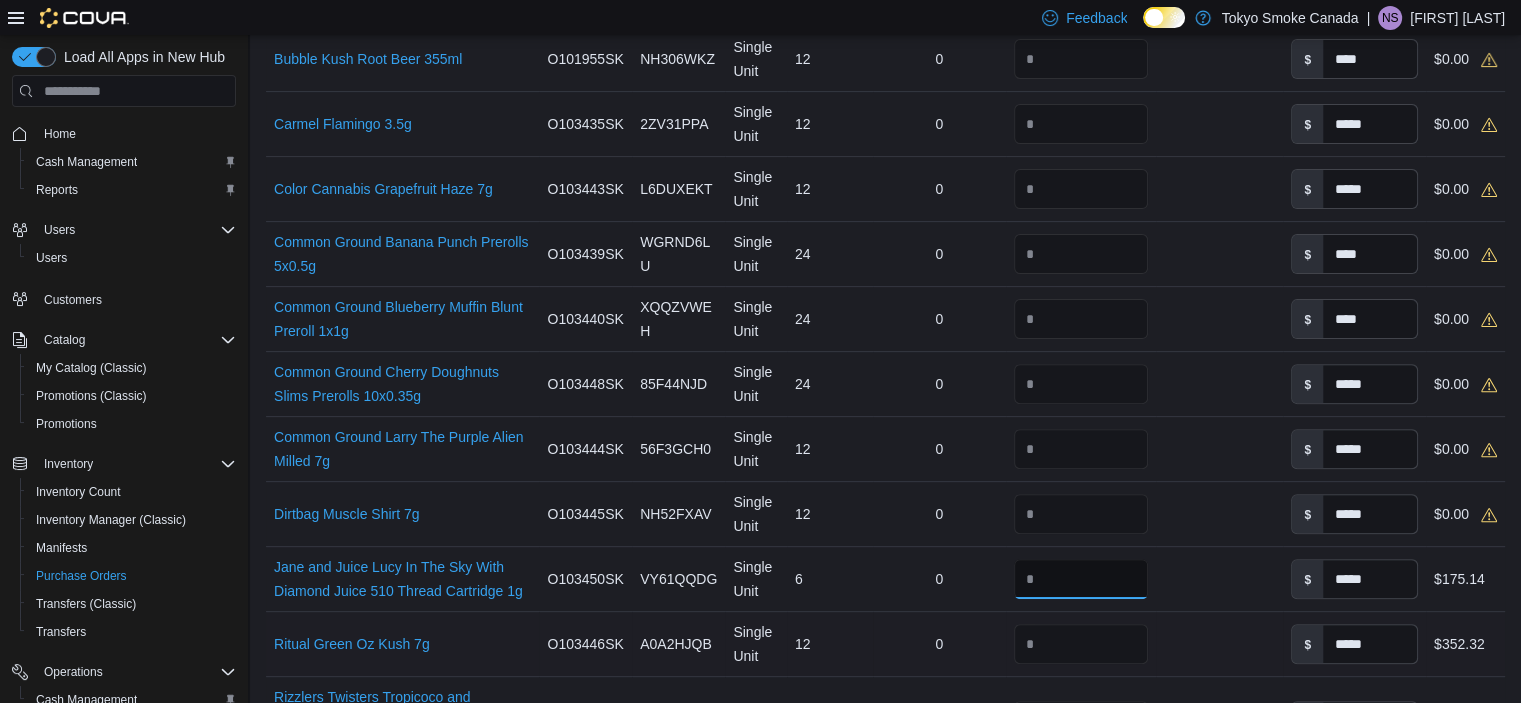 type 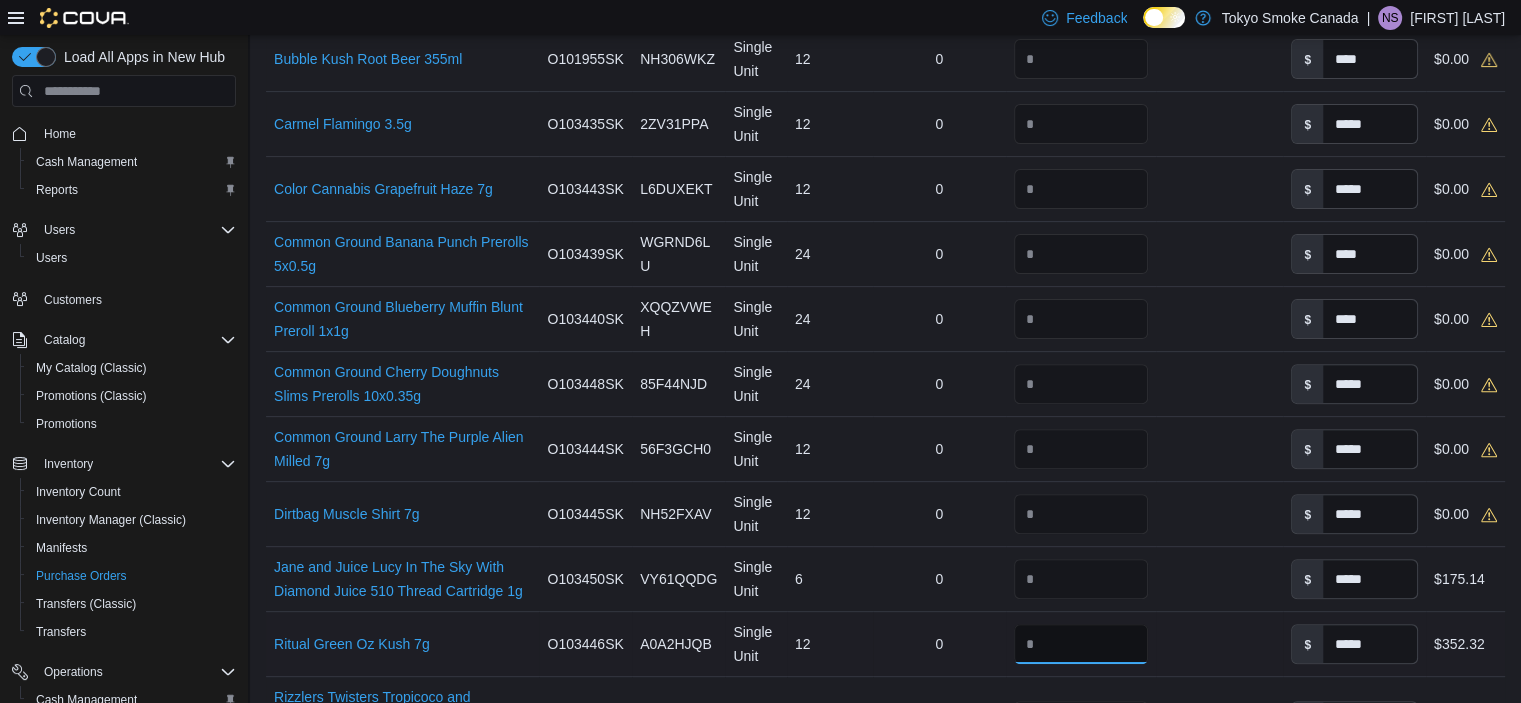click on "**" at bounding box center (1081, 644) 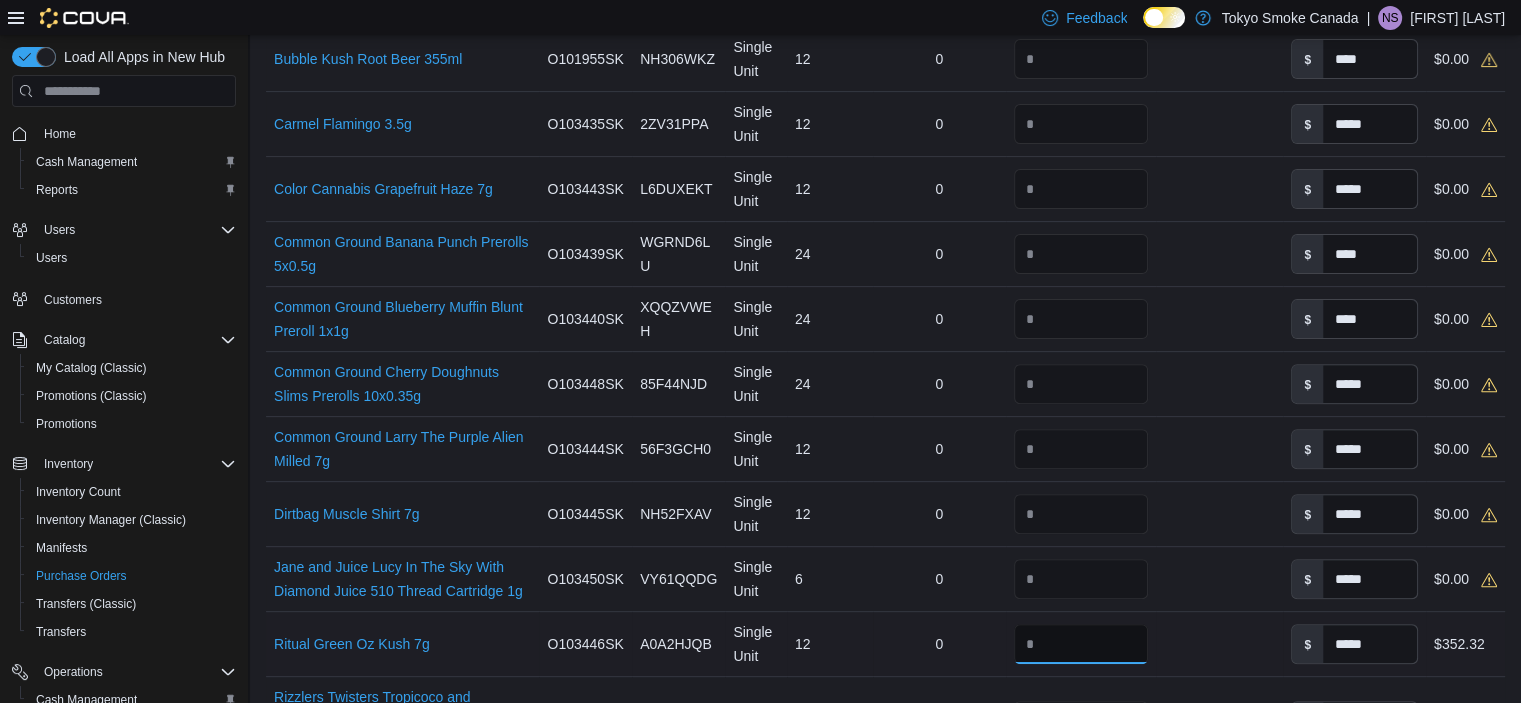 type 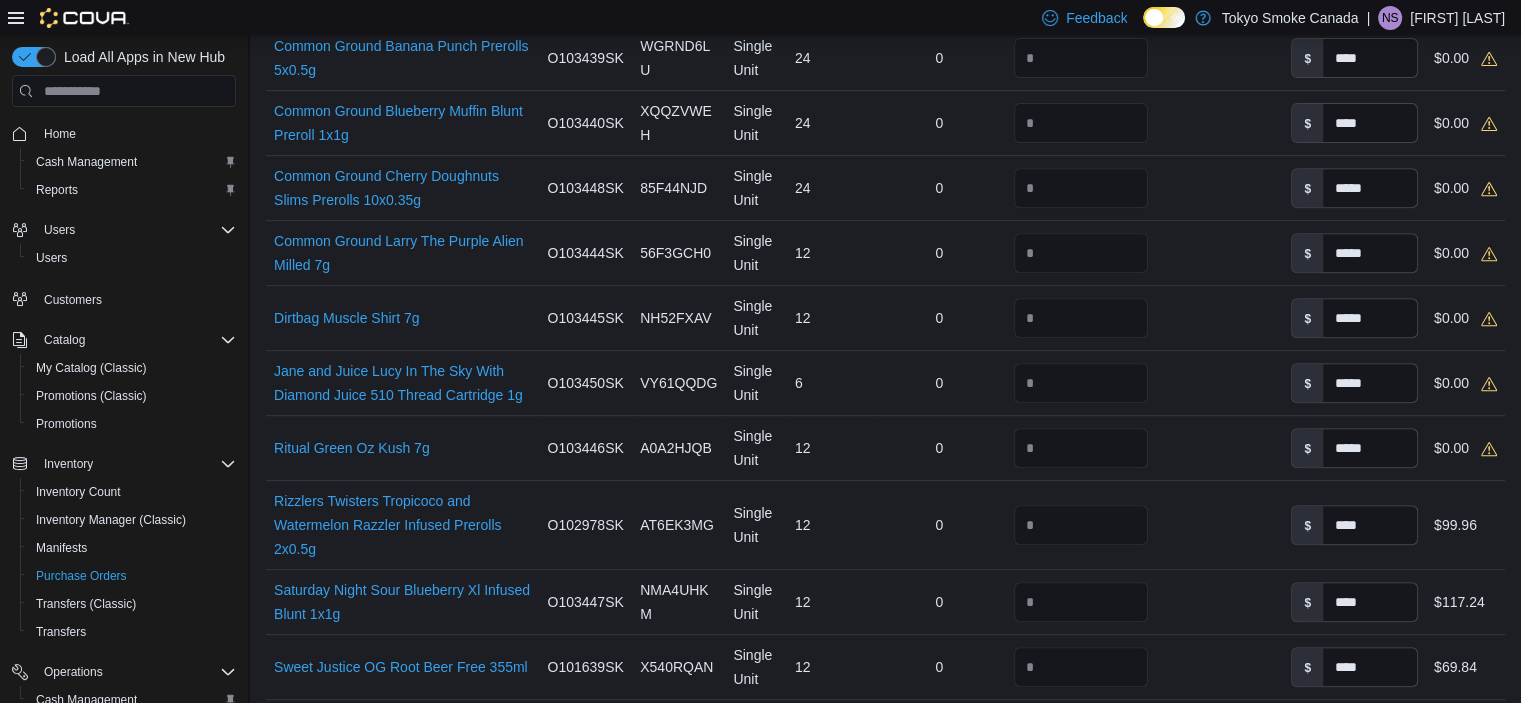 scroll, scrollTop: 800, scrollLeft: 0, axis: vertical 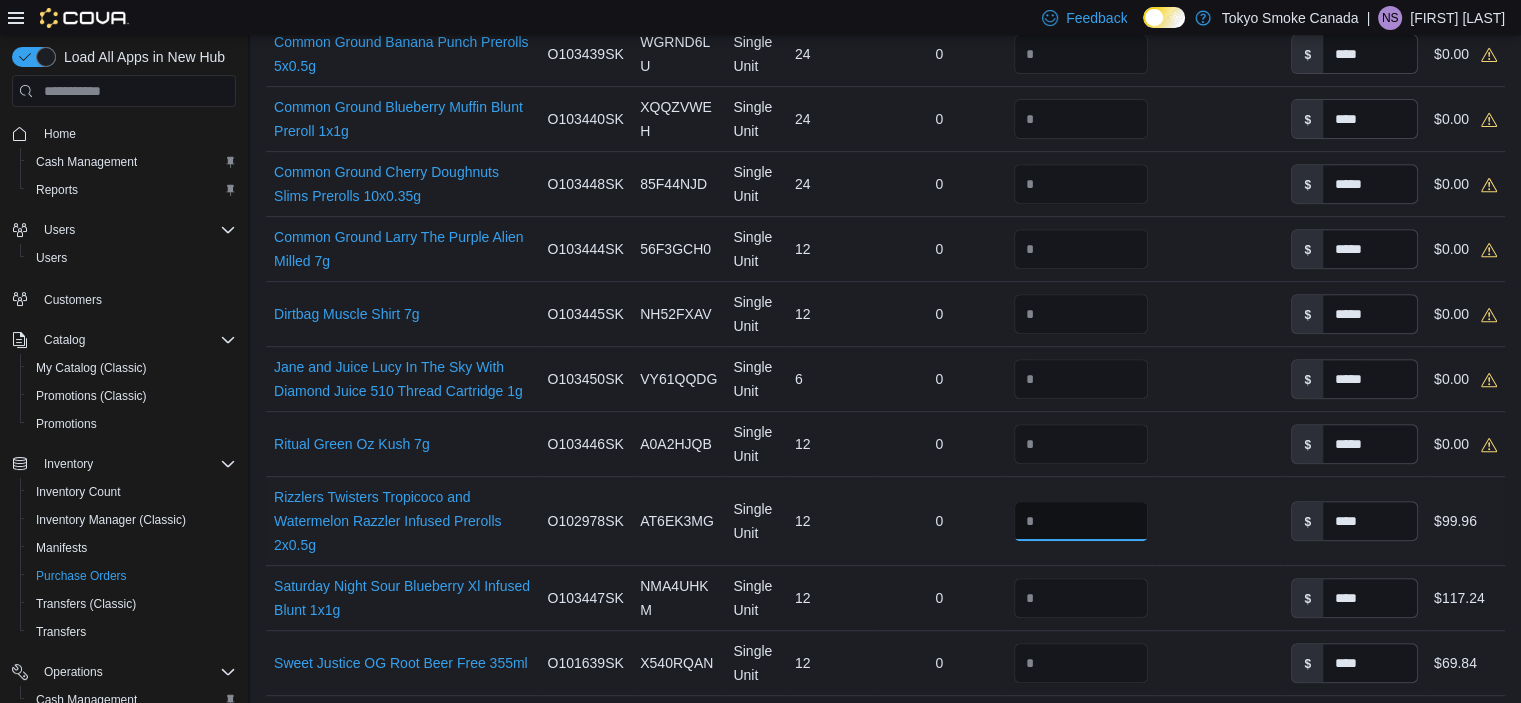 click on "**" at bounding box center (1081, 521) 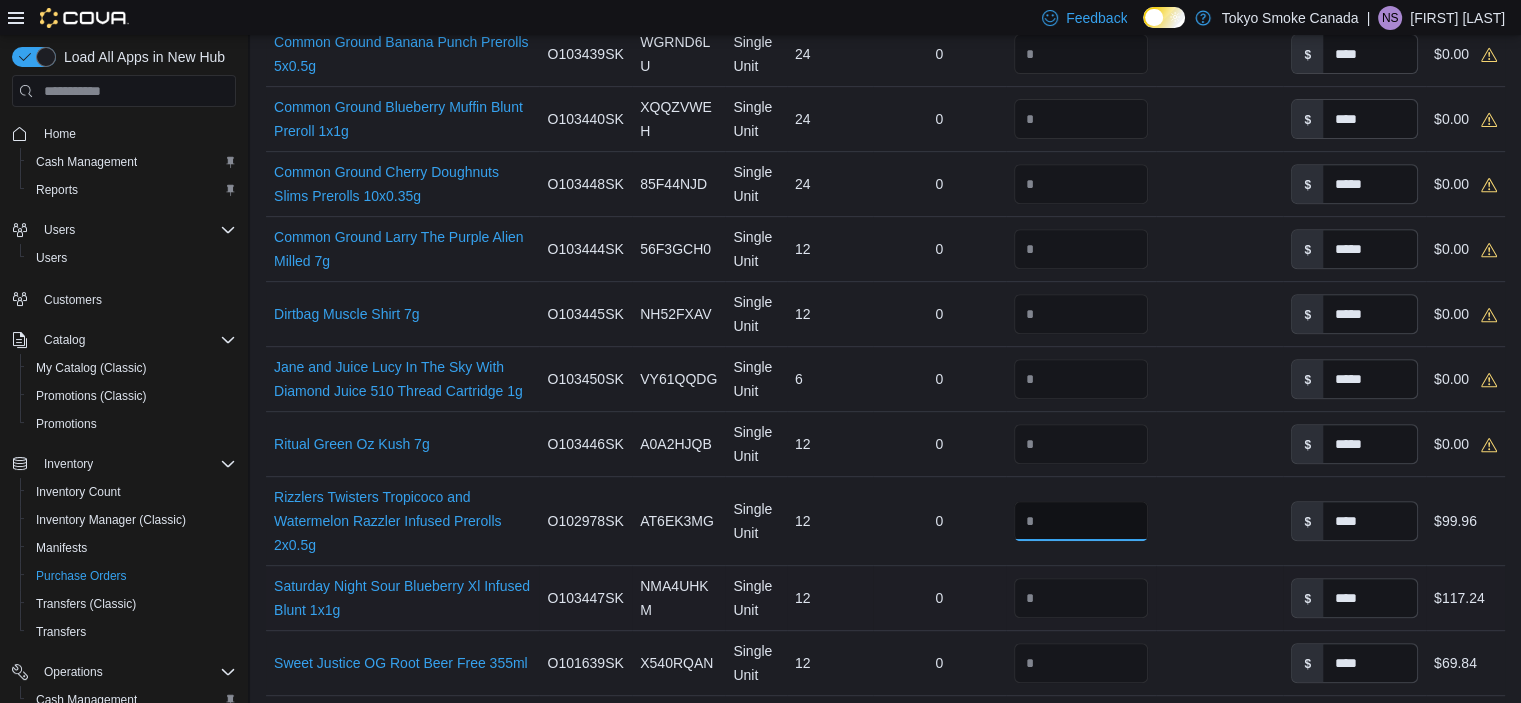 type 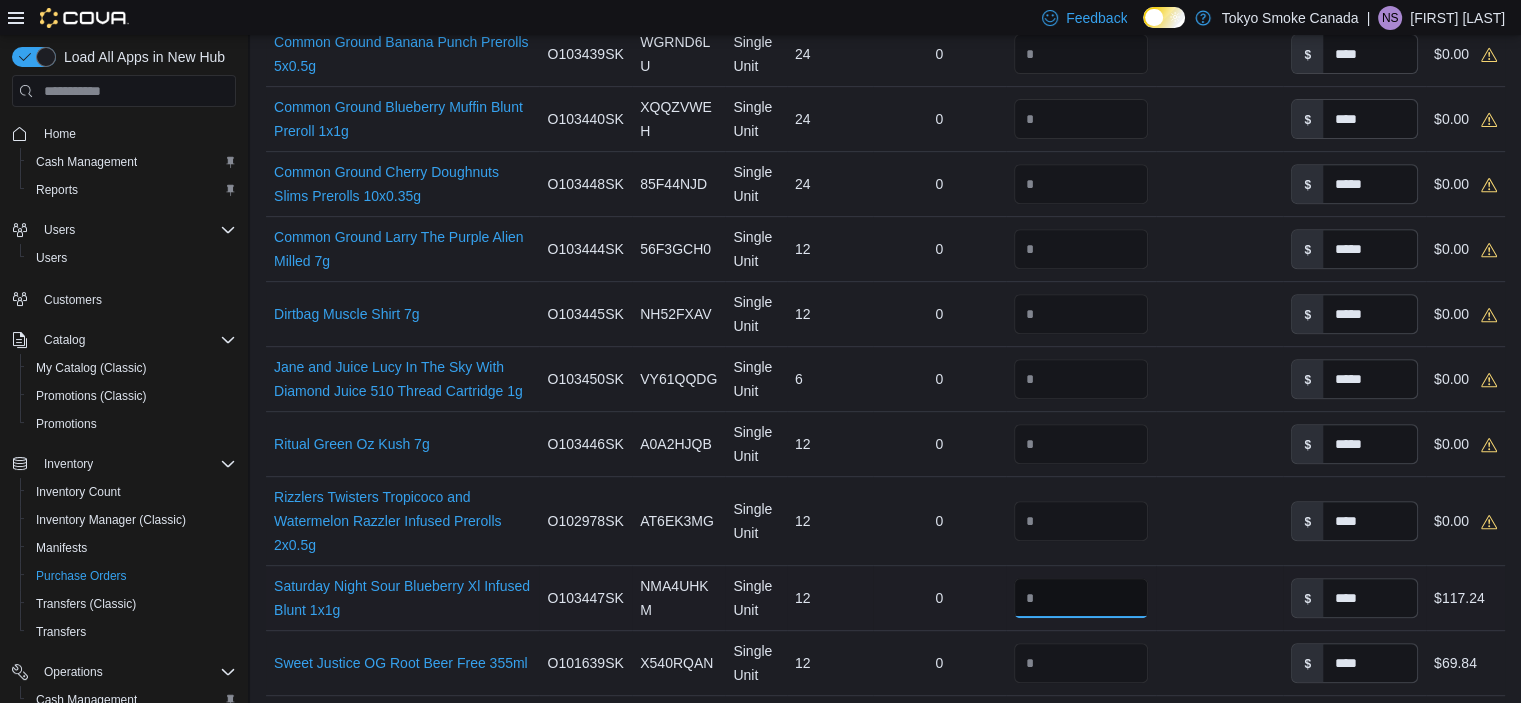 click on "**" at bounding box center [1081, 598] 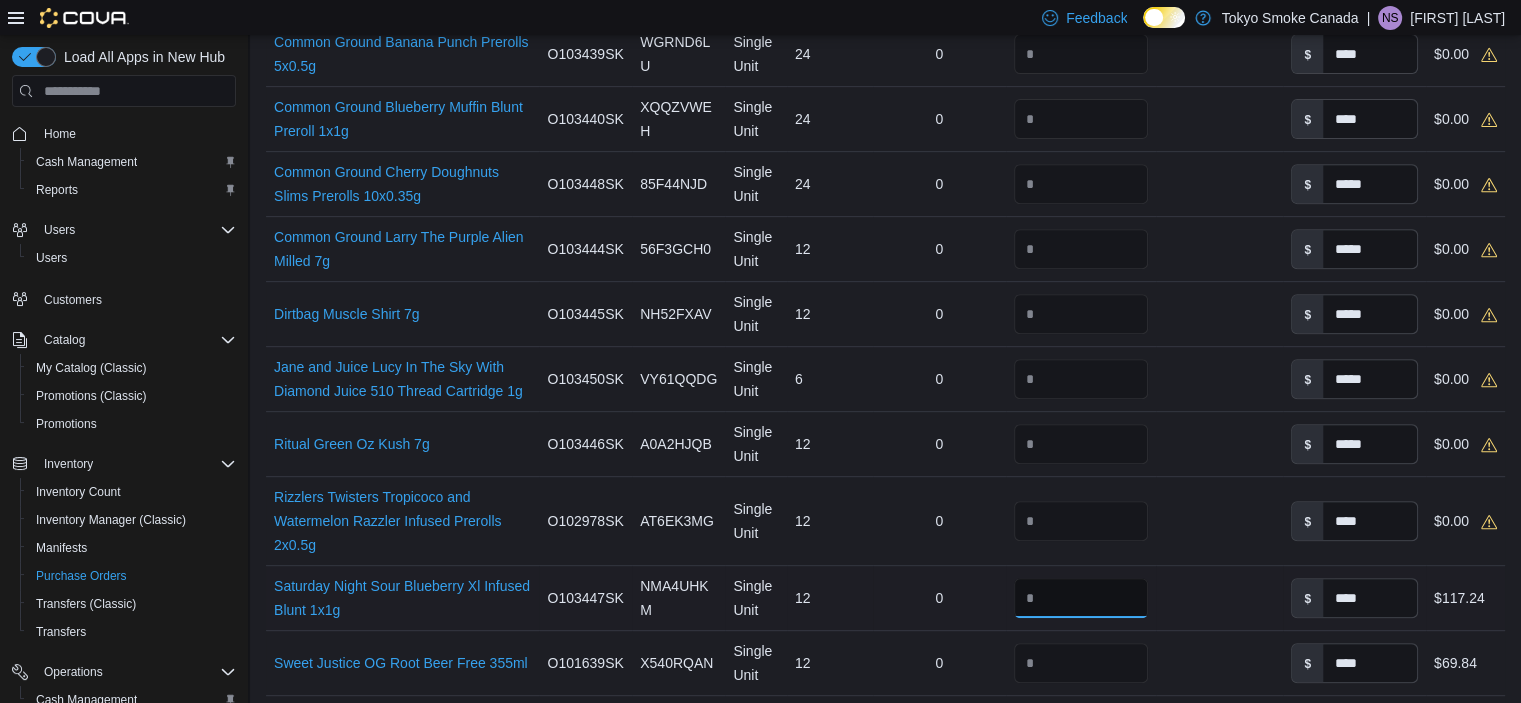 type on "*" 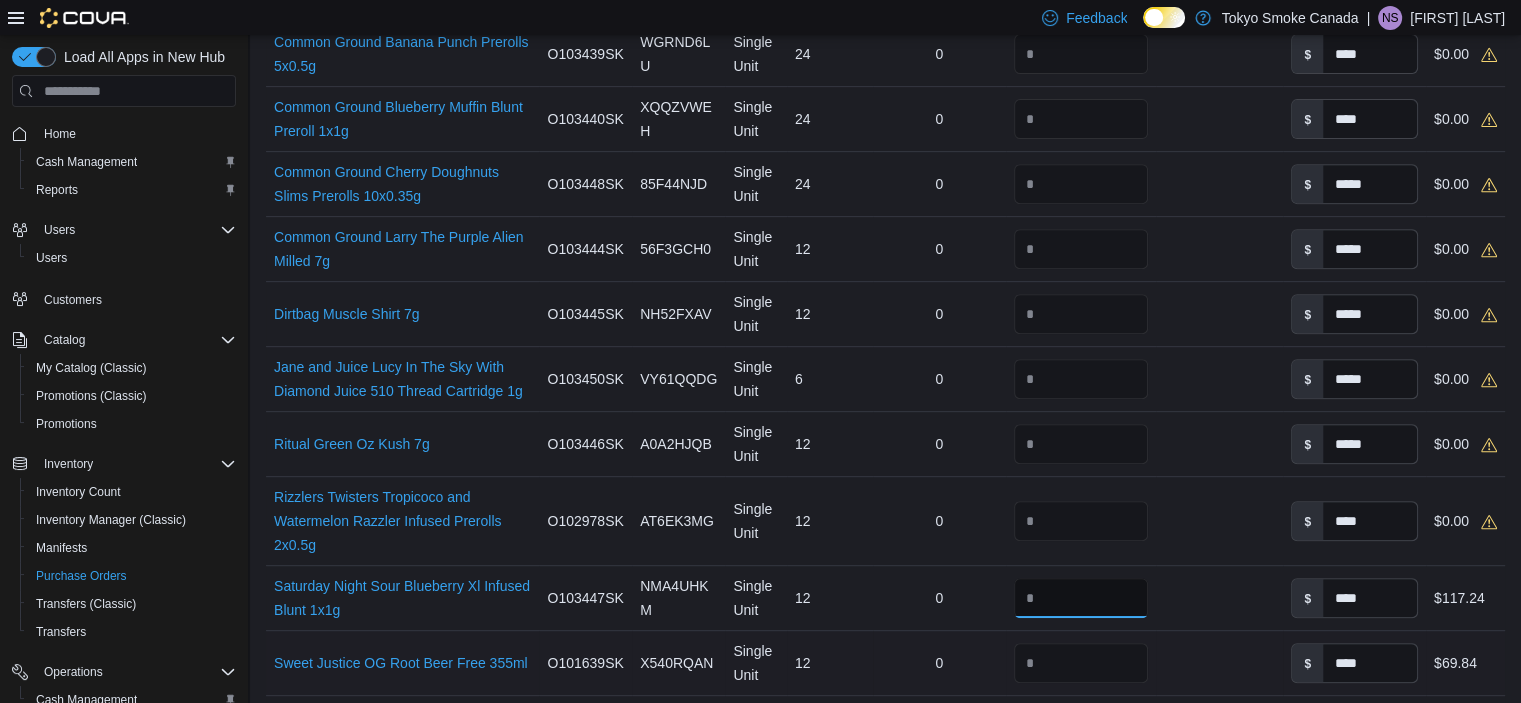 type 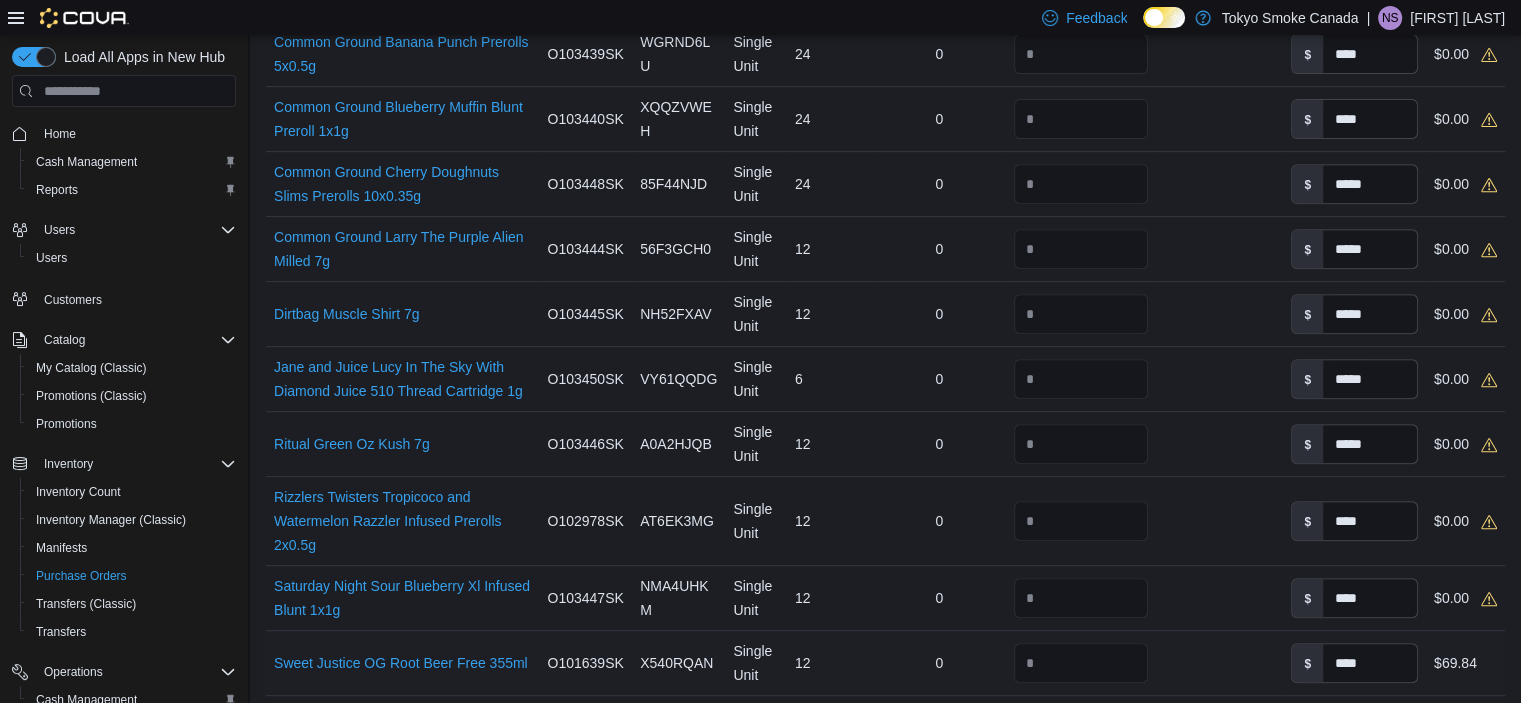click on "**" at bounding box center [1081, 663] 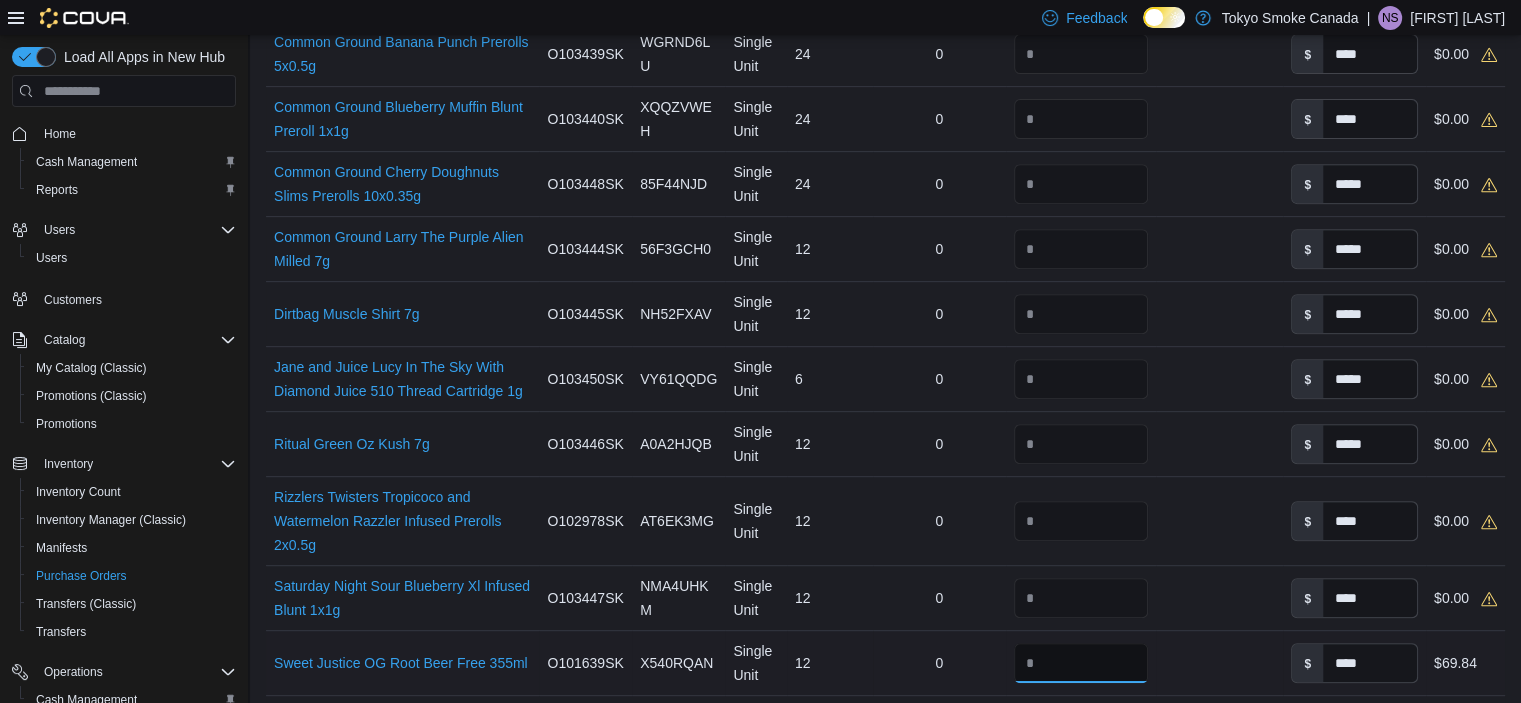 click on "**" at bounding box center (1081, 663) 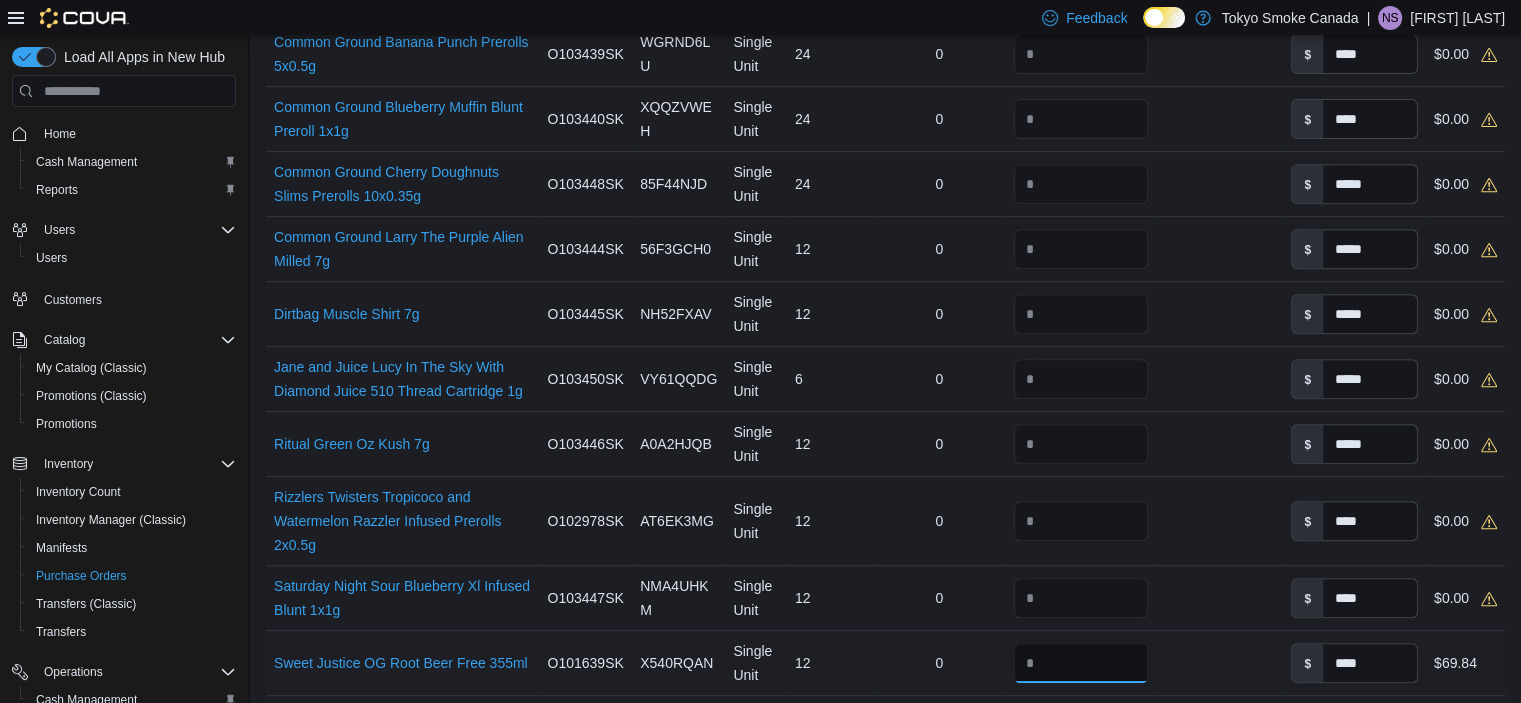 type on "*" 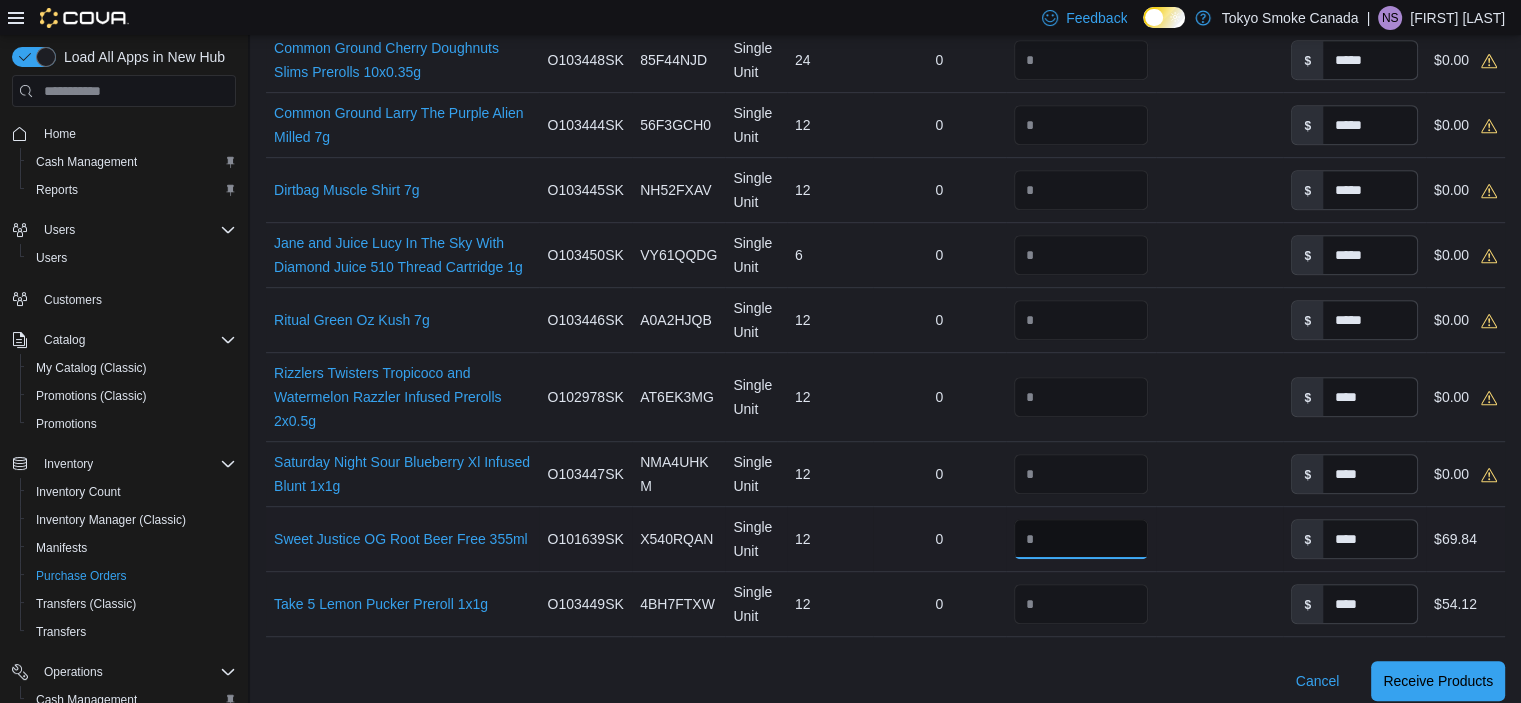 scroll, scrollTop: 1100, scrollLeft: 0, axis: vertical 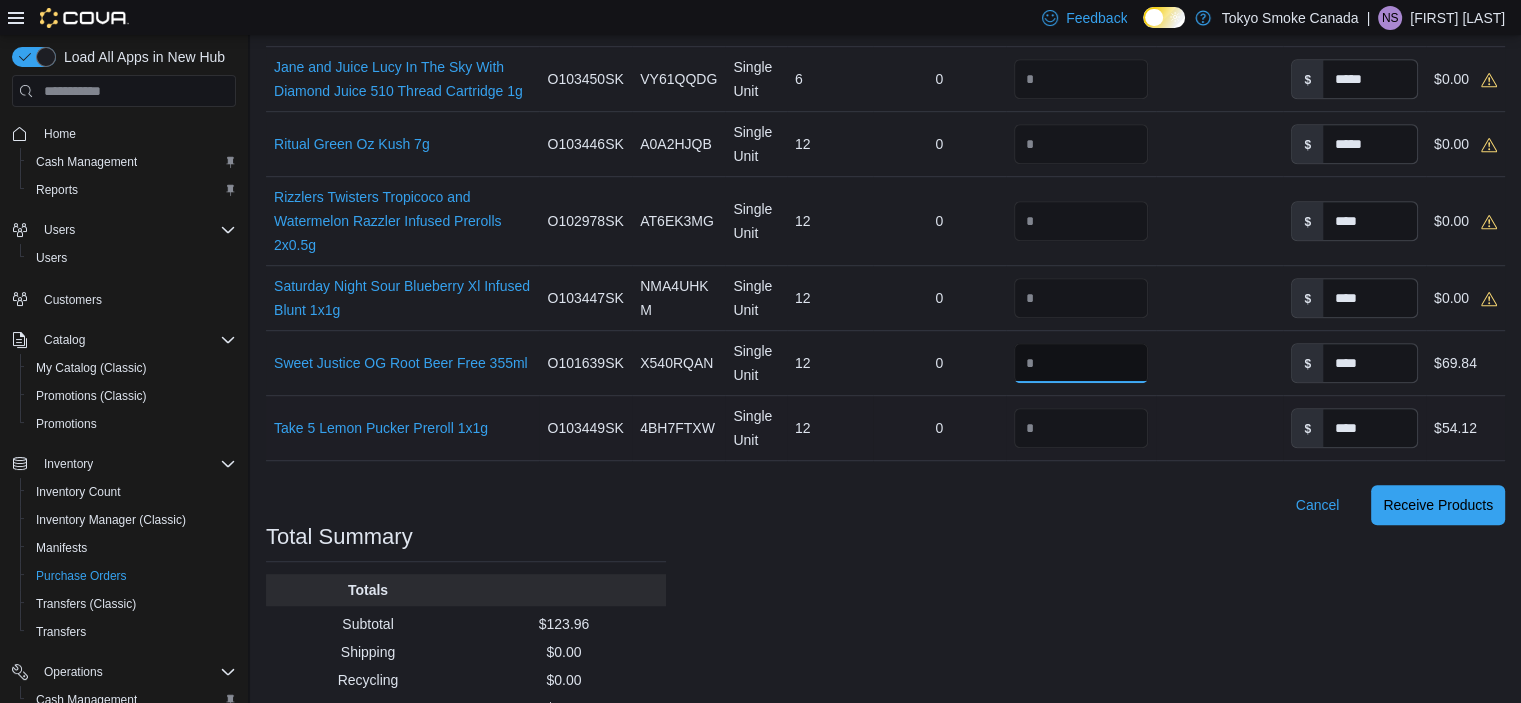 type 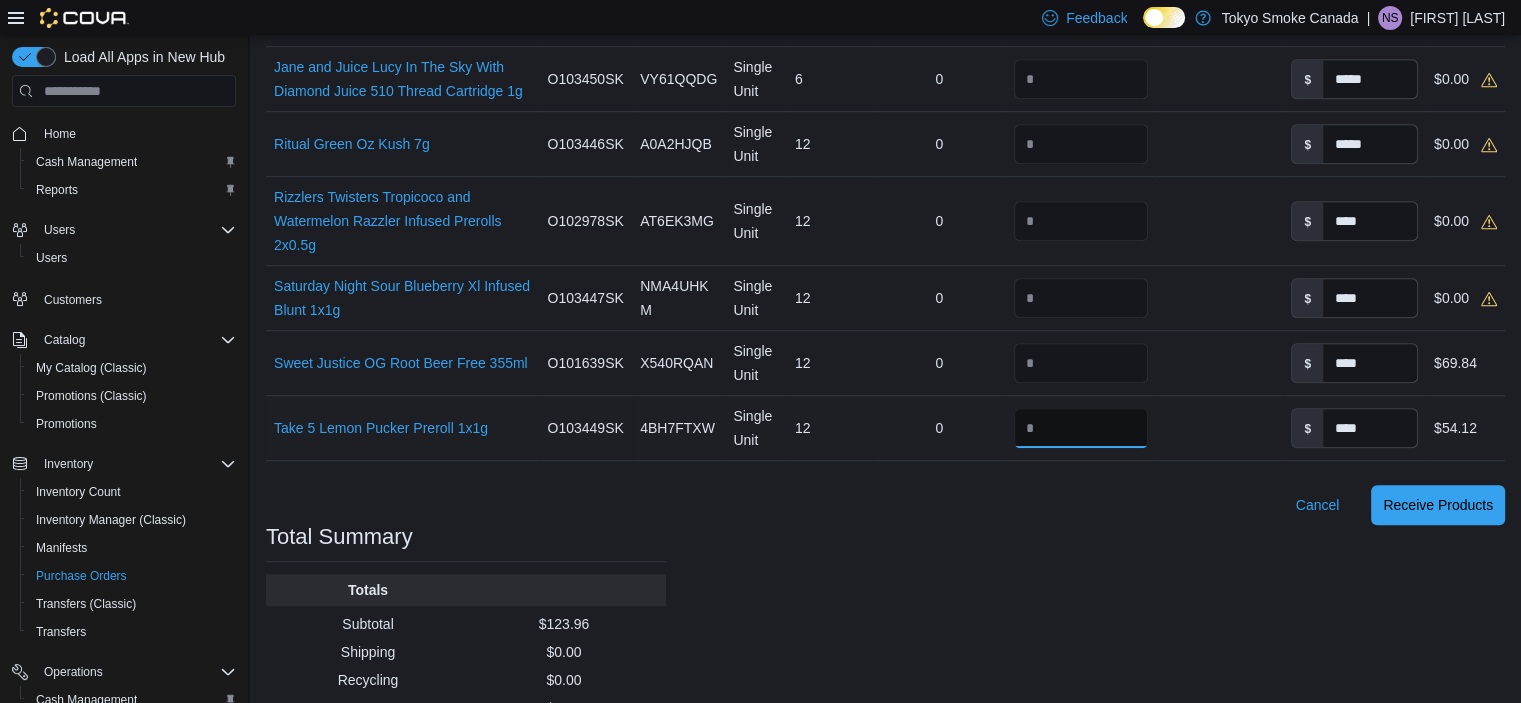 click on "**" at bounding box center [1081, 428] 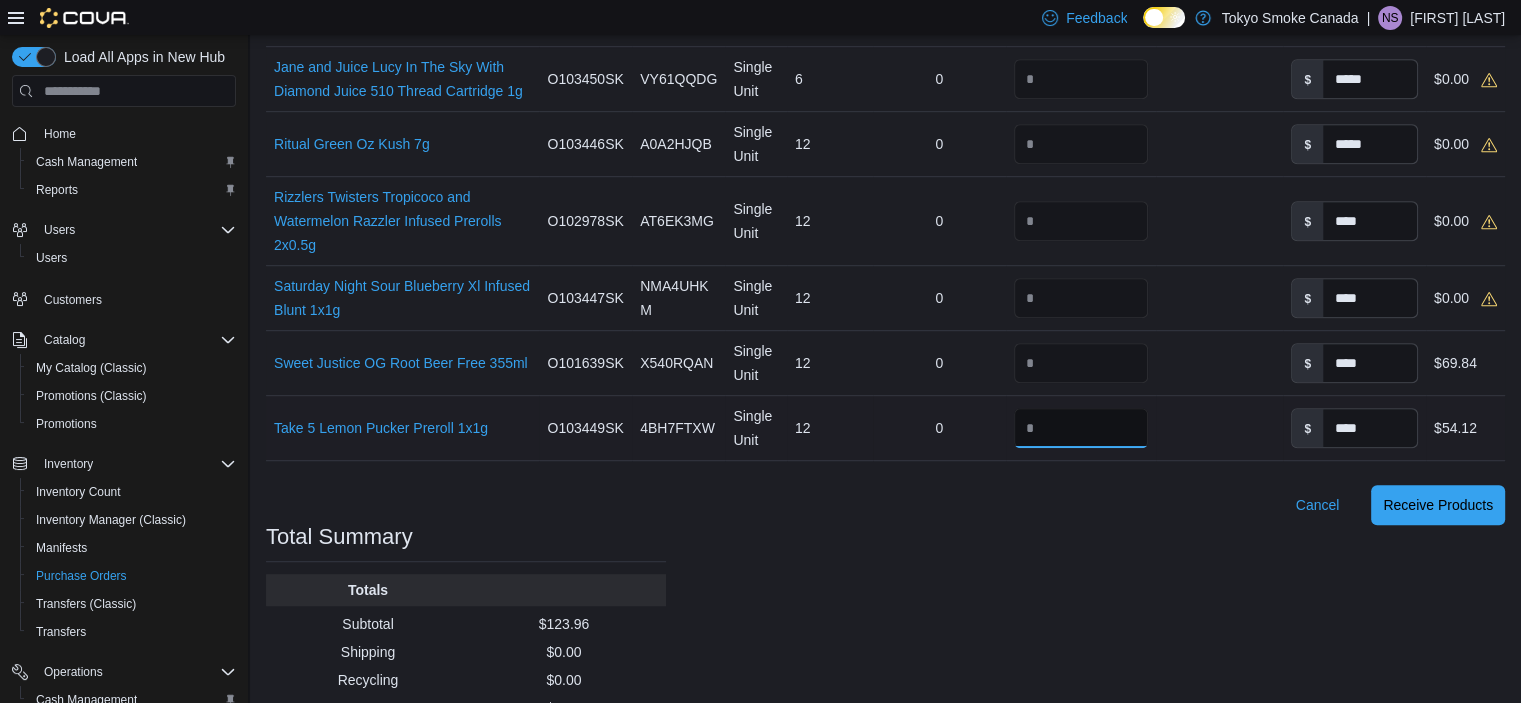 type on "*" 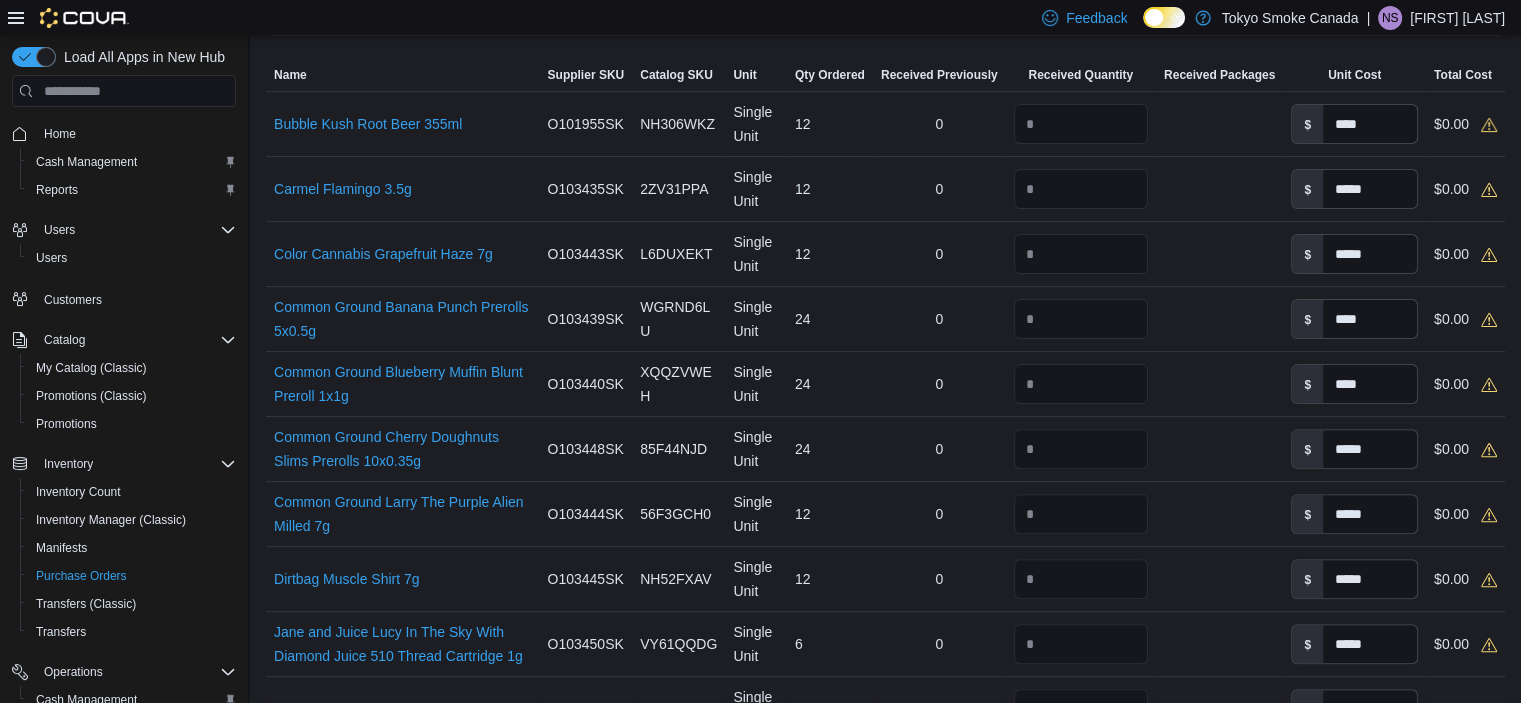 scroll, scrollTop: 500, scrollLeft: 0, axis: vertical 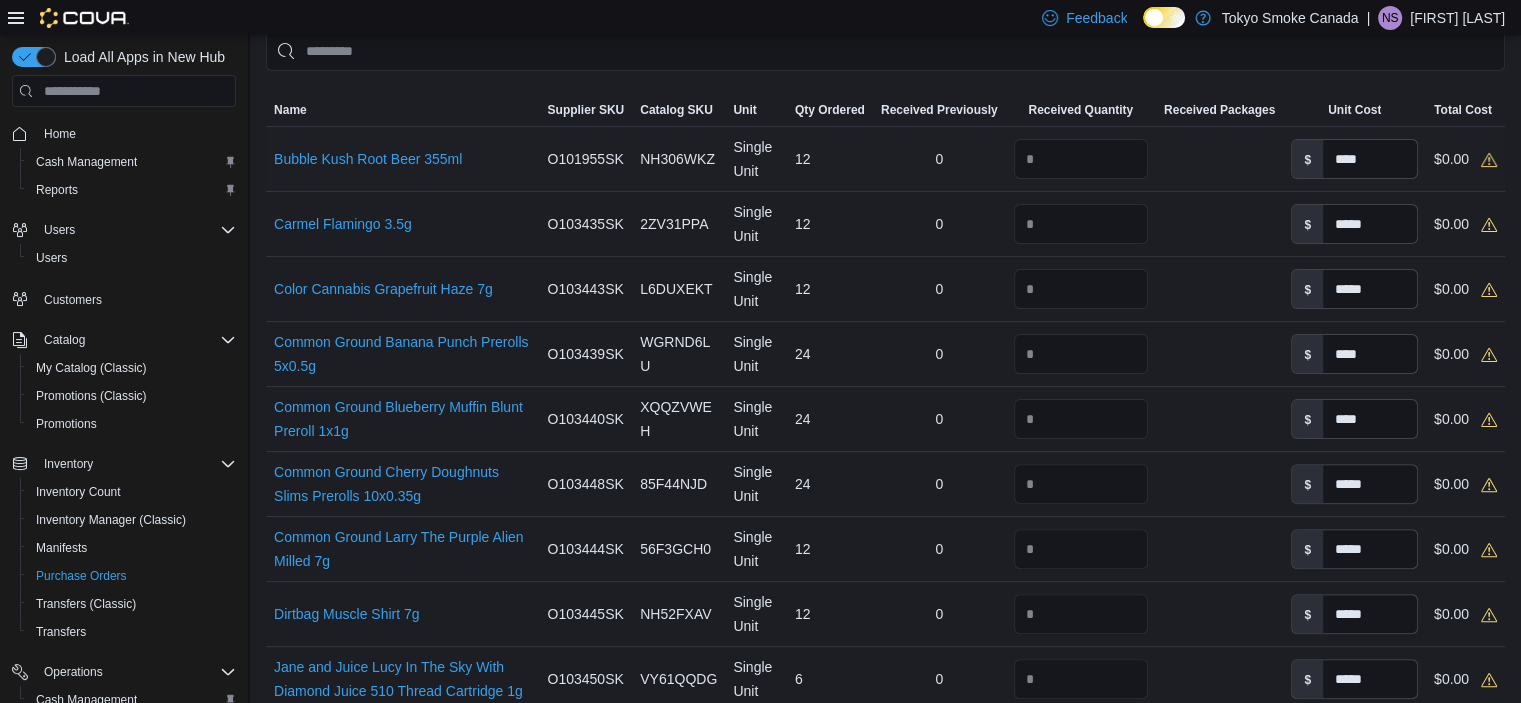 type 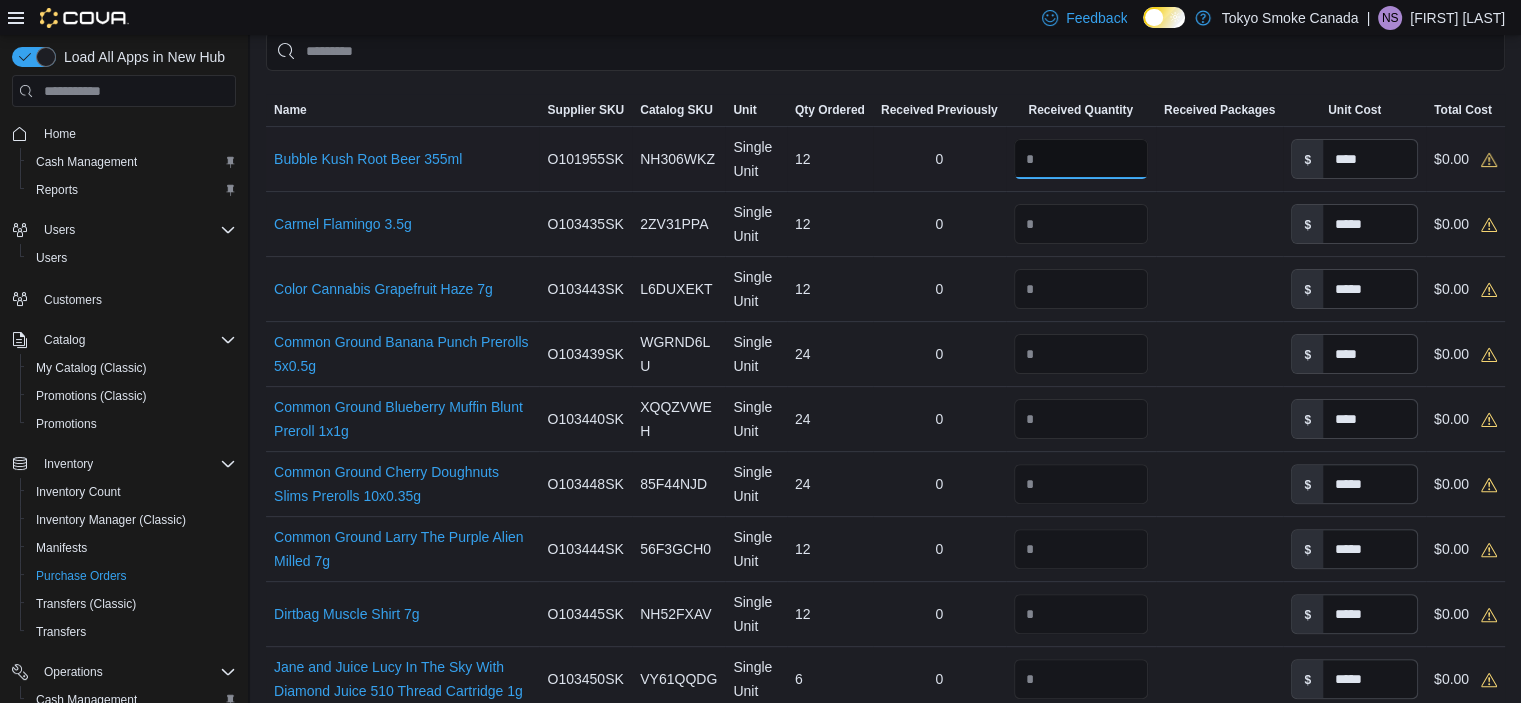 click at bounding box center [1081, 159] 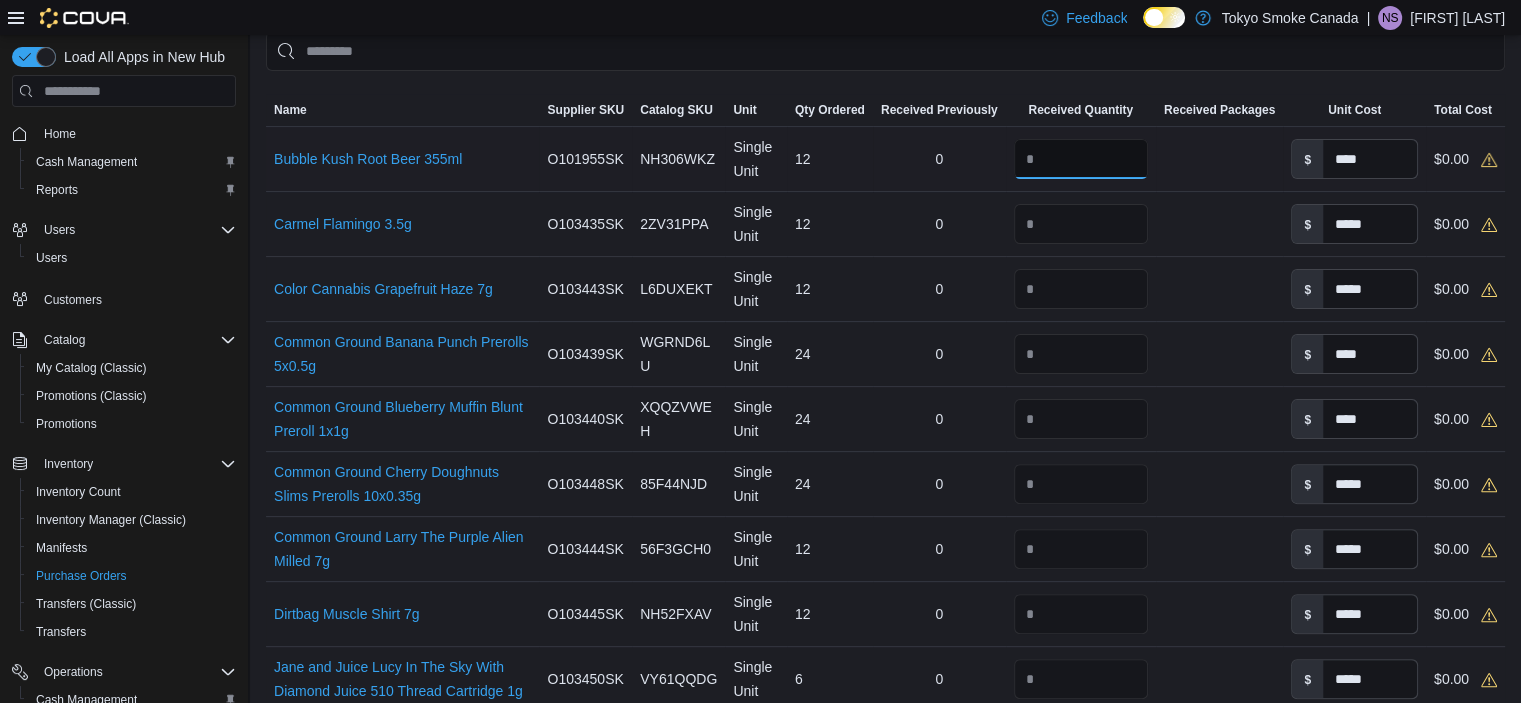 type on "**" 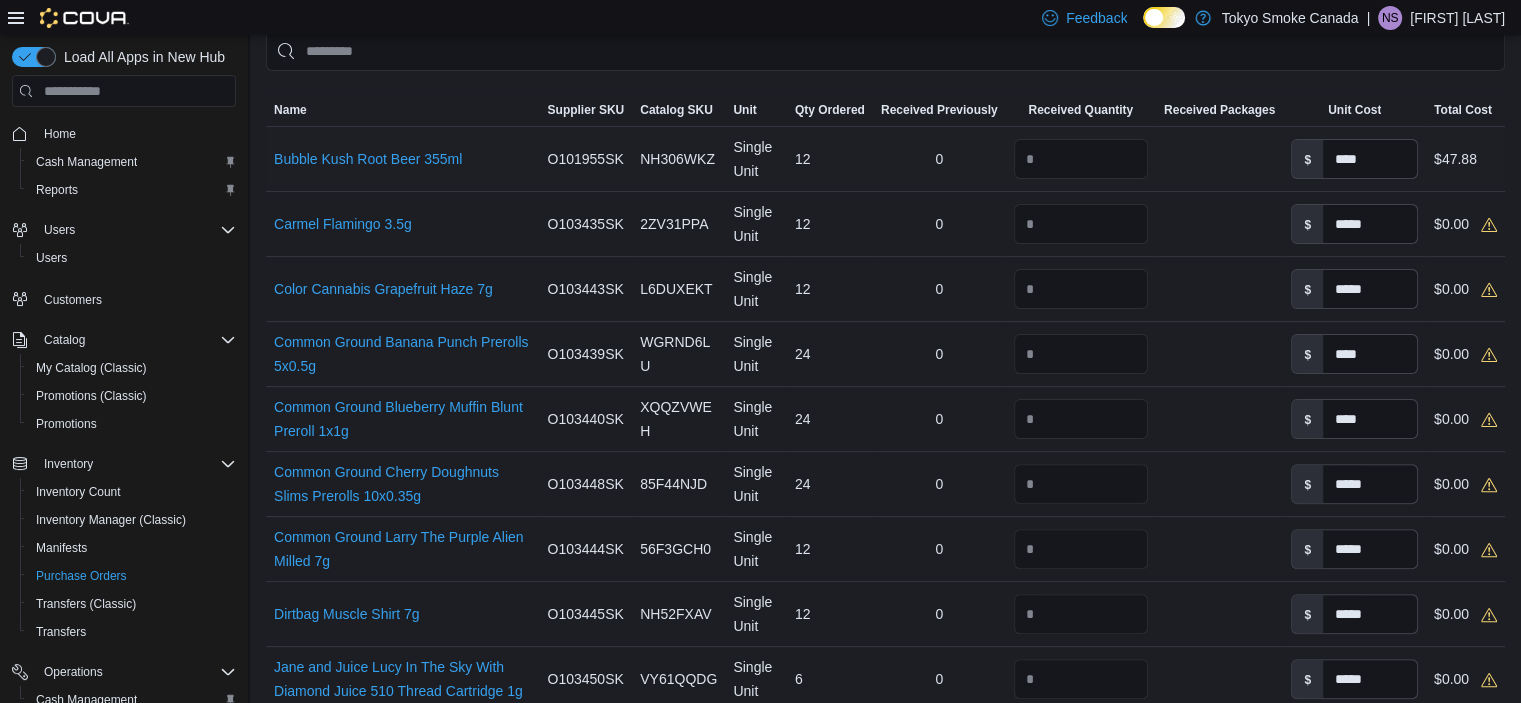 click on "Received Quantity **" at bounding box center [1081, 159] 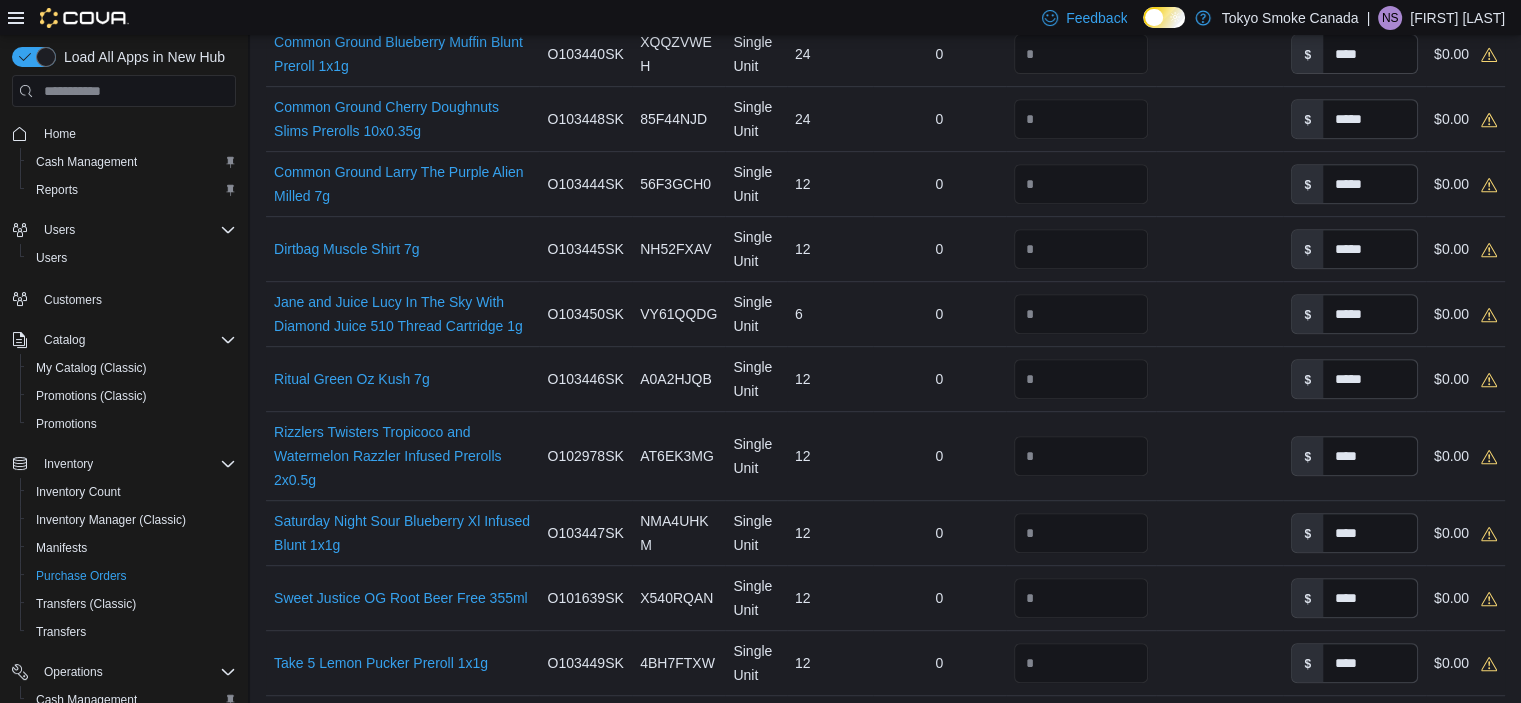 scroll, scrollTop: 900, scrollLeft: 0, axis: vertical 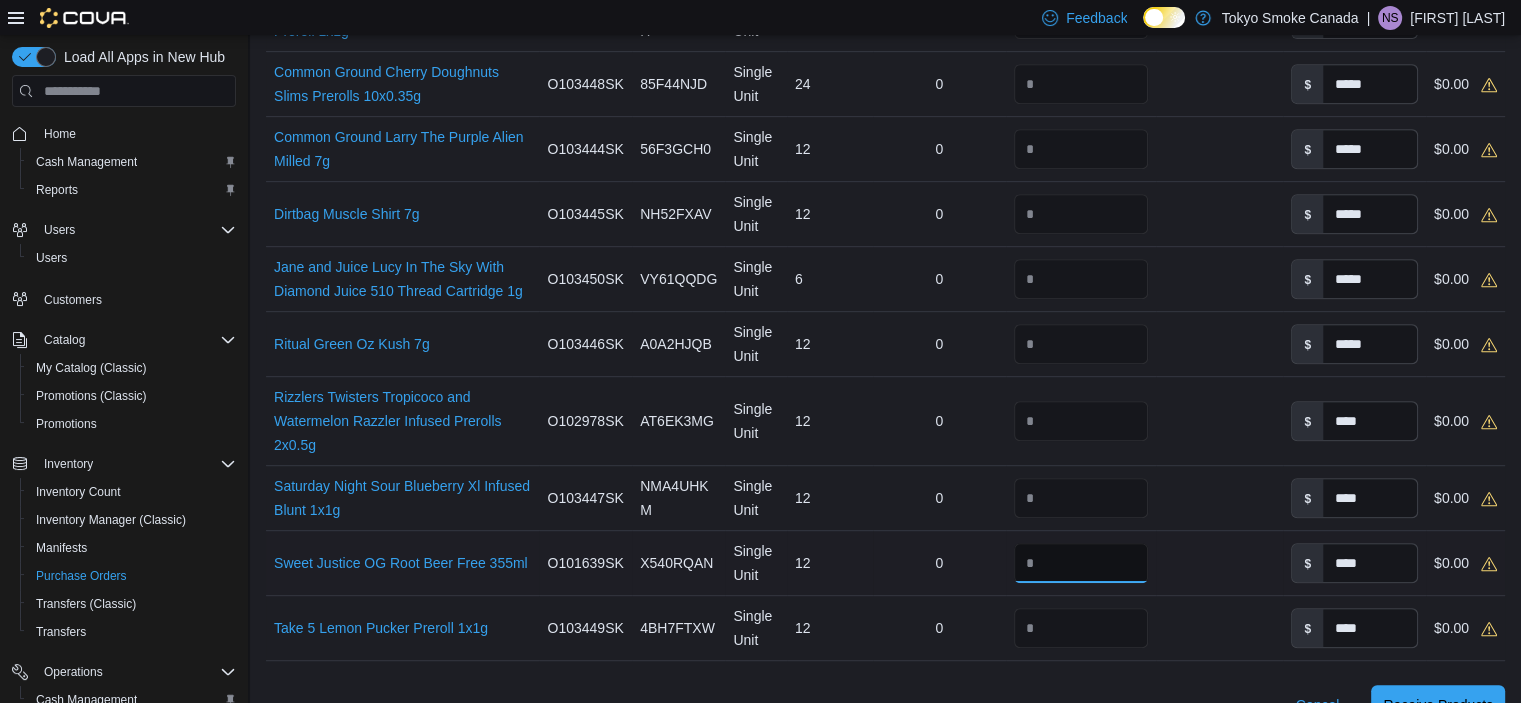 click at bounding box center (1081, 563) 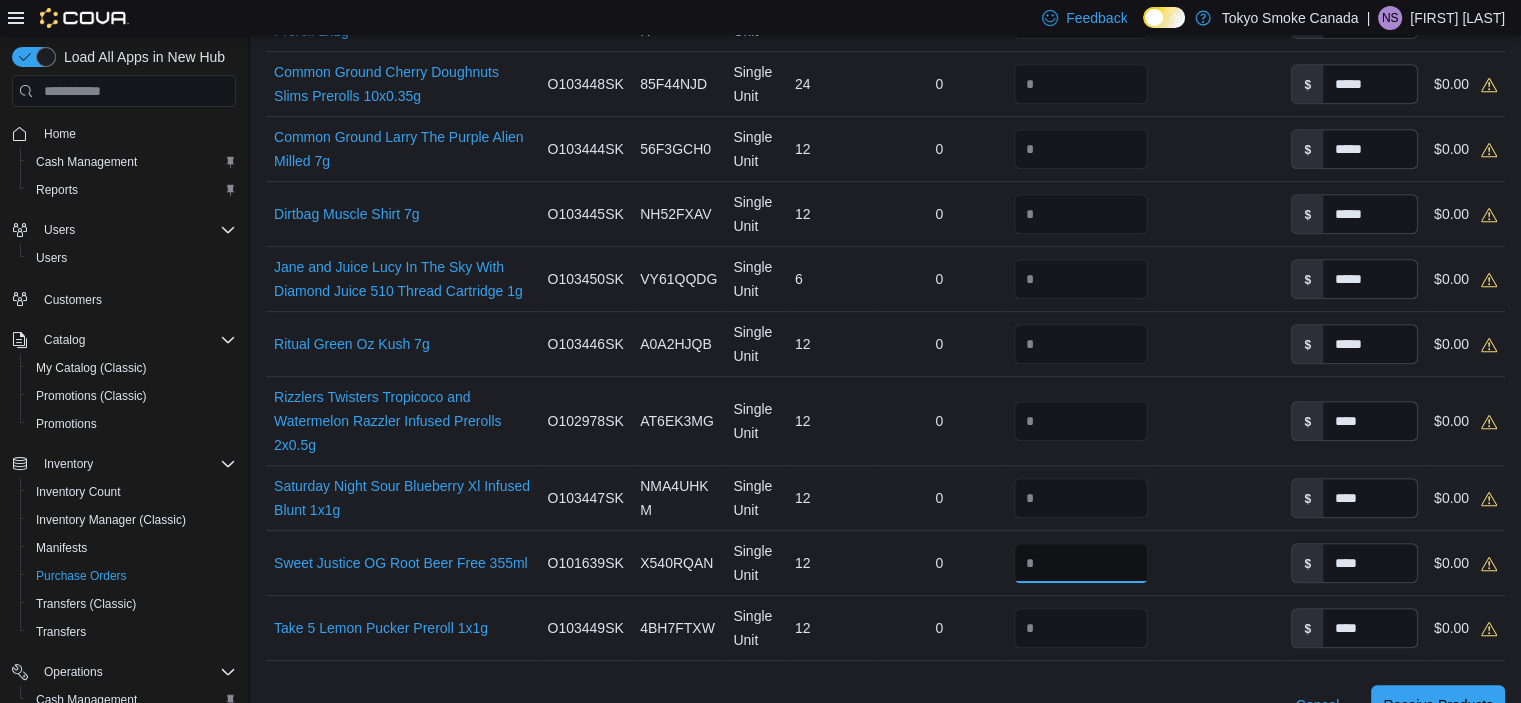 type on "**" 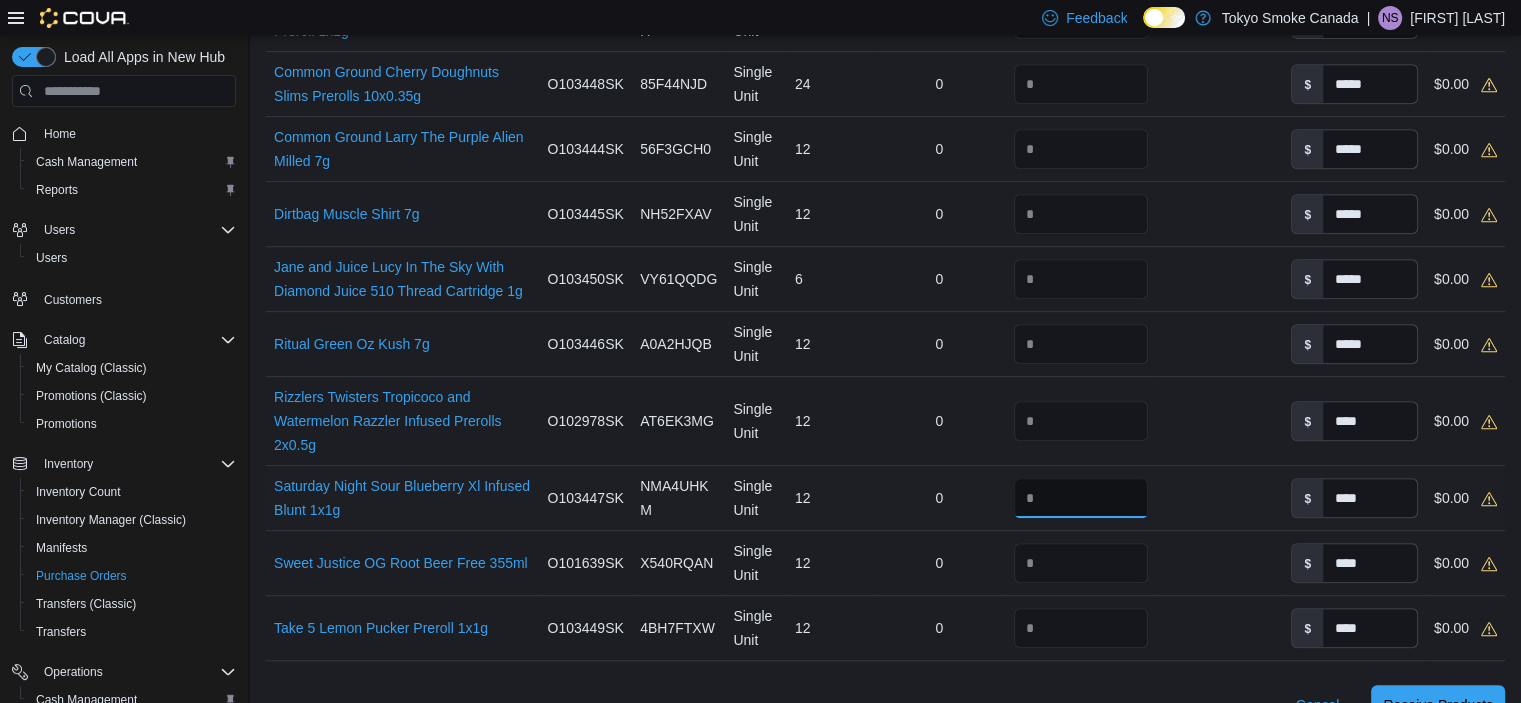 click at bounding box center (1081, 498) 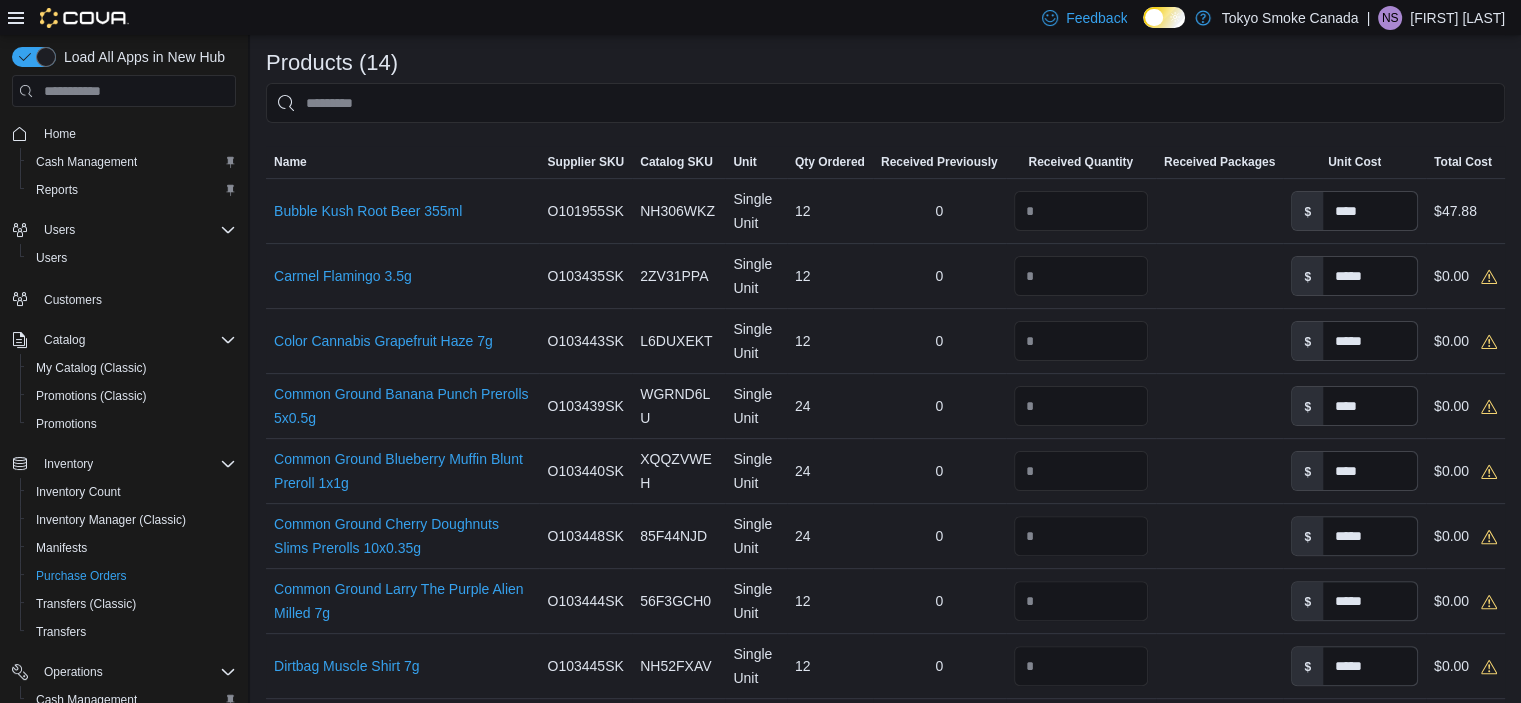 scroll, scrollTop: 400, scrollLeft: 0, axis: vertical 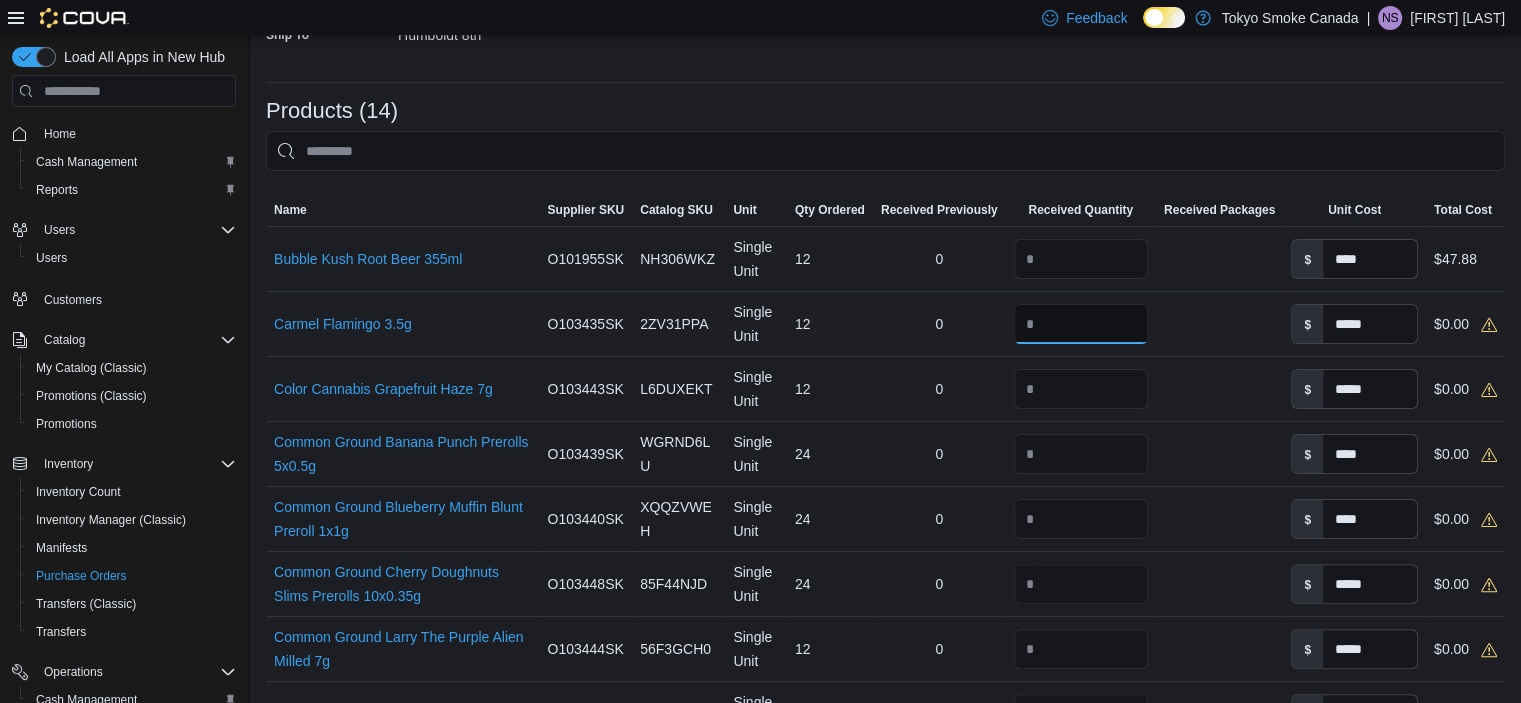 click at bounding box center [1081, 324] 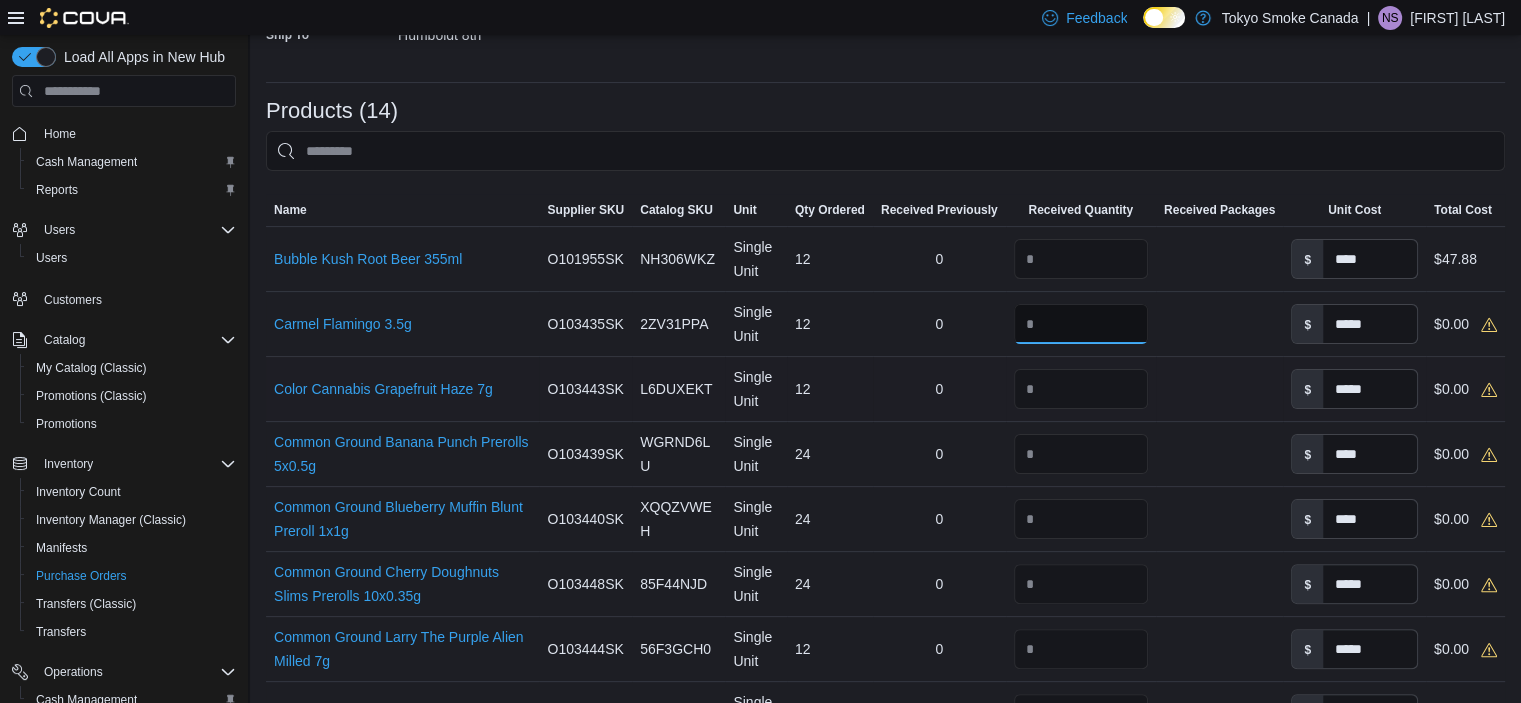 type on "**" 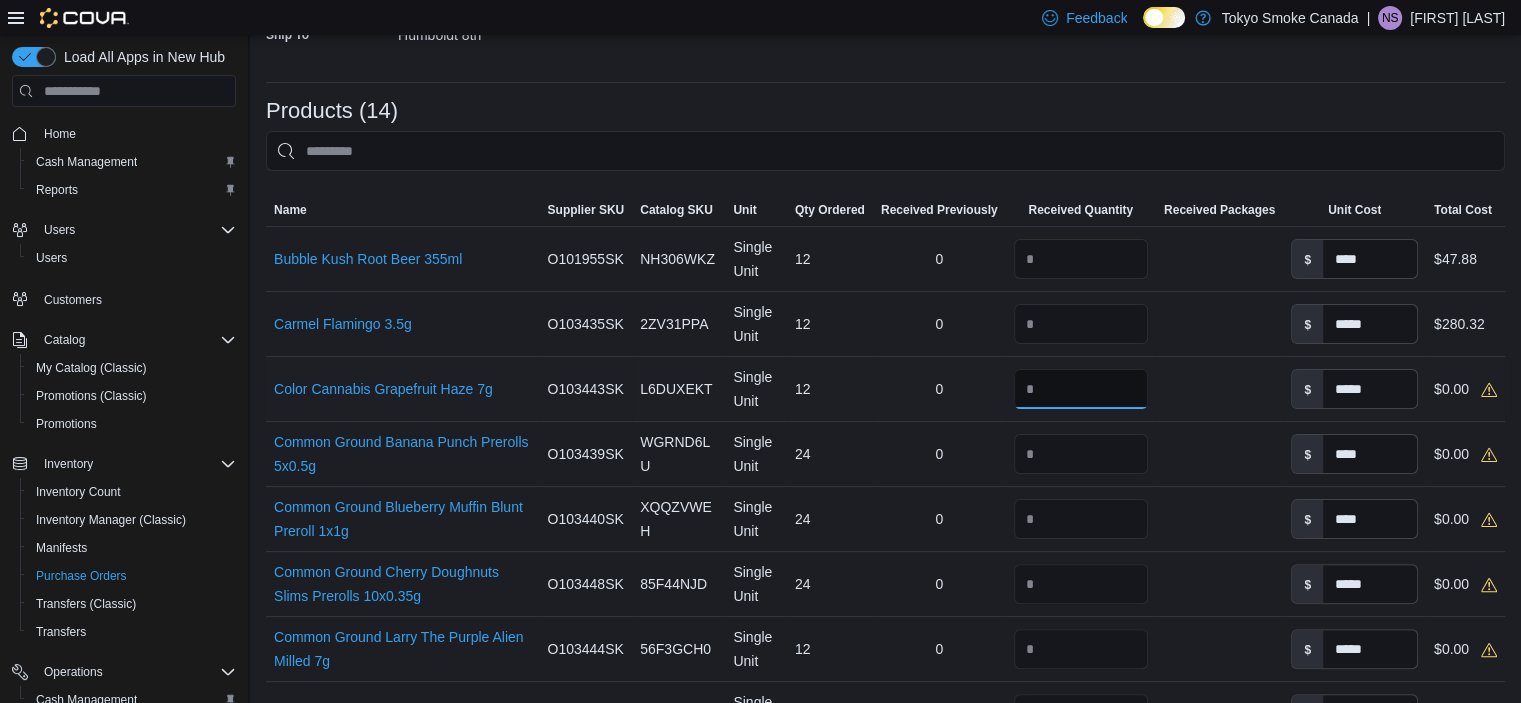 click at bounding box center [1081, 389] 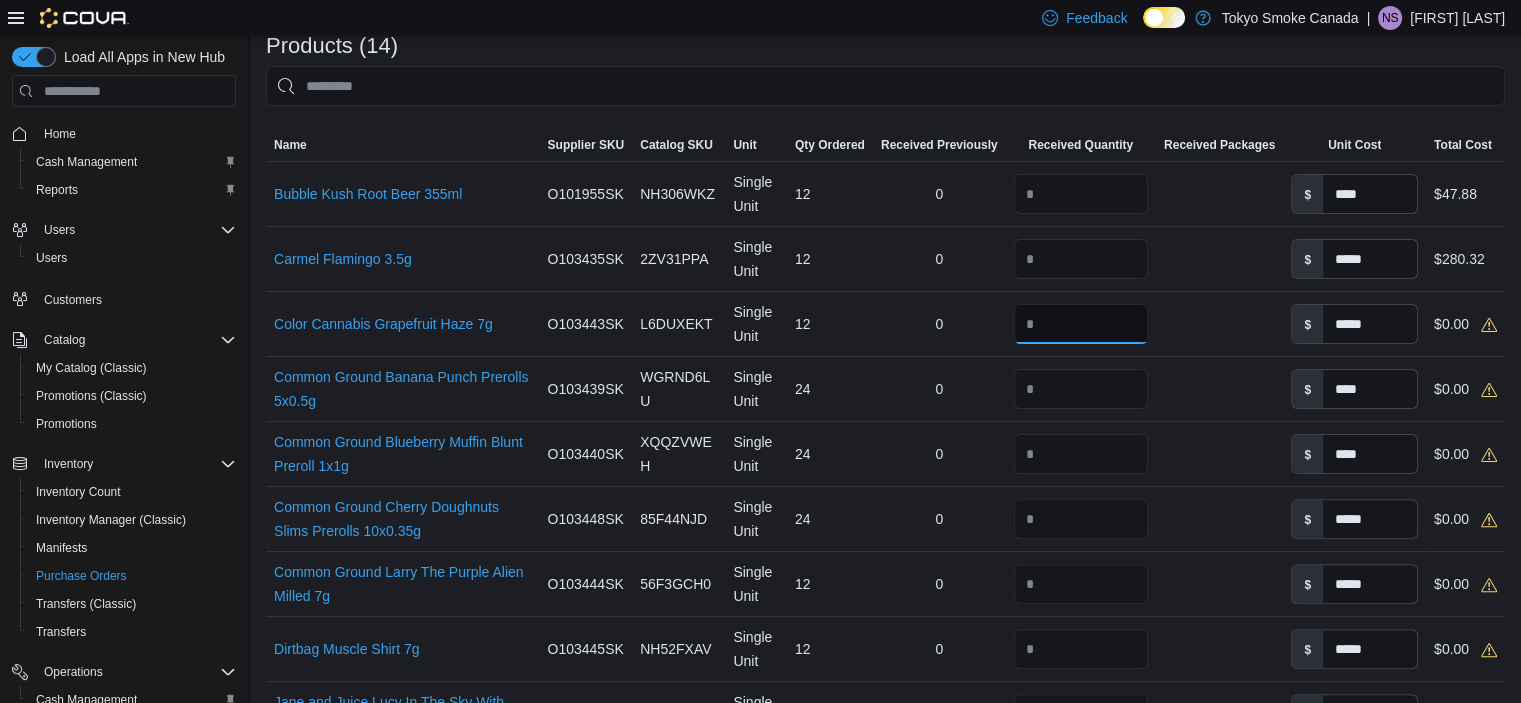 scroll, scrollTop: 500, scrollLeft: 0, axis: vertical 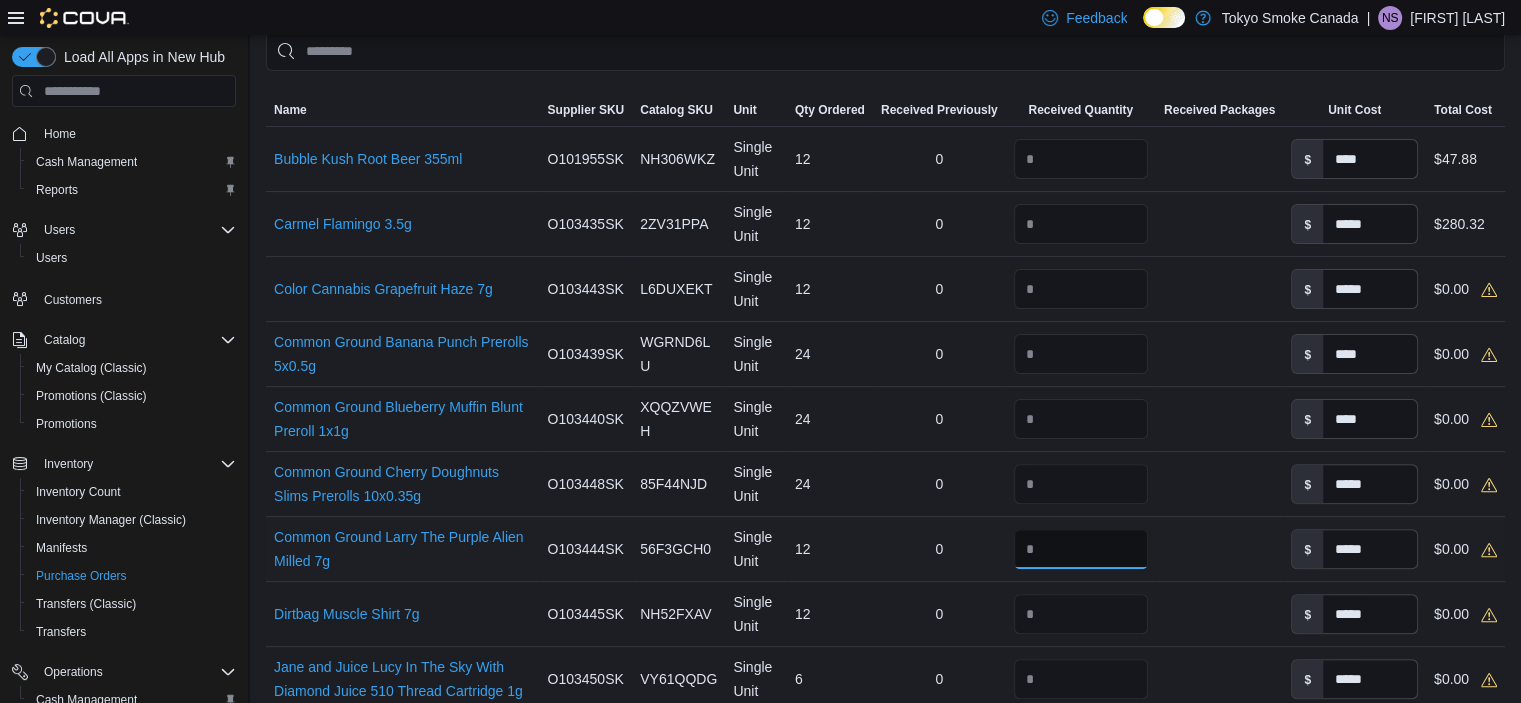 click at bounding box center [1081, 549] 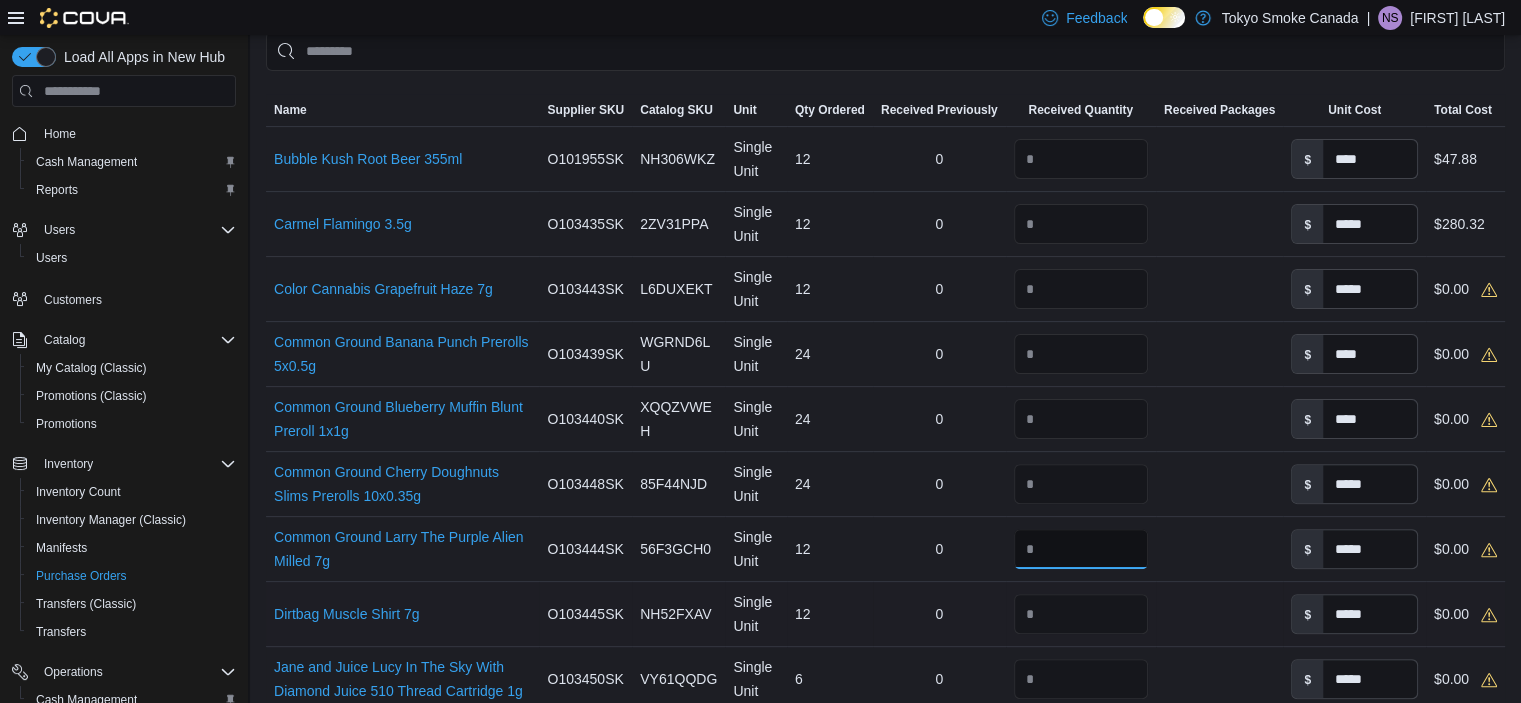 drag, startPoint x: 1082, startPoint y: 562, endPoint x: 1080, endPoint y: 597, distance: 35.057095 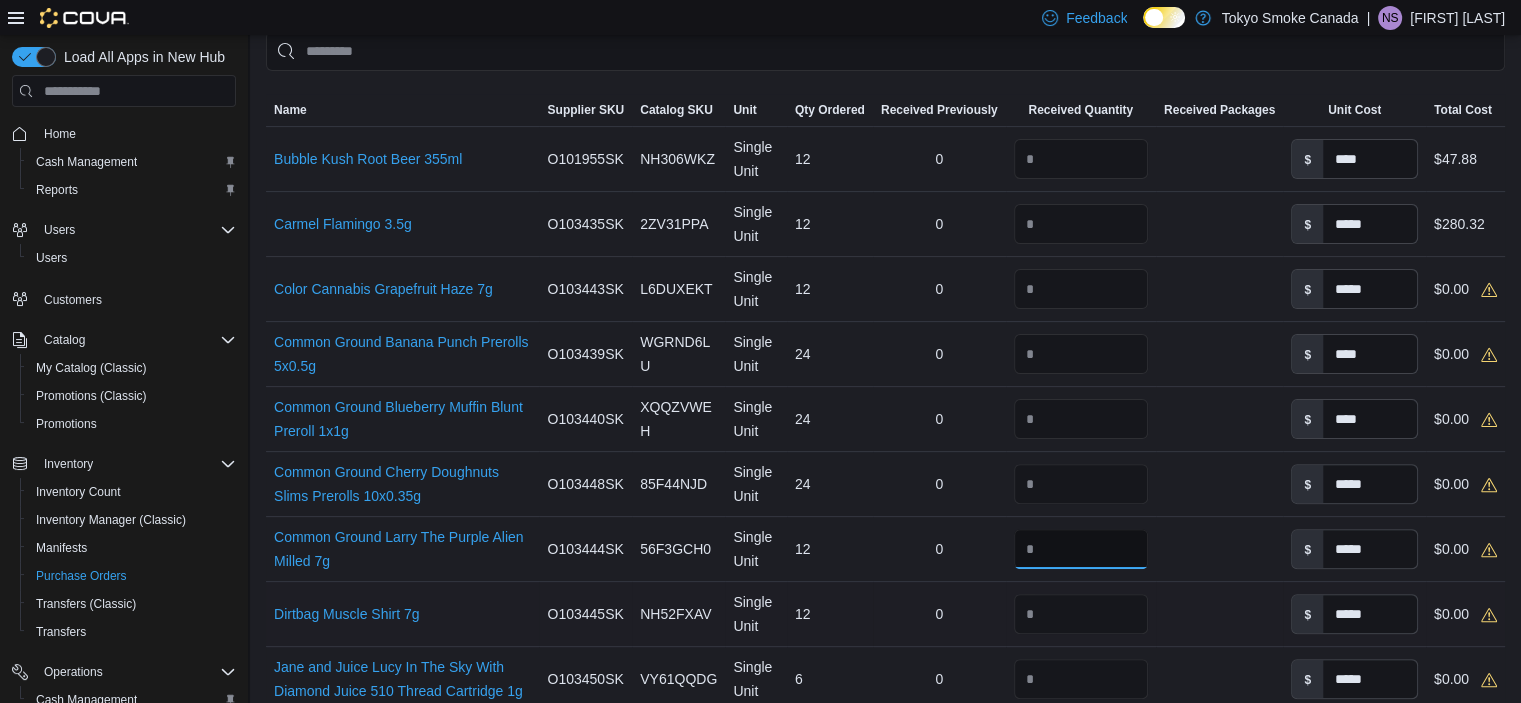 click on "Name Bubble Kush Root Beer 355ml (opens in a new tab or window) Supplier SKU O101955SK Catalog SKU NH306WKZ Unit Single Unit Qty Ordered 12 Received Previously 0 Received Quantity ** Received Packages Unit Cost $ **** Total Cost $47.88 Name Carmel Flamingo 3.5g (opens in a new tab or window) Supplier SKU O103435SK Catalog SKU 2ZV31PPA Unit Single Unit Qty Ordered 12 Received Previously 0 Received Quantity ** Received Packages Unit Cost $ ***** Total Cost $280.32 Name Color Cannabis Grapefruit Haze 7g (opens in a new tab or window) Supplier SKU O103443SK Catalog SKU L6DUXEKT Unit Single Unit Qty Ordered 12 Received Previously 0 Received Quantity Received Packages Unit Cost $ ***** Total Cost $0.00 Name Common Ground Banana Punch Prerolls 5x0.5g (opens in a new tab or window) Supplier SKU O103439SK Catalog SKU WGRND6LU Unit Single Unit Qty Ordered 24 Received Previously 0 Received Quantity Received Packages Unit Cost $ **** Total Cost $0.00 Name Common Ground Blueberry Muffin Blunt Preroll 1x1g Supplier SKU 24" at bounding box center (885, 594) 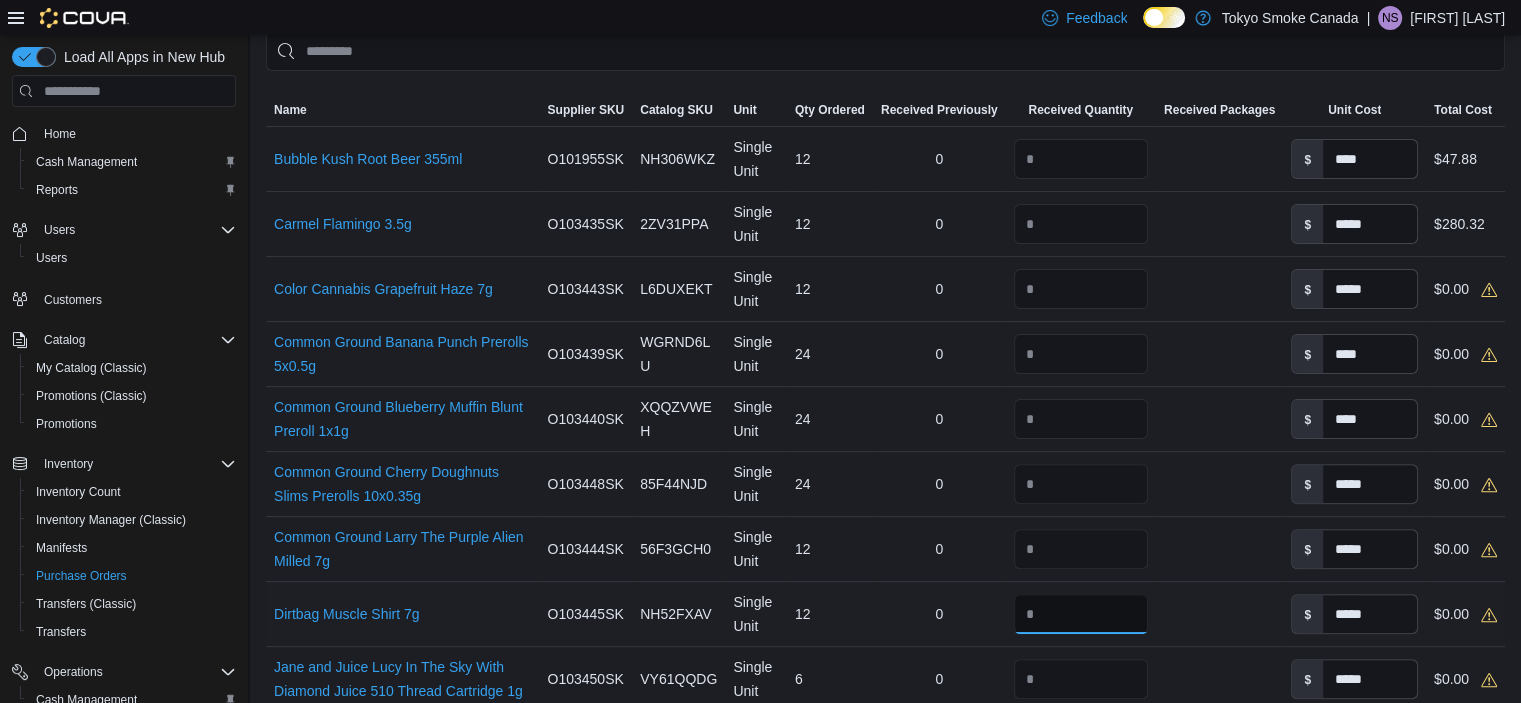 click at bounding box center [1081, 614] 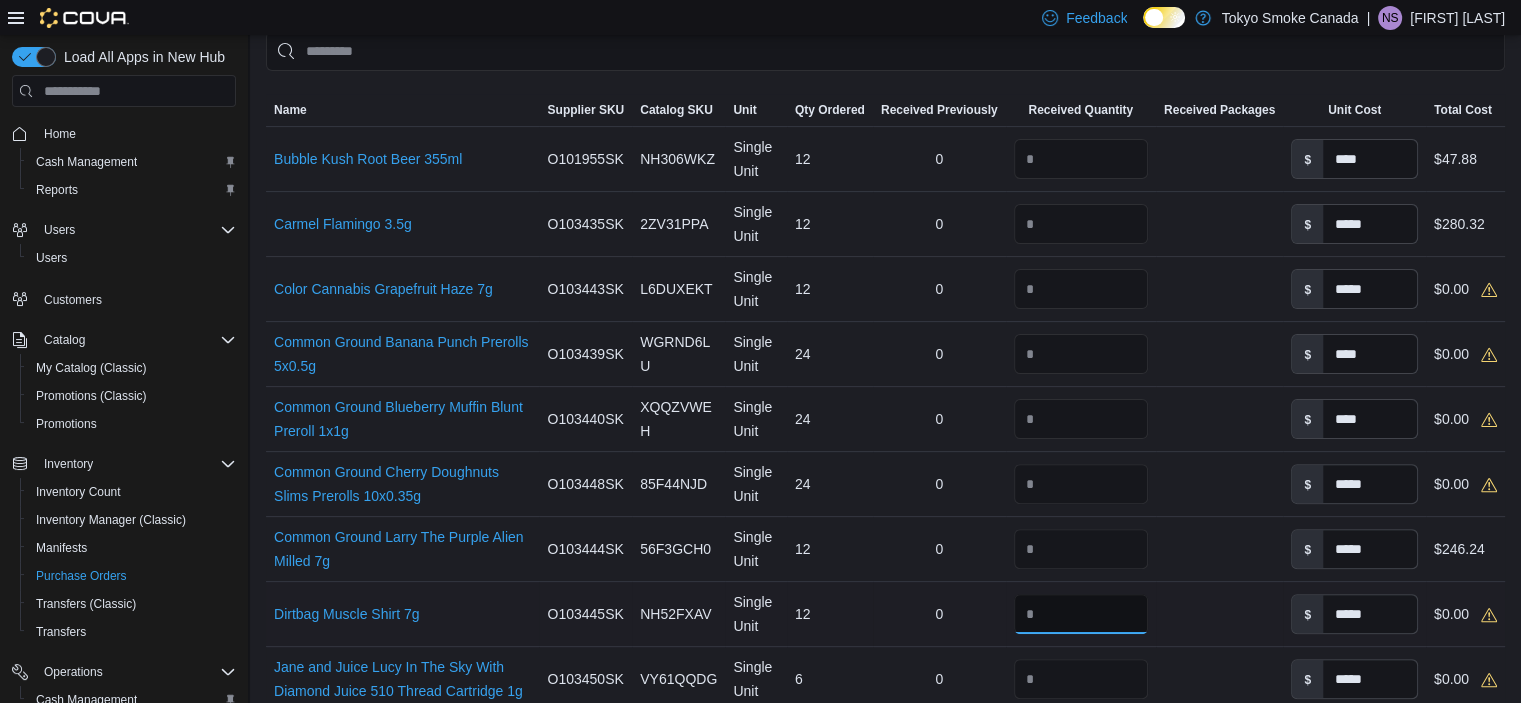 click at bounding box center (1081, 614) 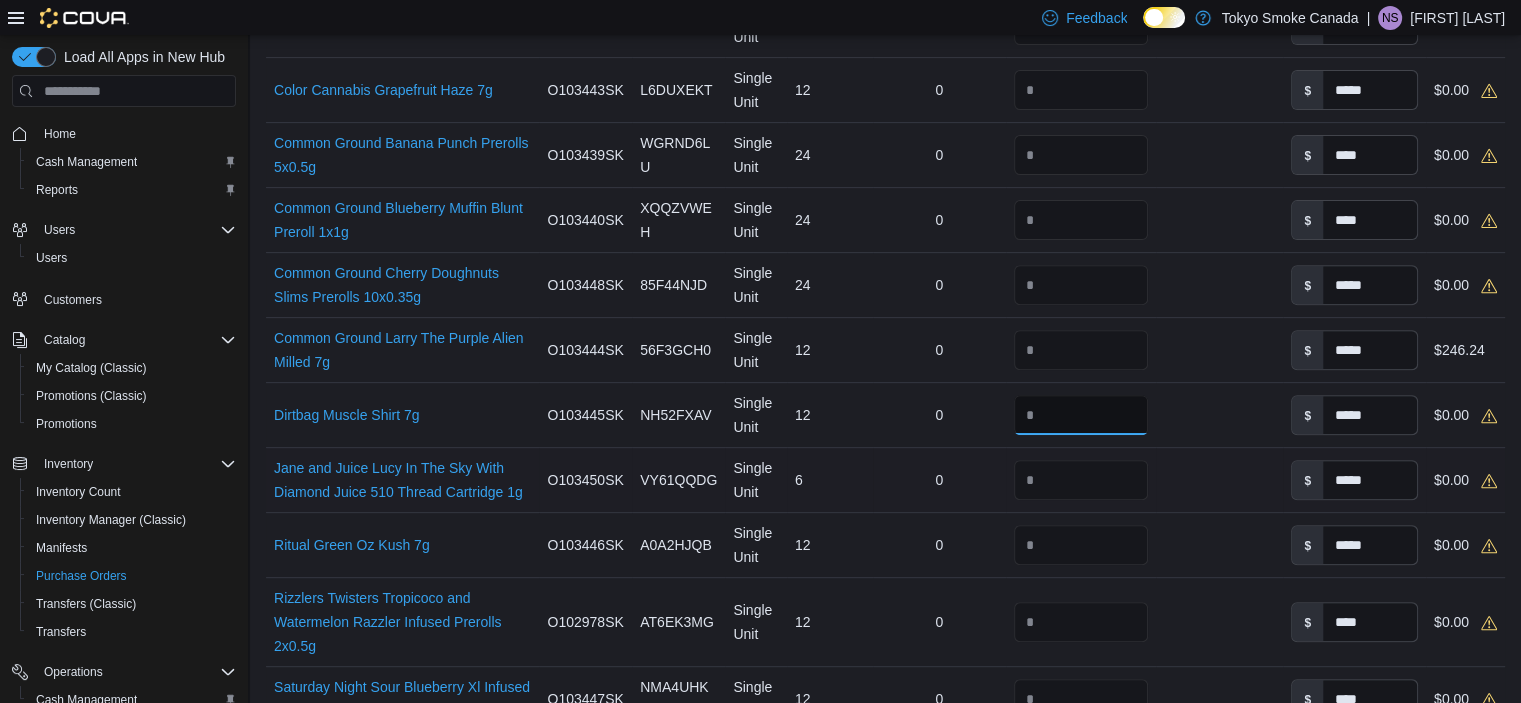 scroll, scrollTop: 700, scrollLeft: 0, axis: vertical 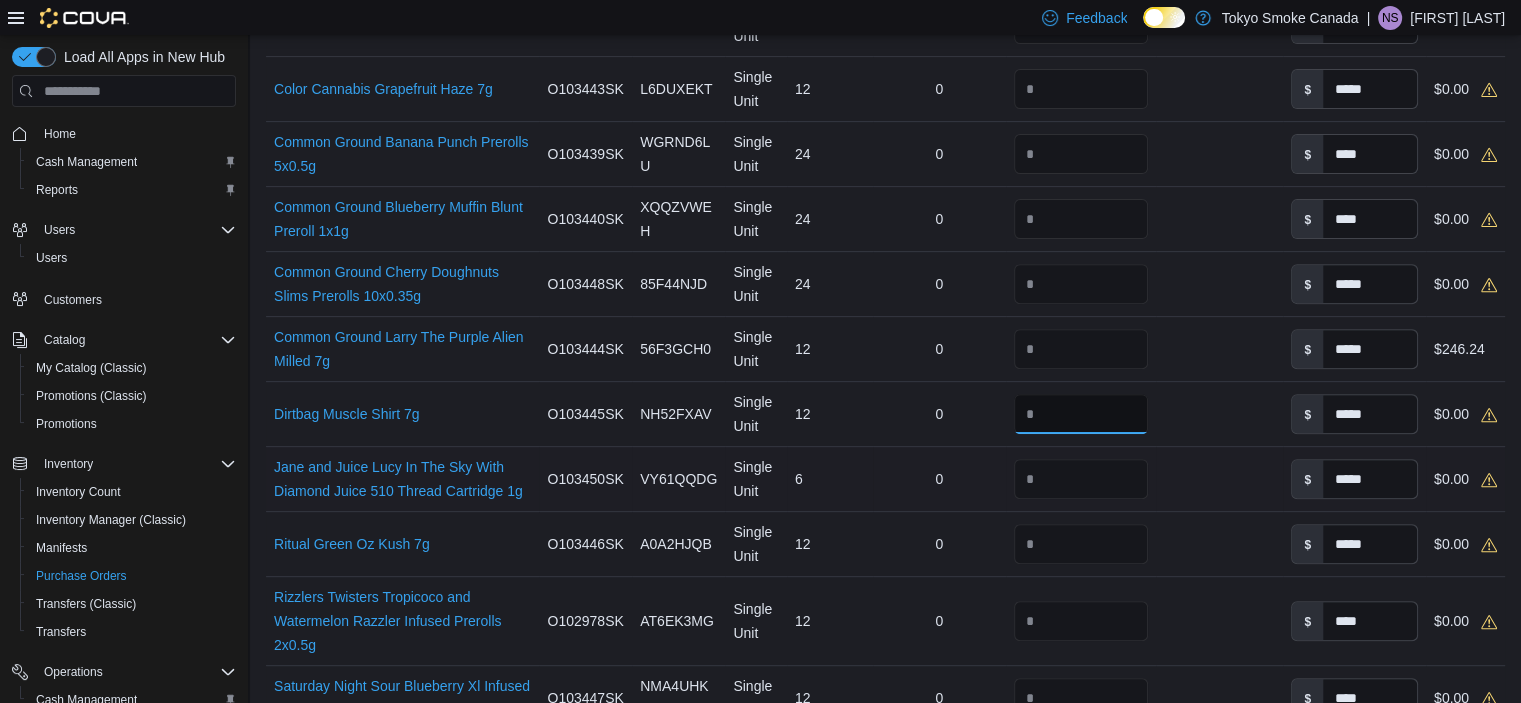 type on "**" 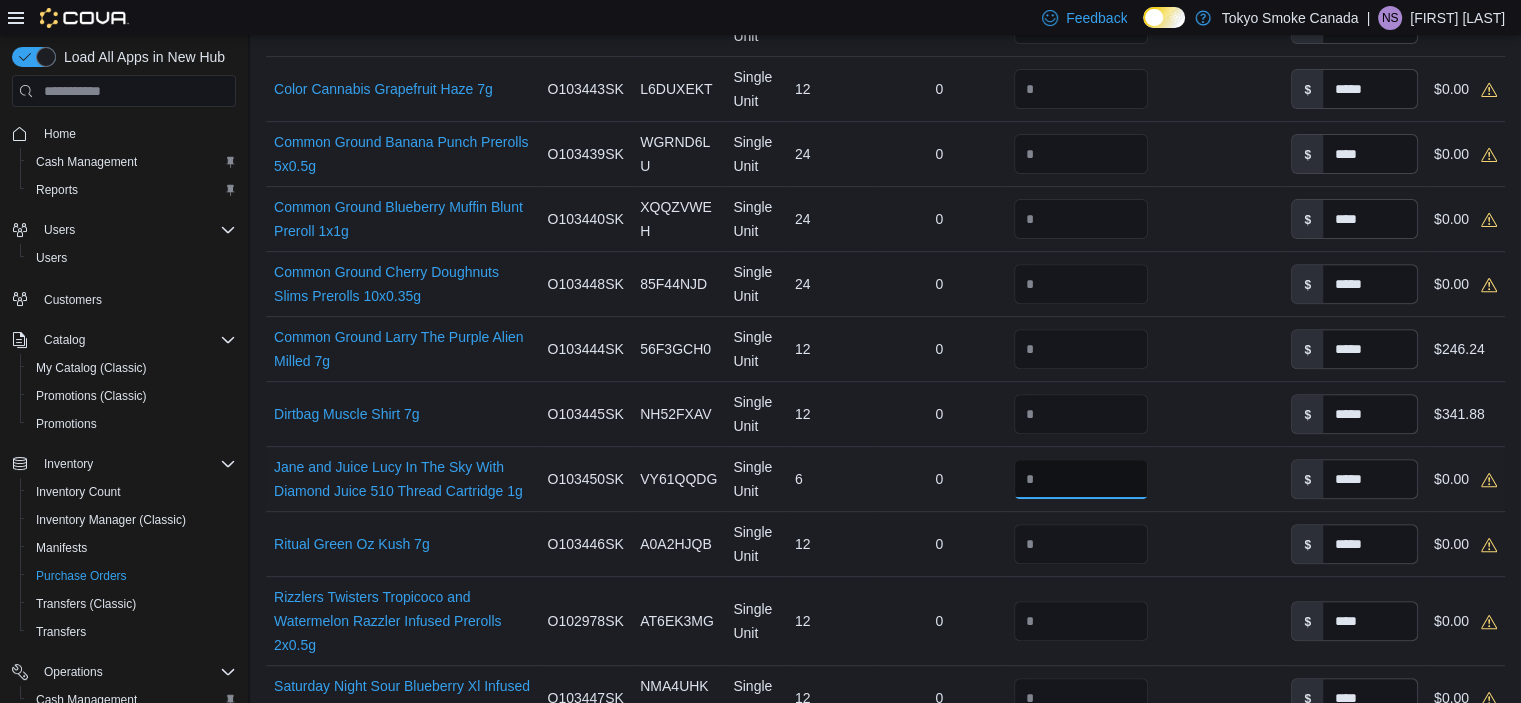 click at bounding box center [1081, 479] 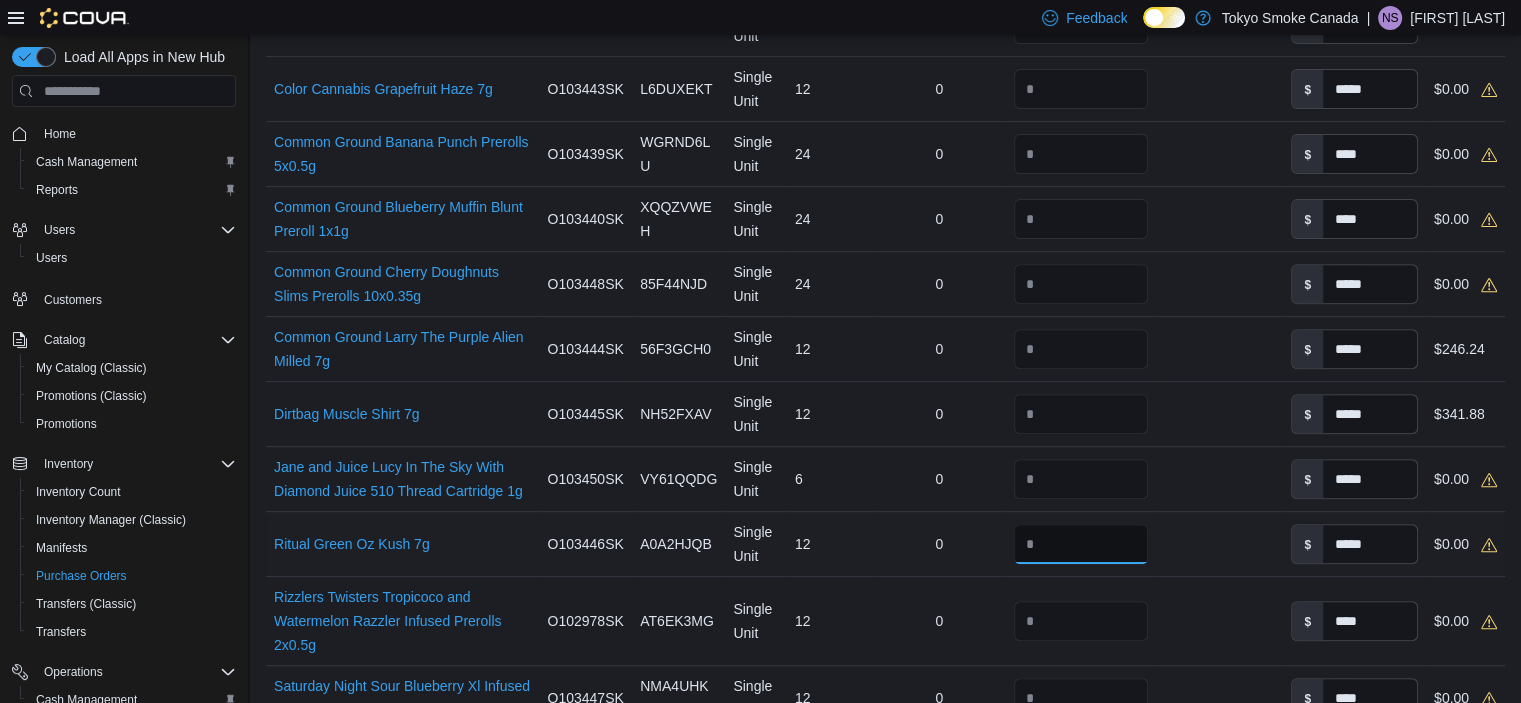 click at bounding box center (1081, 544) 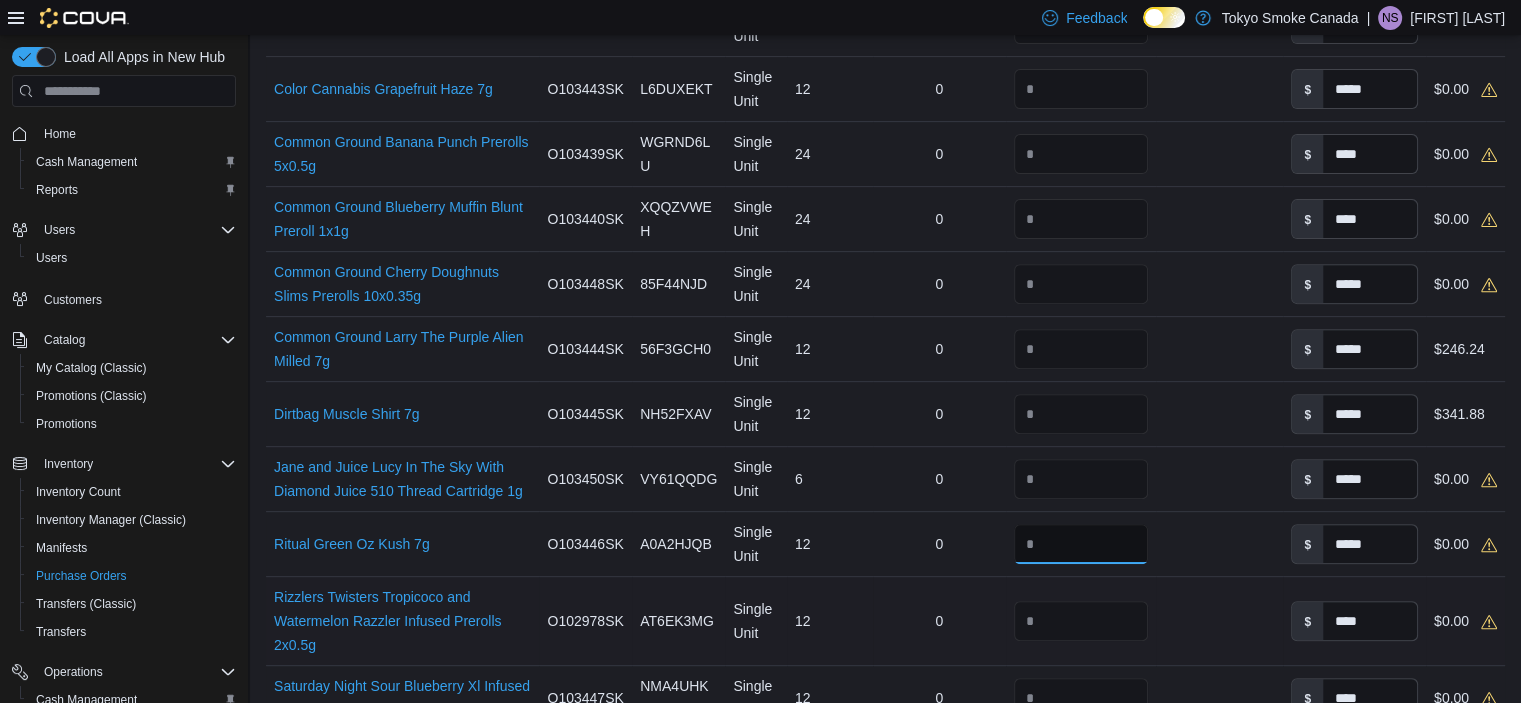 type on "**" 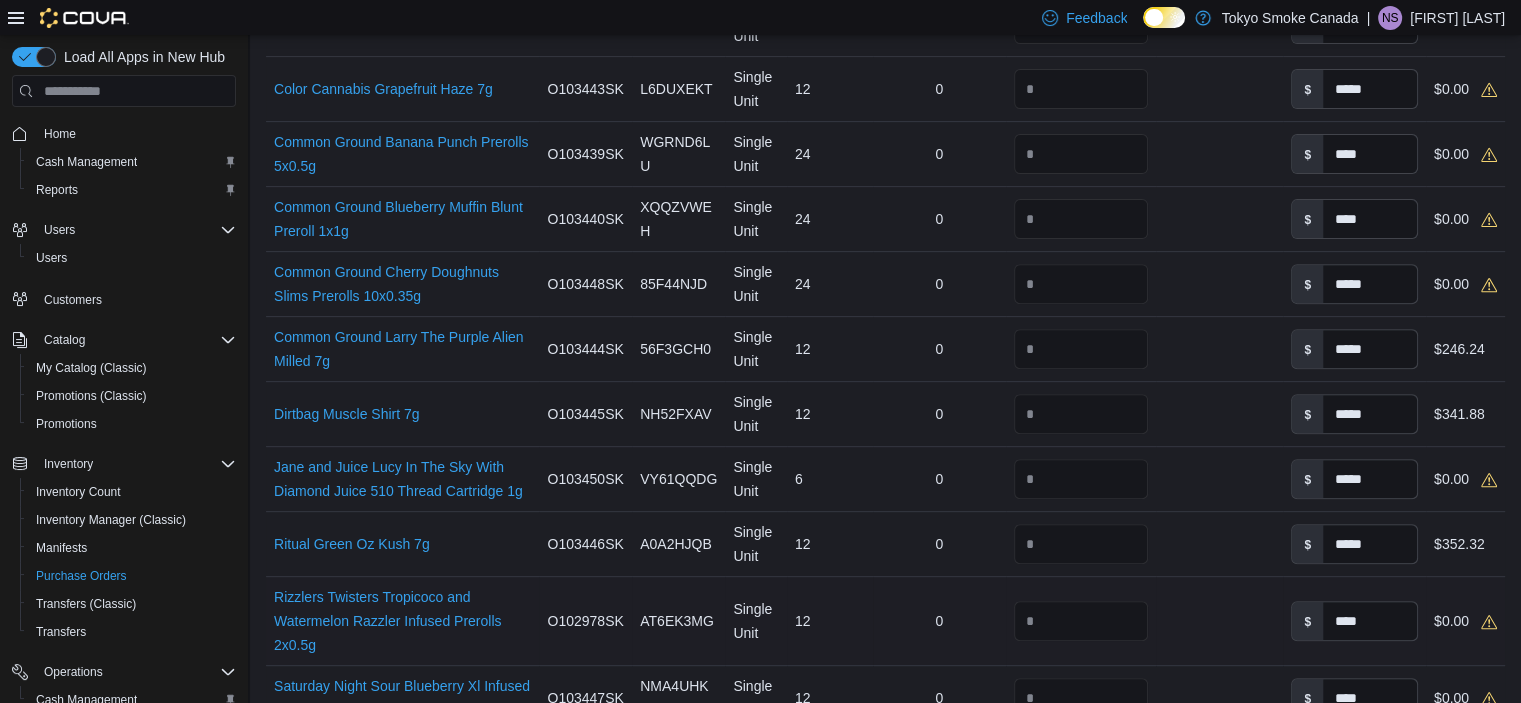 click at bounding box center (1081, 621) 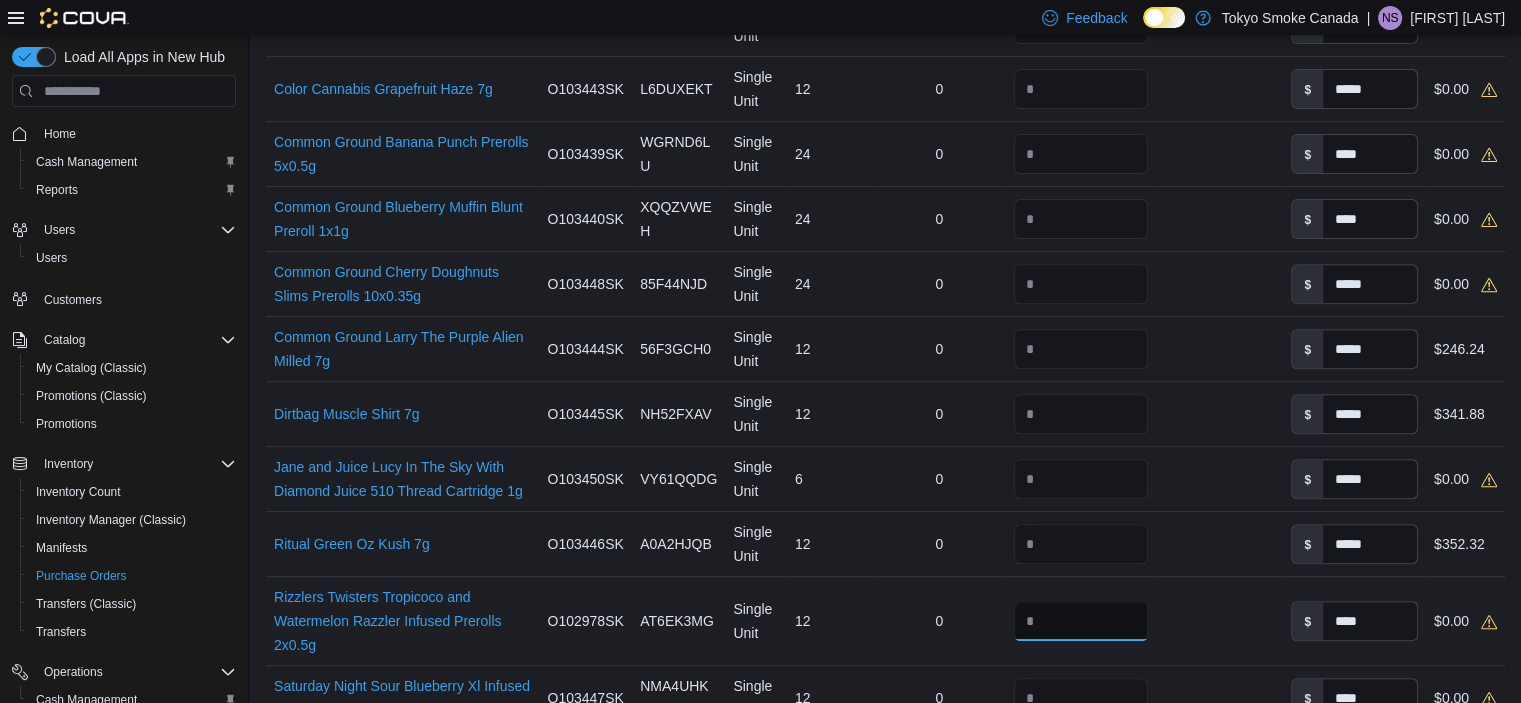 click at bounding box center [1081, 621] 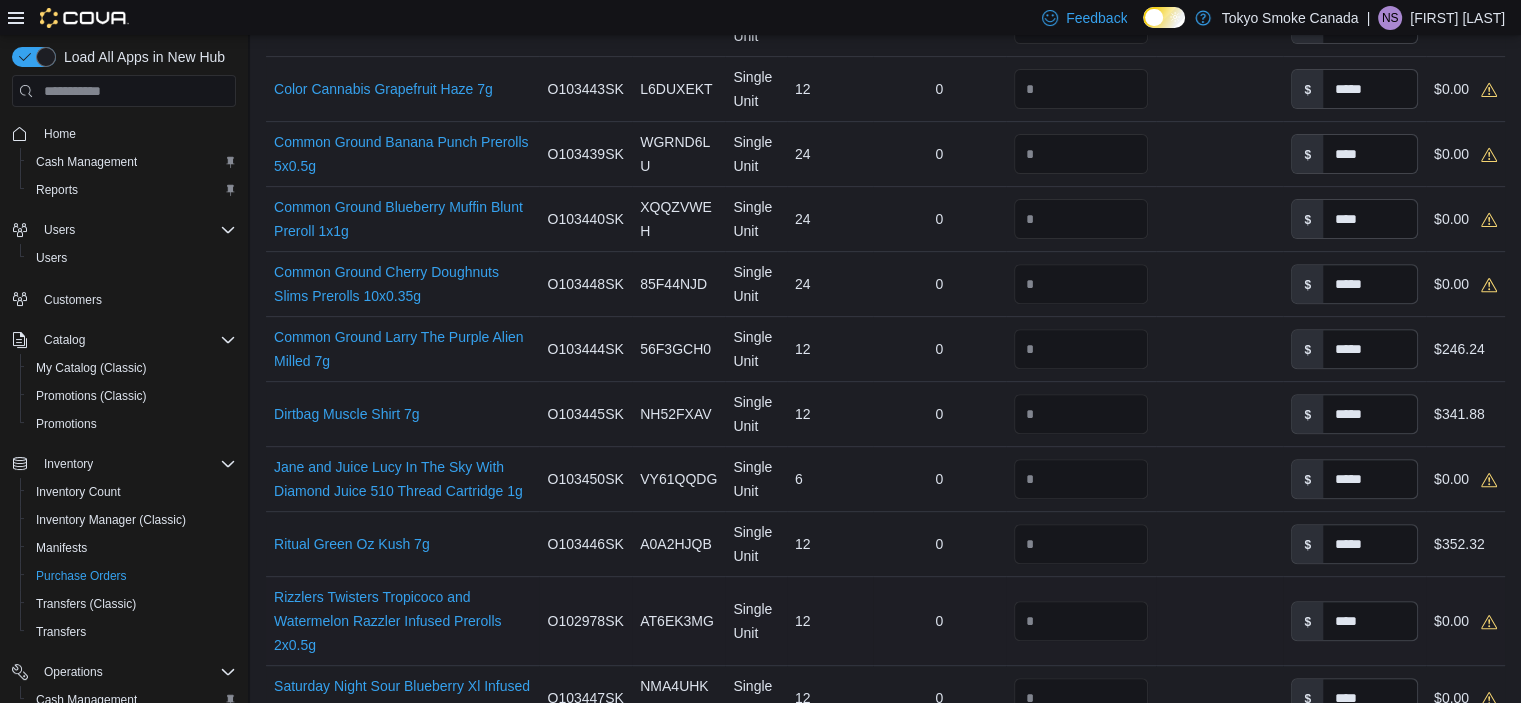 click on "Received Packages" at bounding box center [1219, 621] 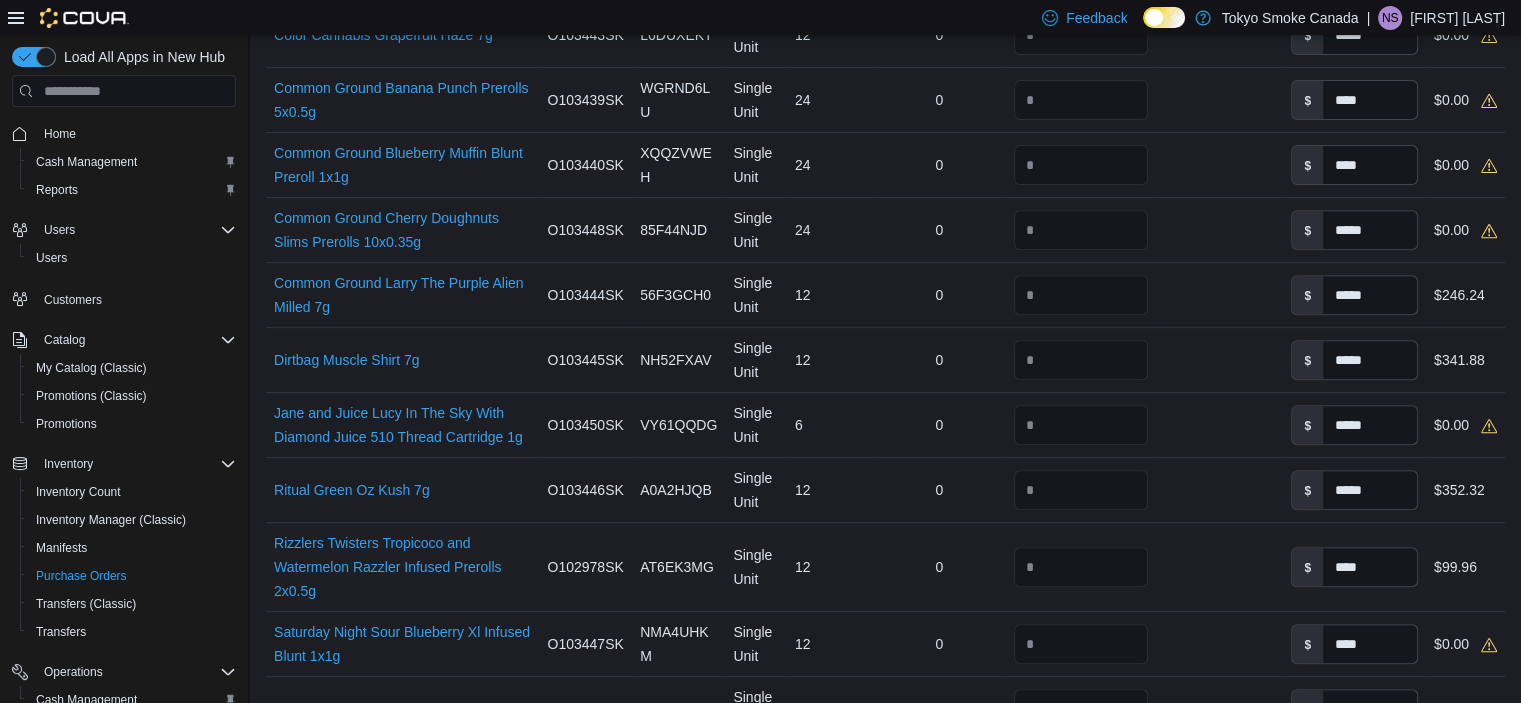 scroll, scrollTop: 800, scrollLeft: 0, axis: vertical 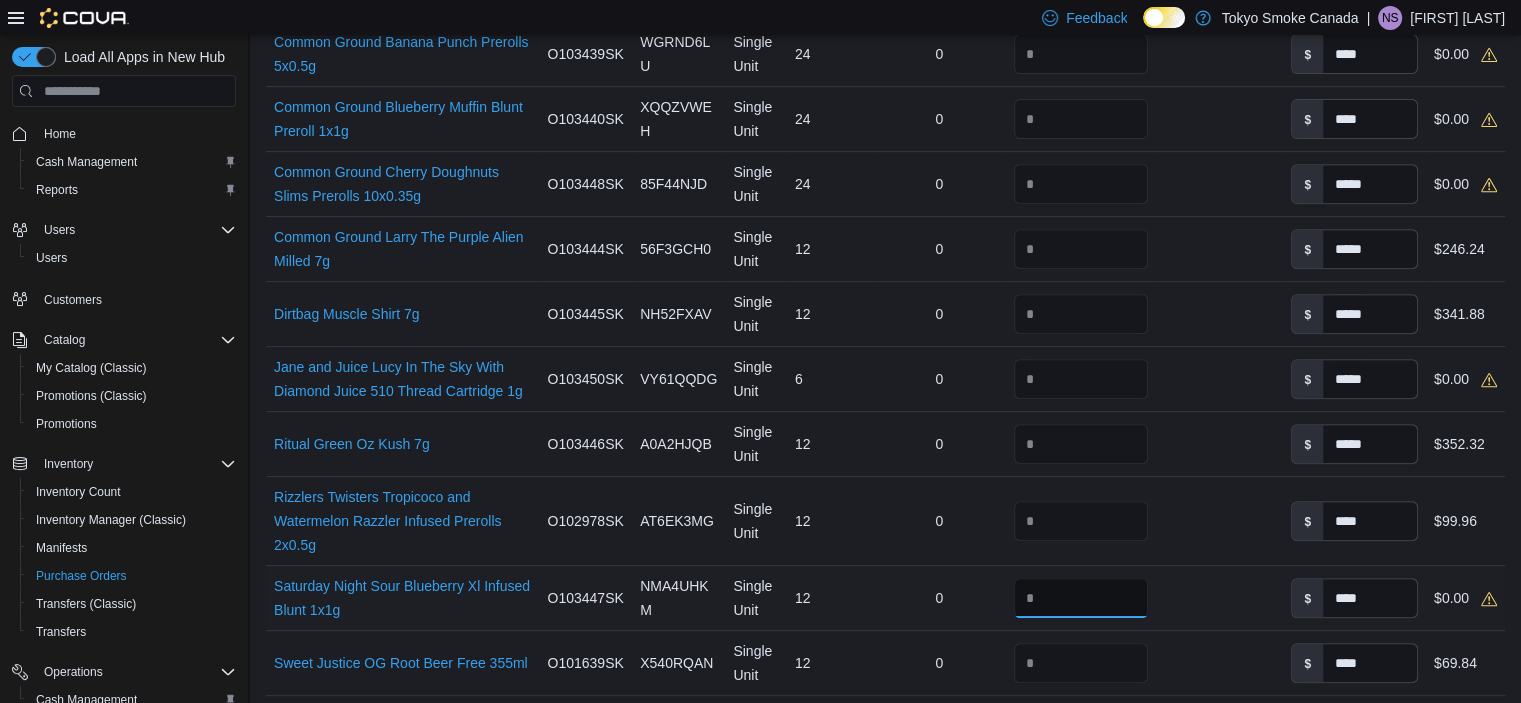 click at bounding box center (1081, 598) 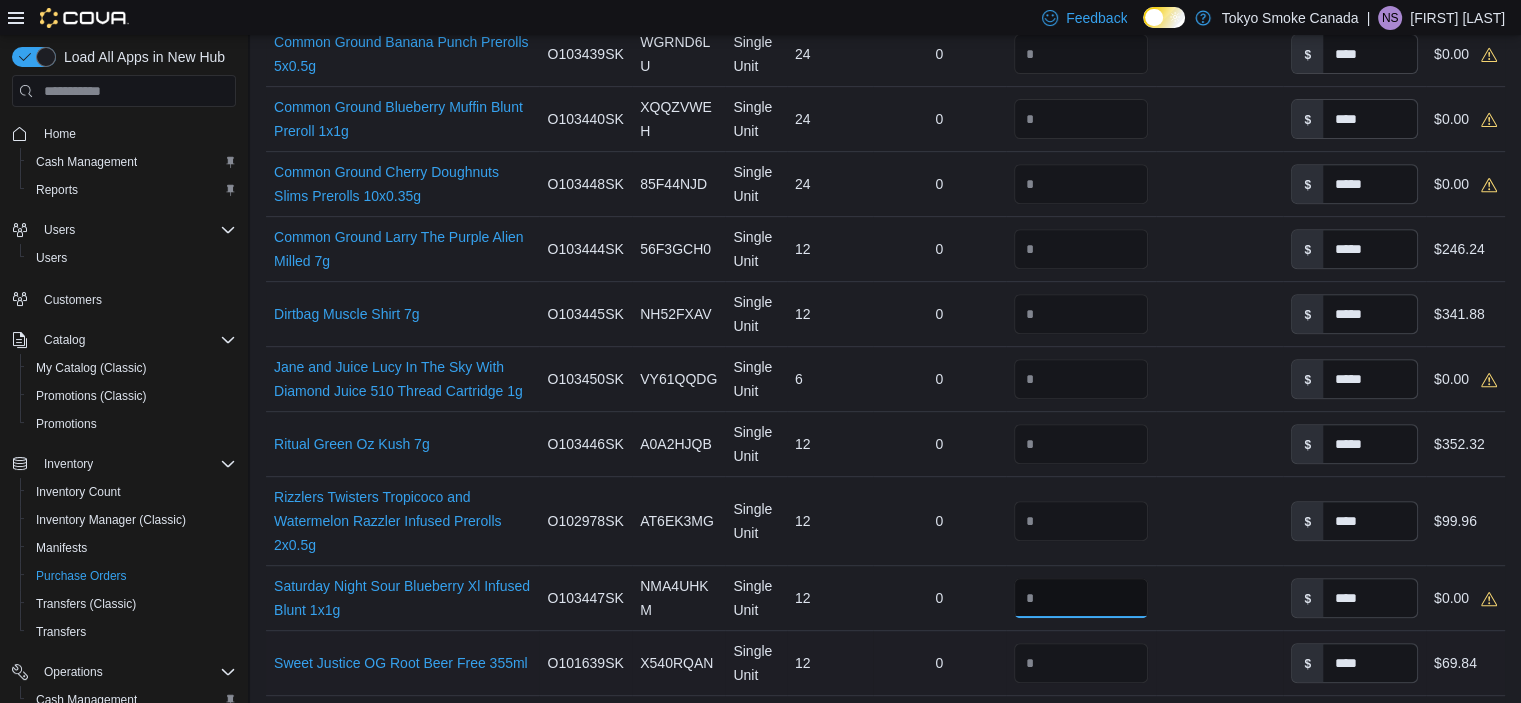 type on "**" 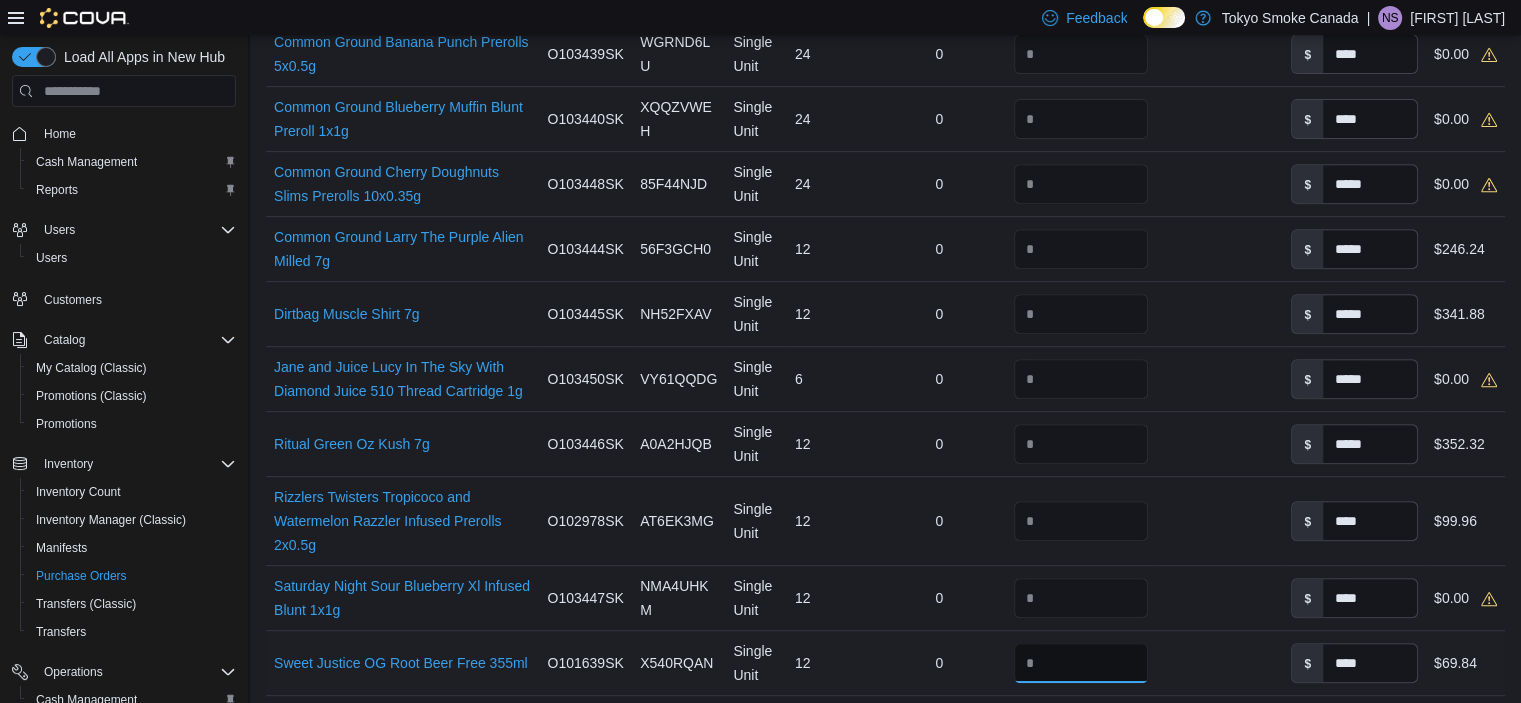 click on "**" at bounding box center (1081, 663) 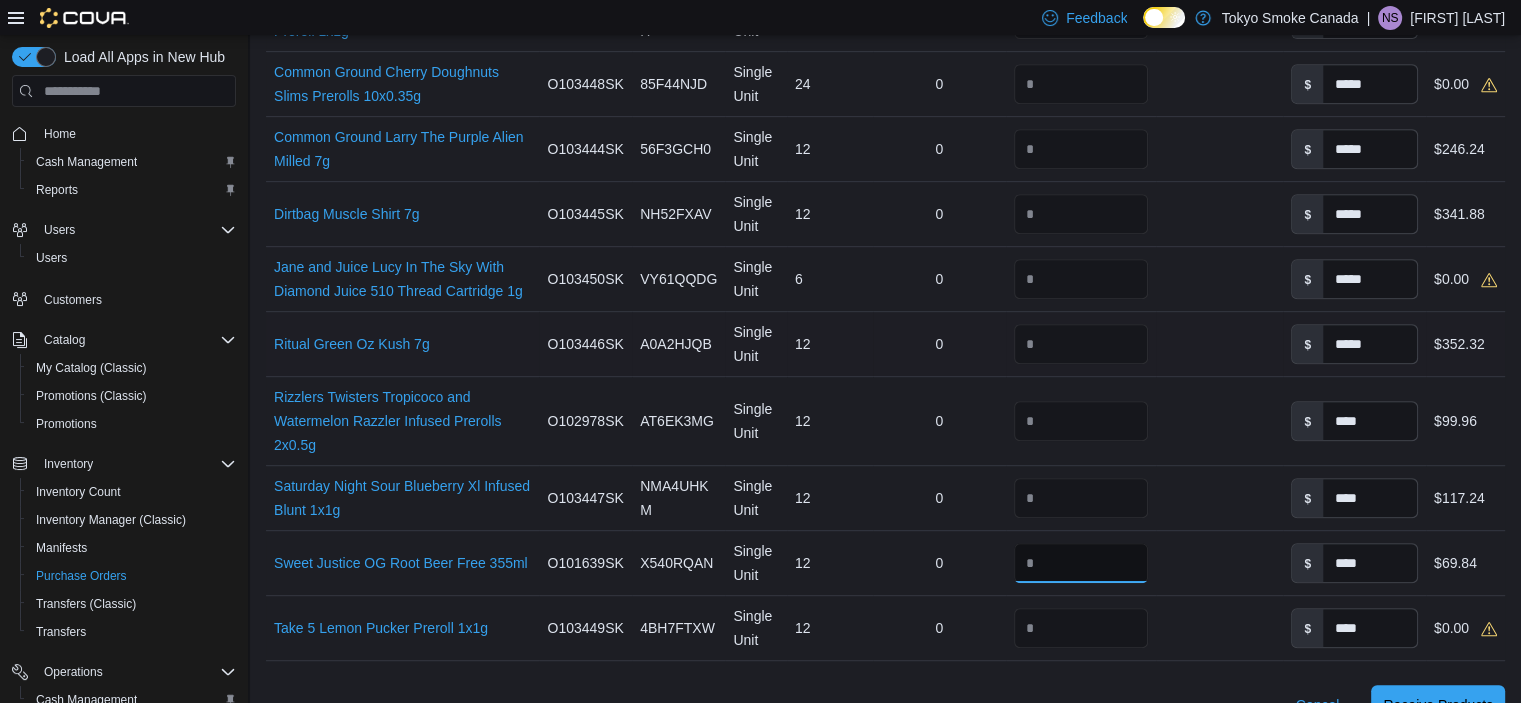 scroll, scrollTop: 1100, scrollLeft: 0, axis: vertical 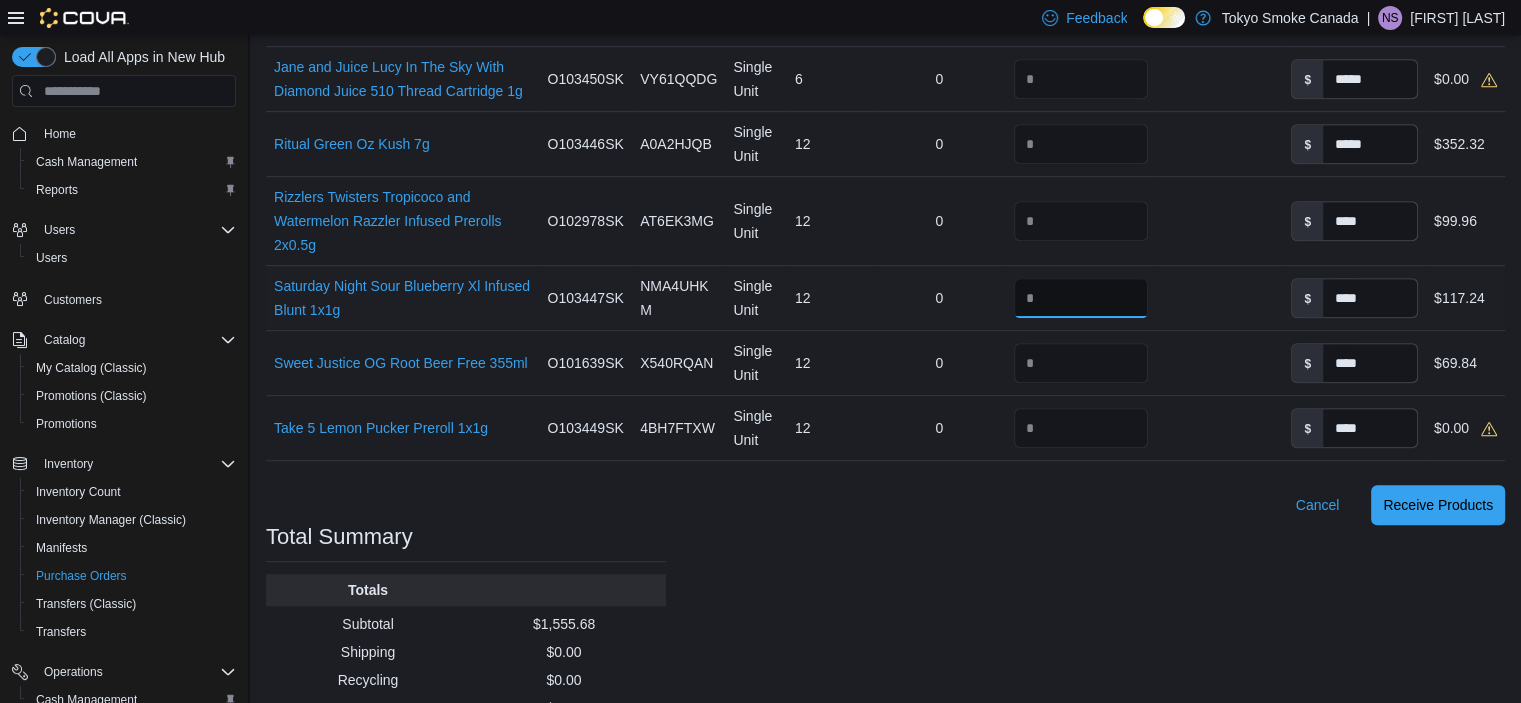 click on "**" at bounding box center (1081, 298) 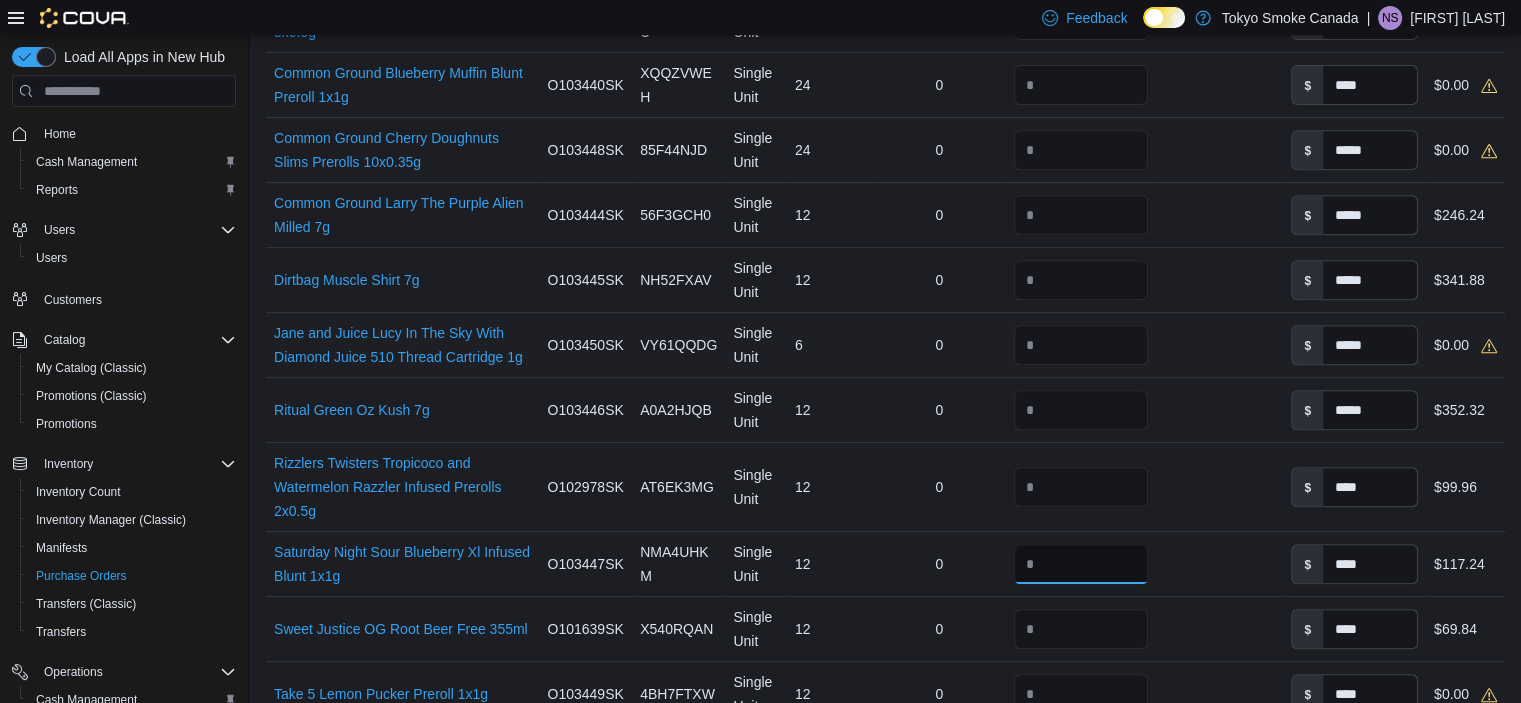 scroll, scrollTop: 800, scrollLeft: 0, axis: vertical 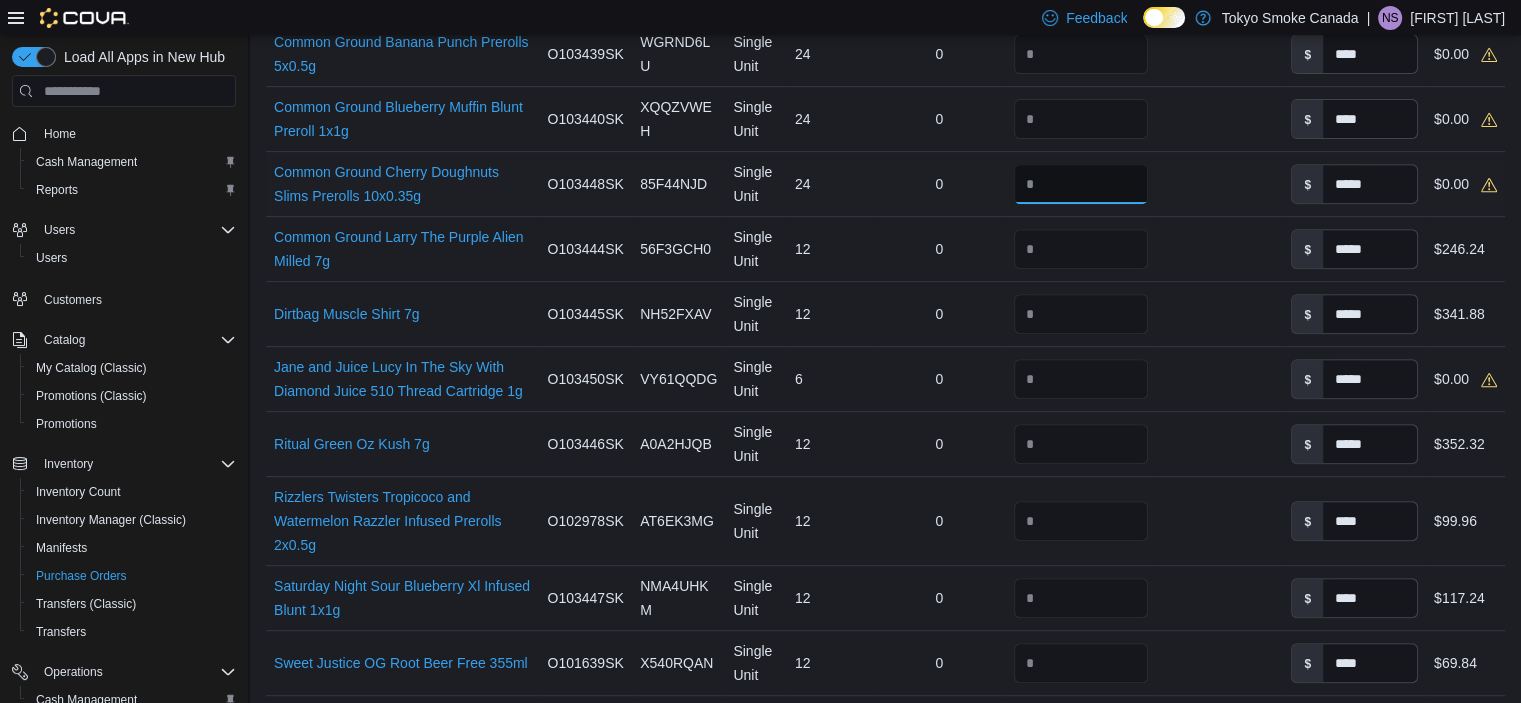 click at bounding box center (1081, 184) 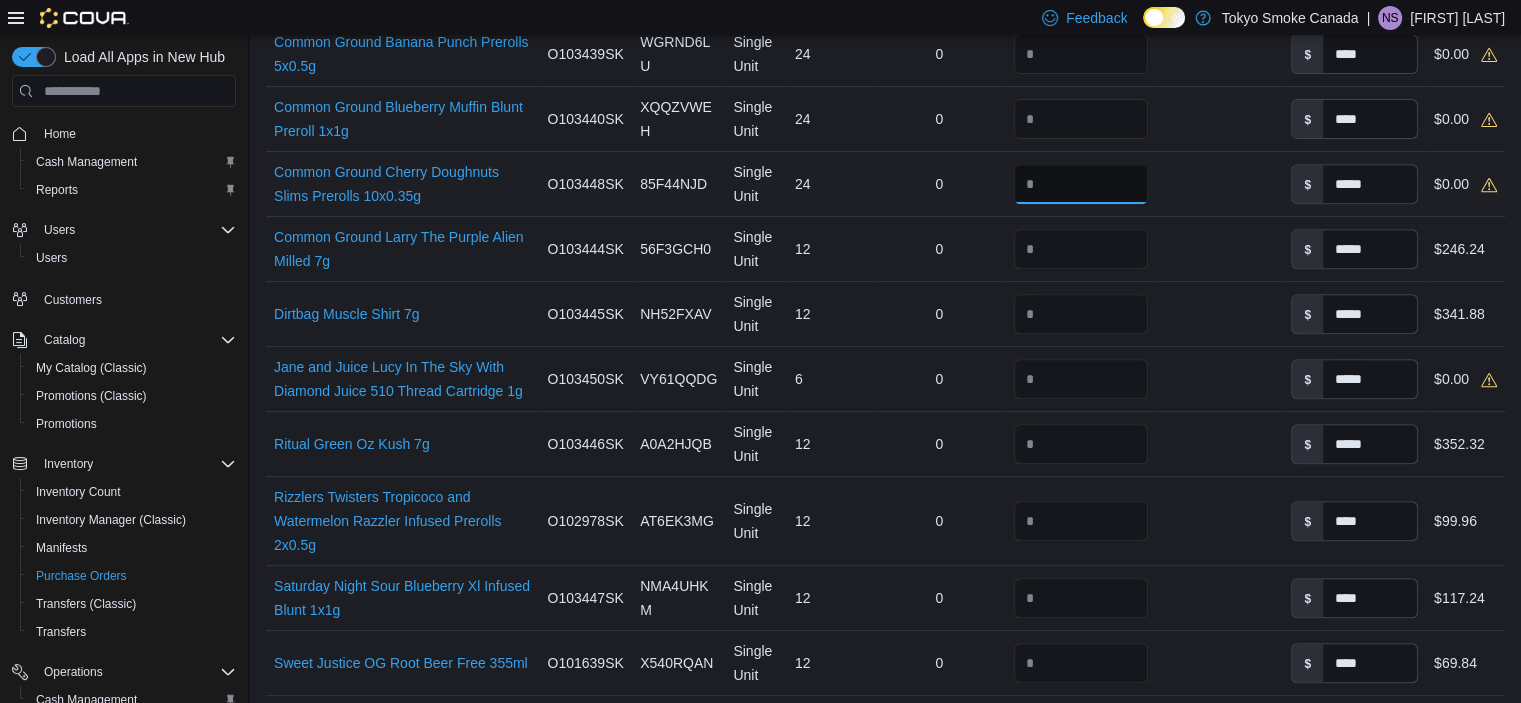 click on "**" at bounding box center [1081, 184] 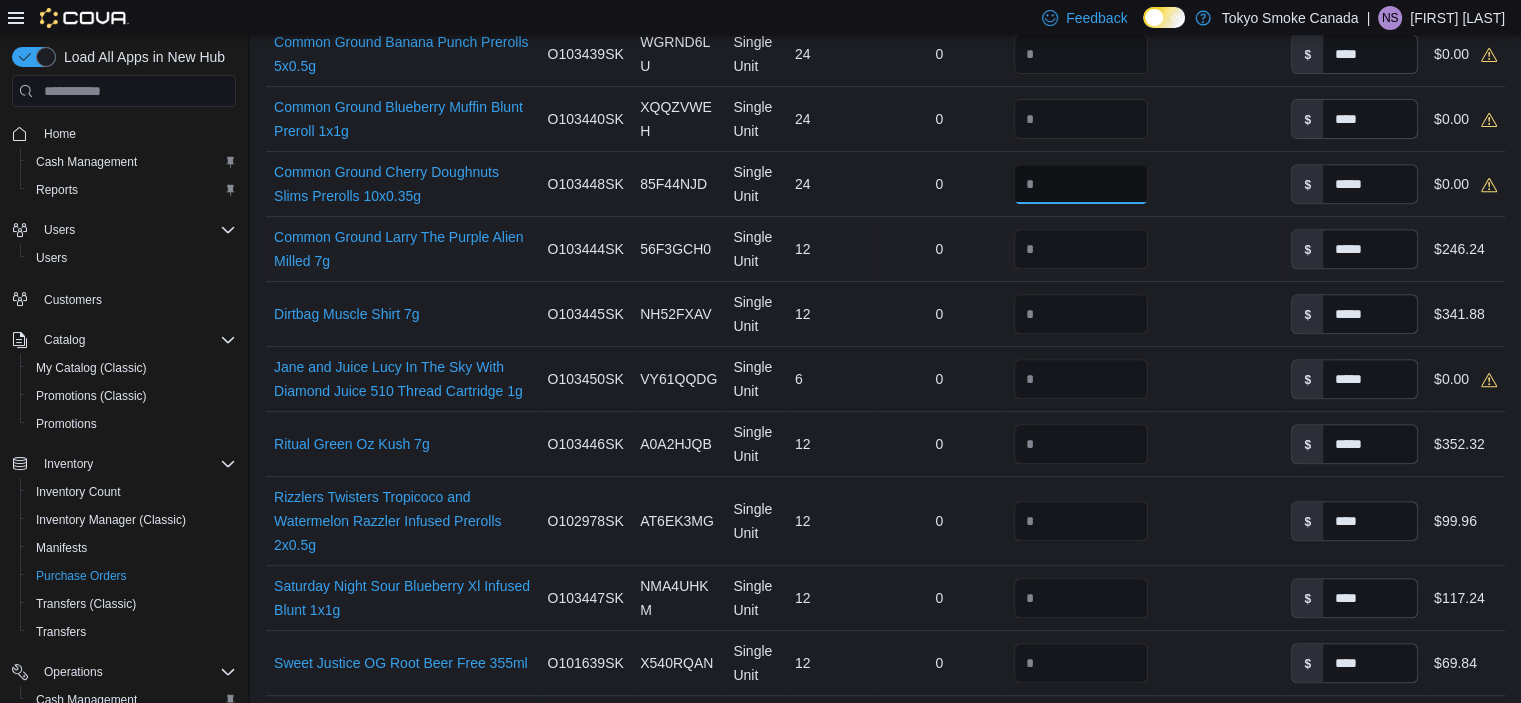 type on "**" 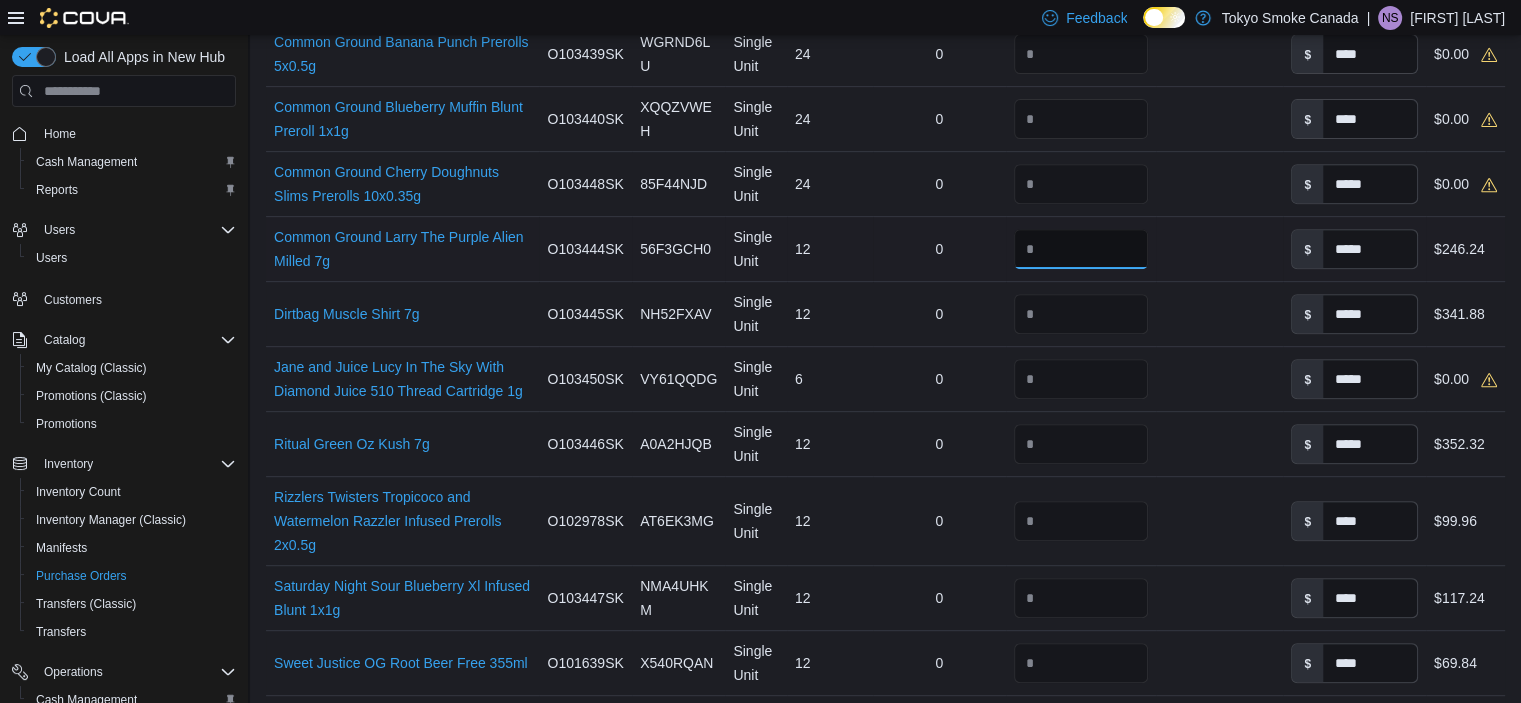 click on "**" at bounding box center (1081, 249) 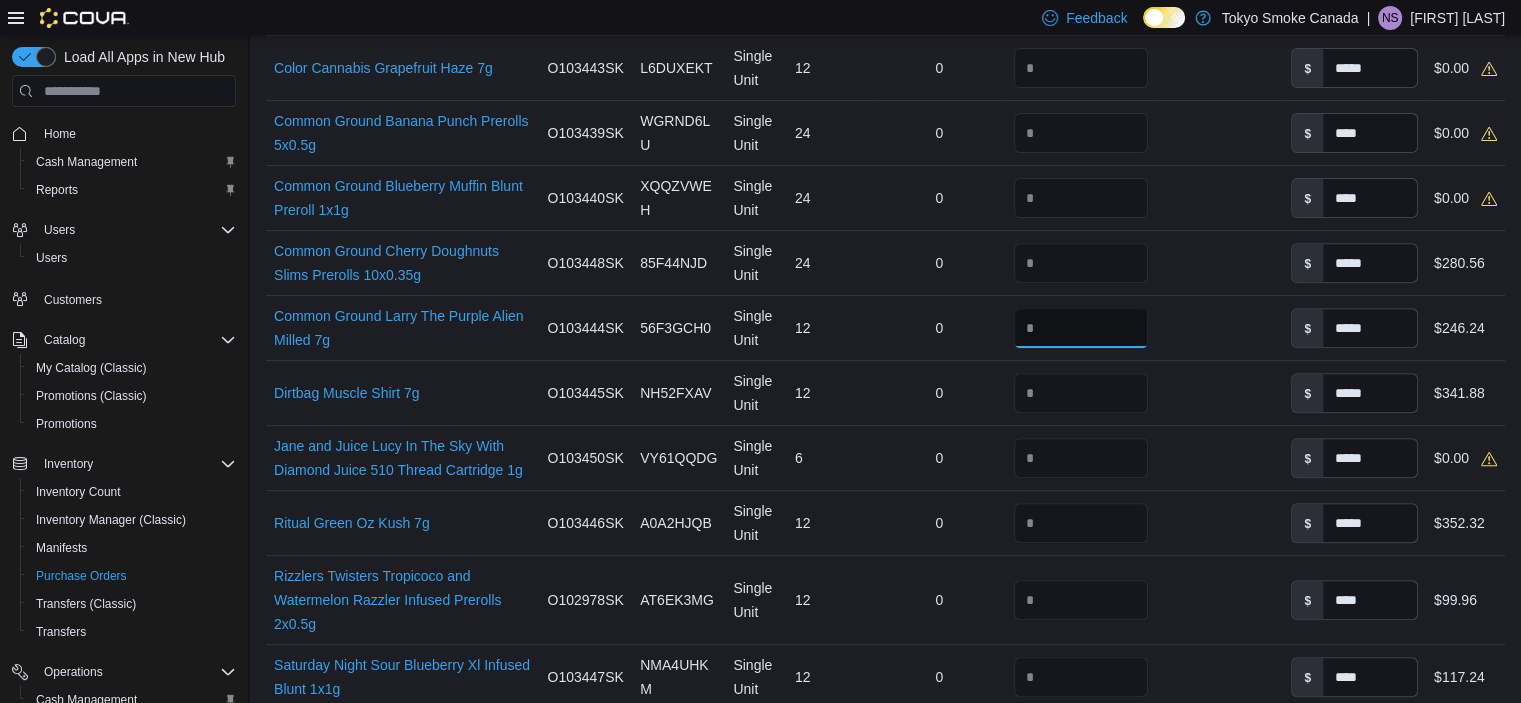 scroll, scrollTop: 700, scrollLeft: 0, axis: vertical 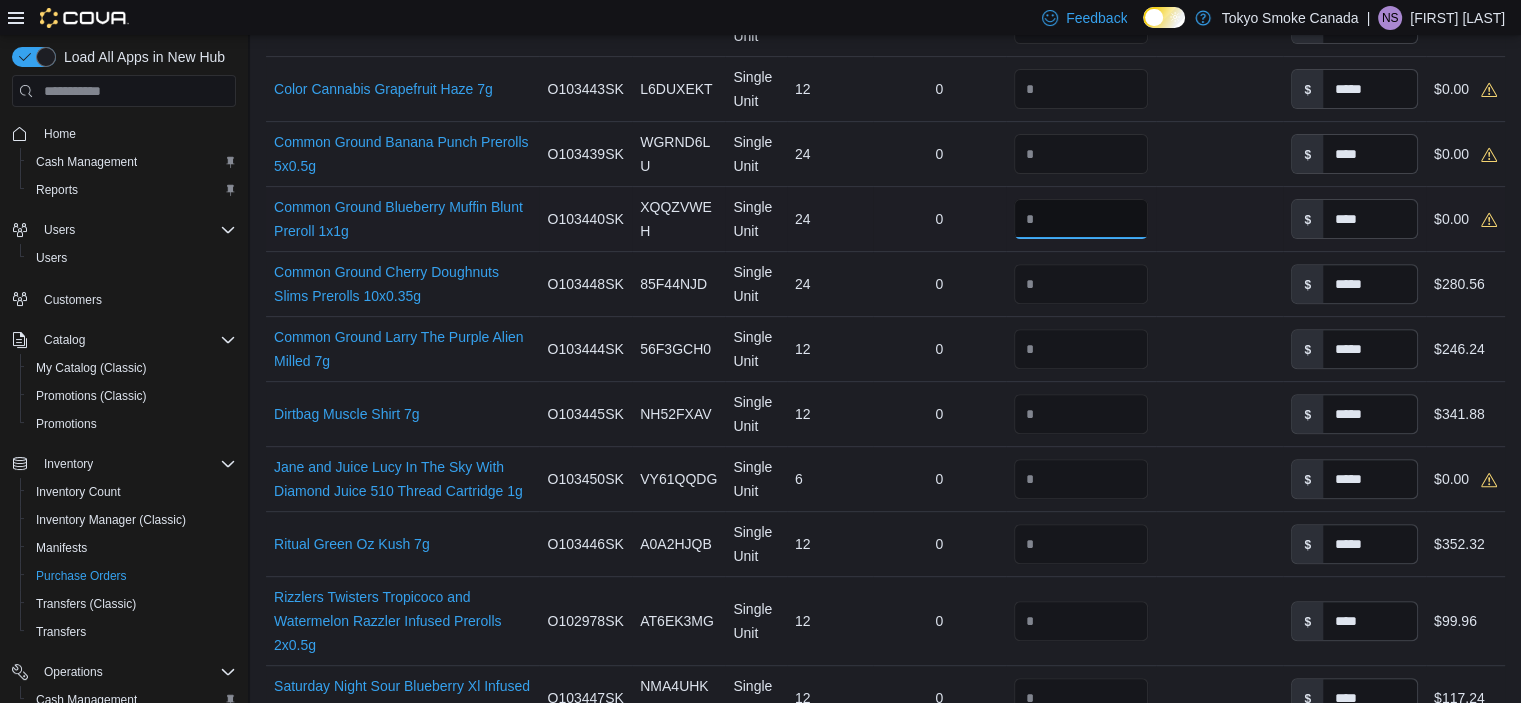click at bounding box center (1081, 219) 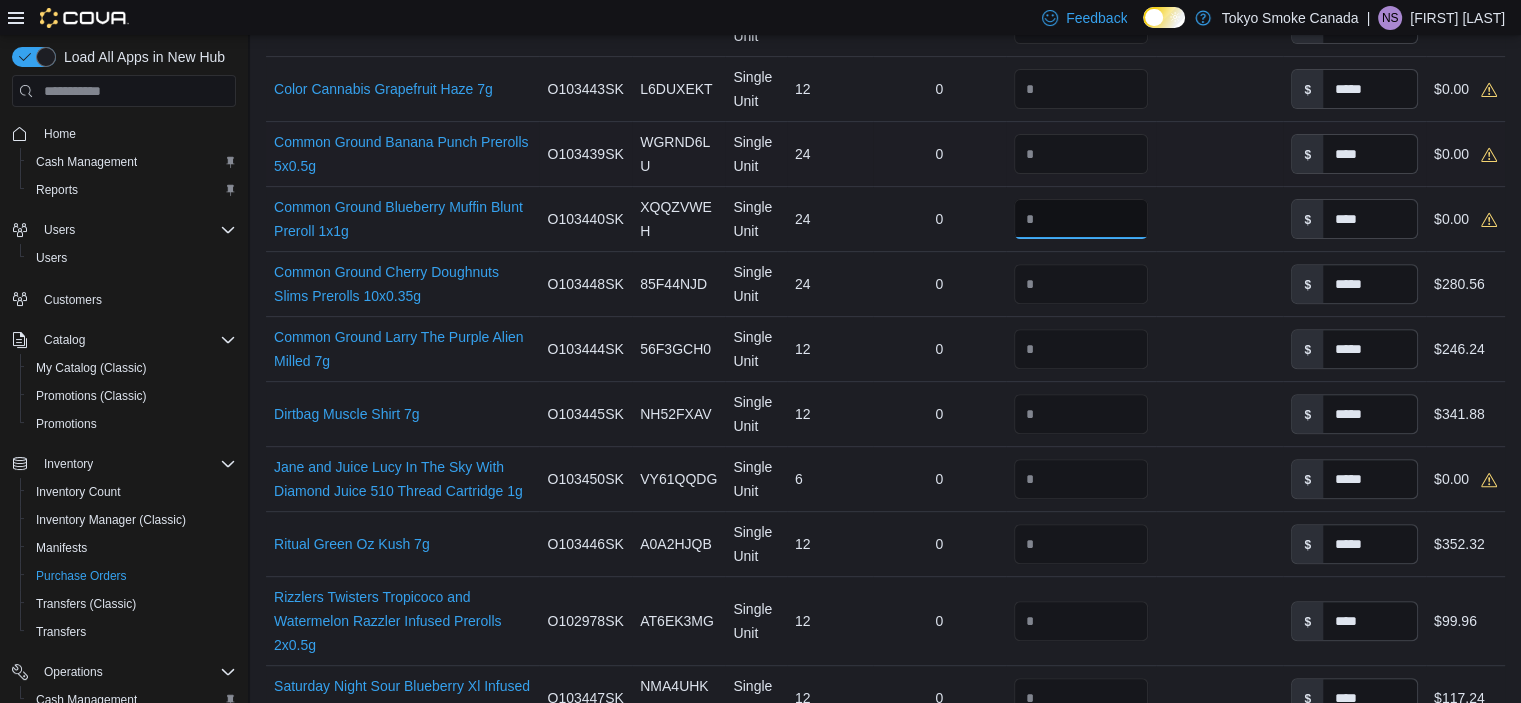 type on "**" 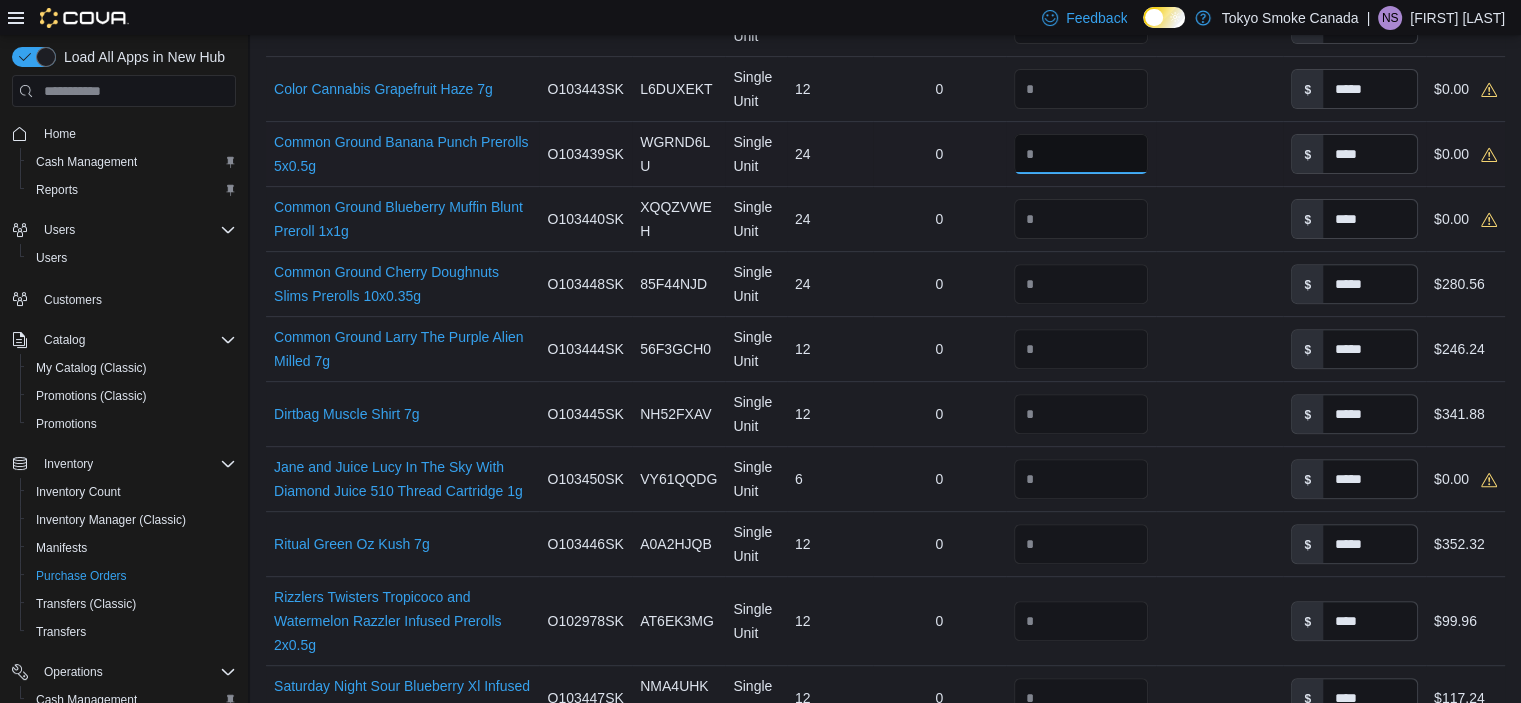 click at bounding box center (1081, 154) 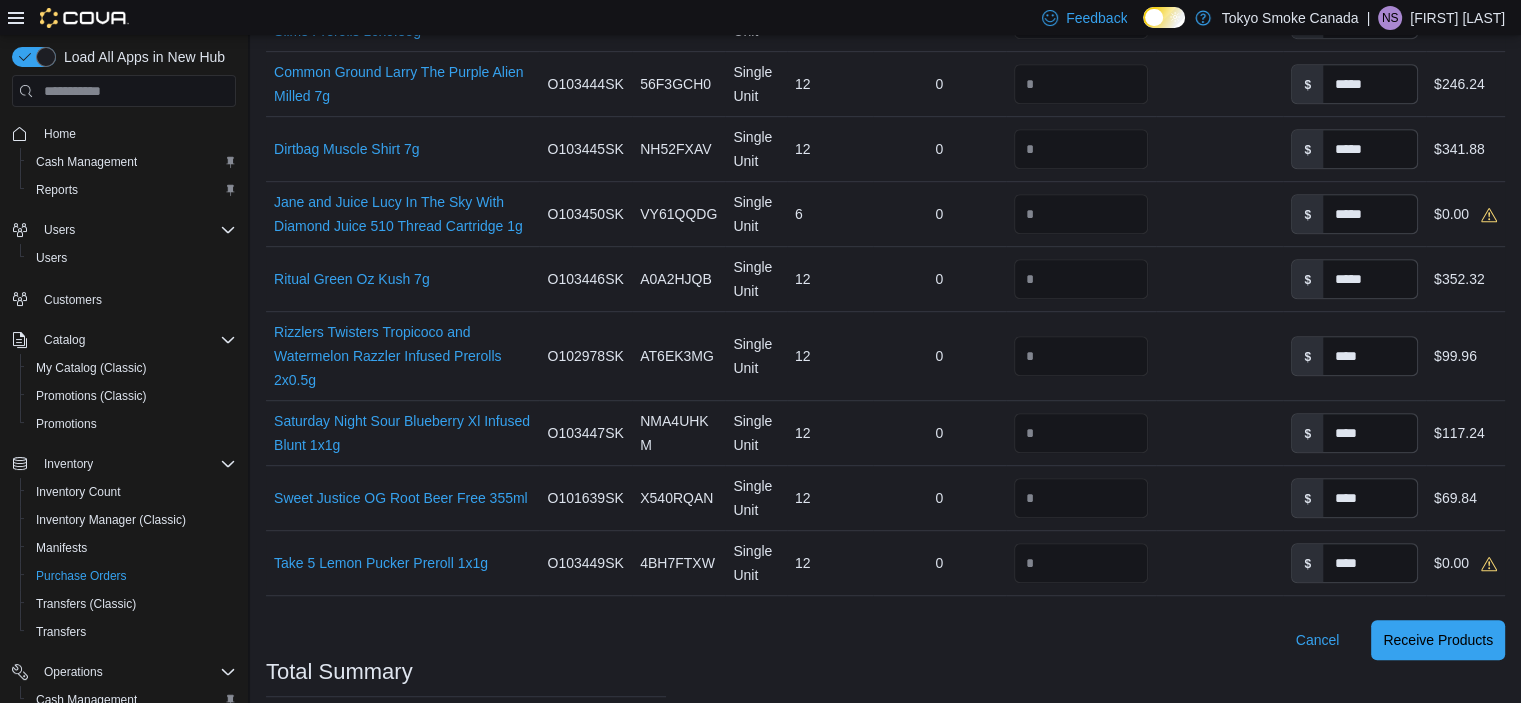 scroll, scrollTop: 1000, scrollLeft: 0, axis: vertical 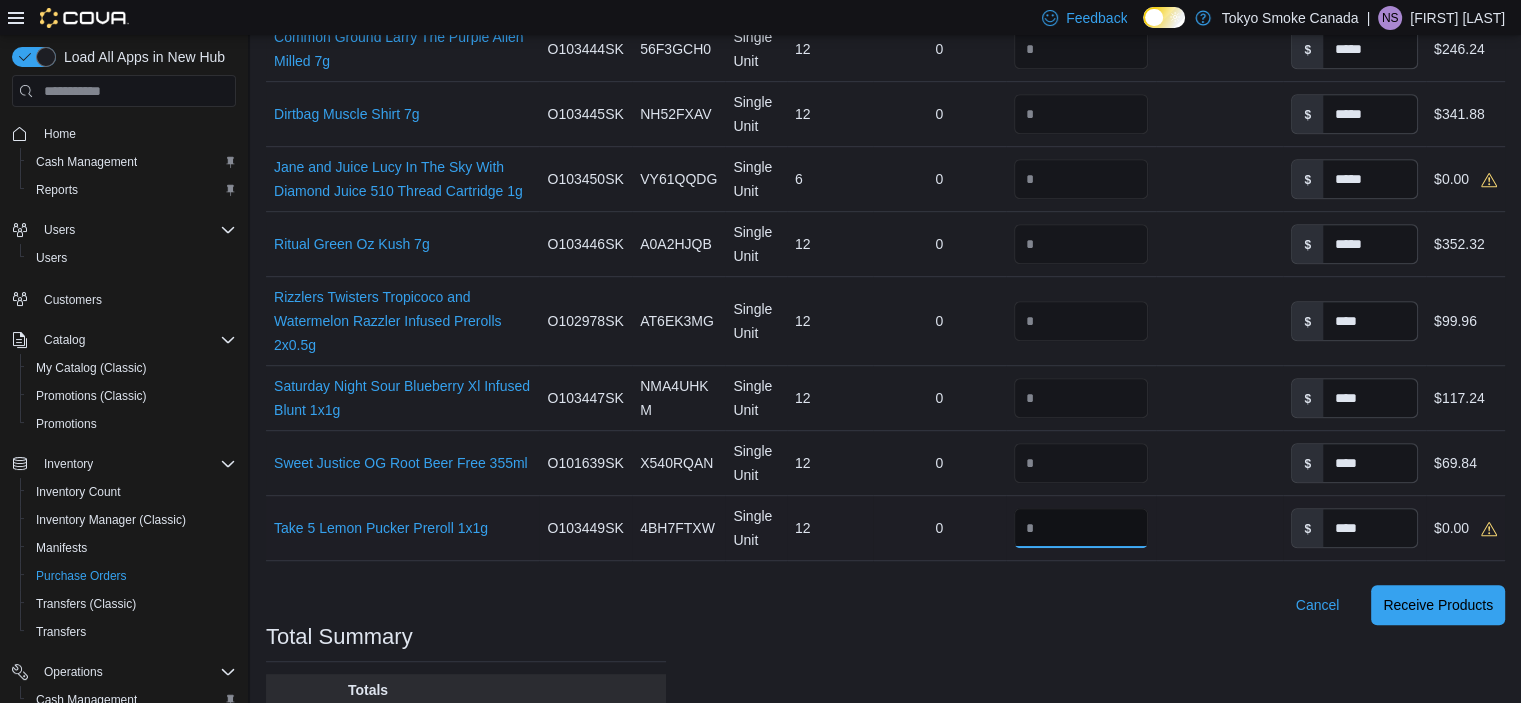click at bounding box center [1081, 528] 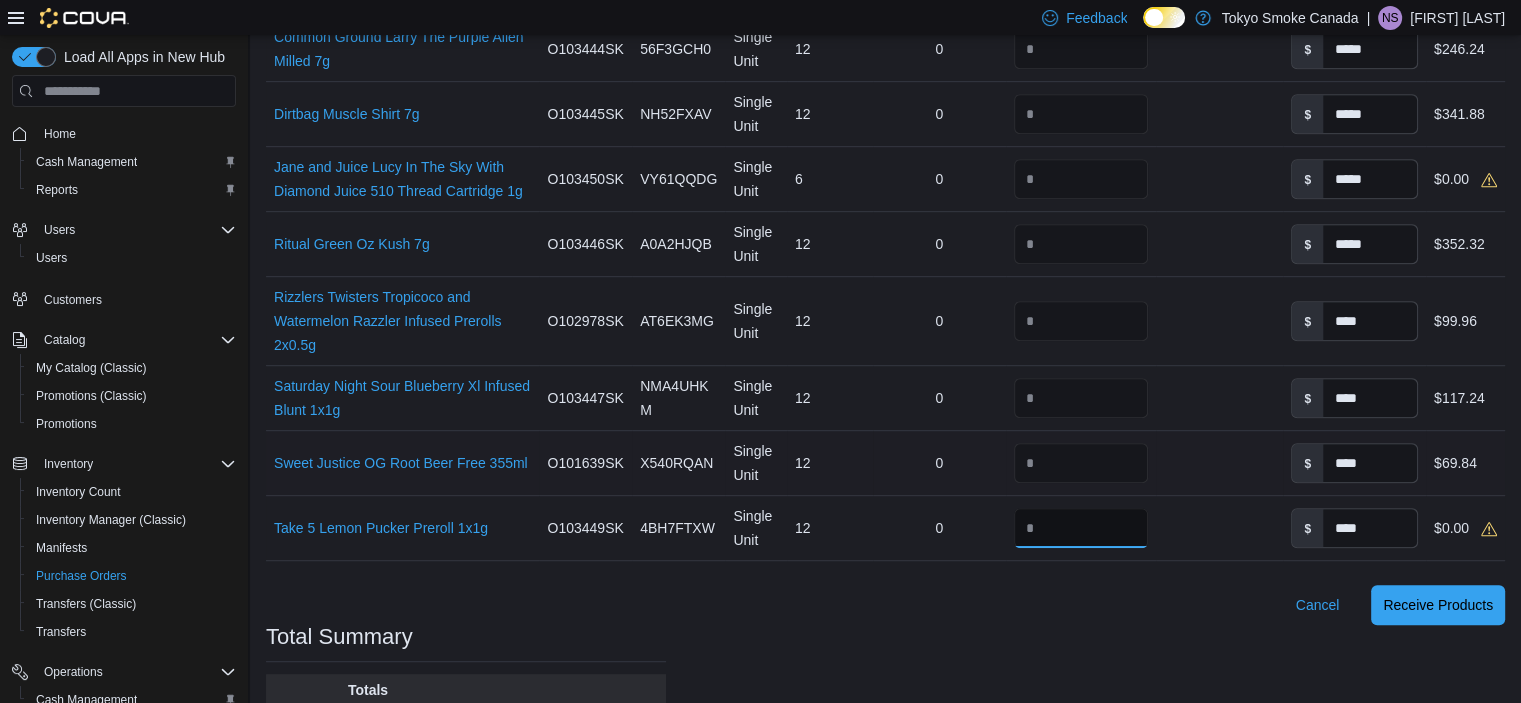 type on "**" 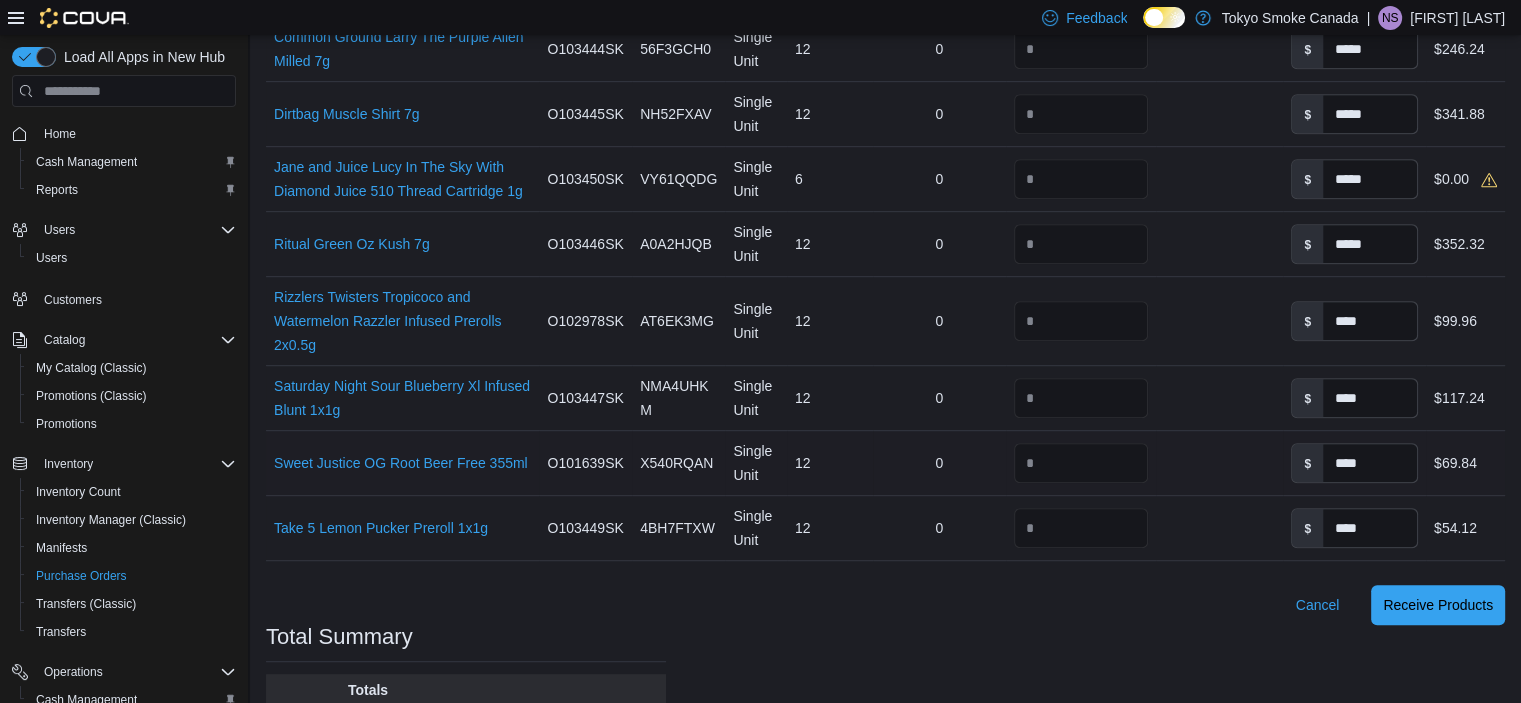click on "**" at bounding box center [1081, 463] 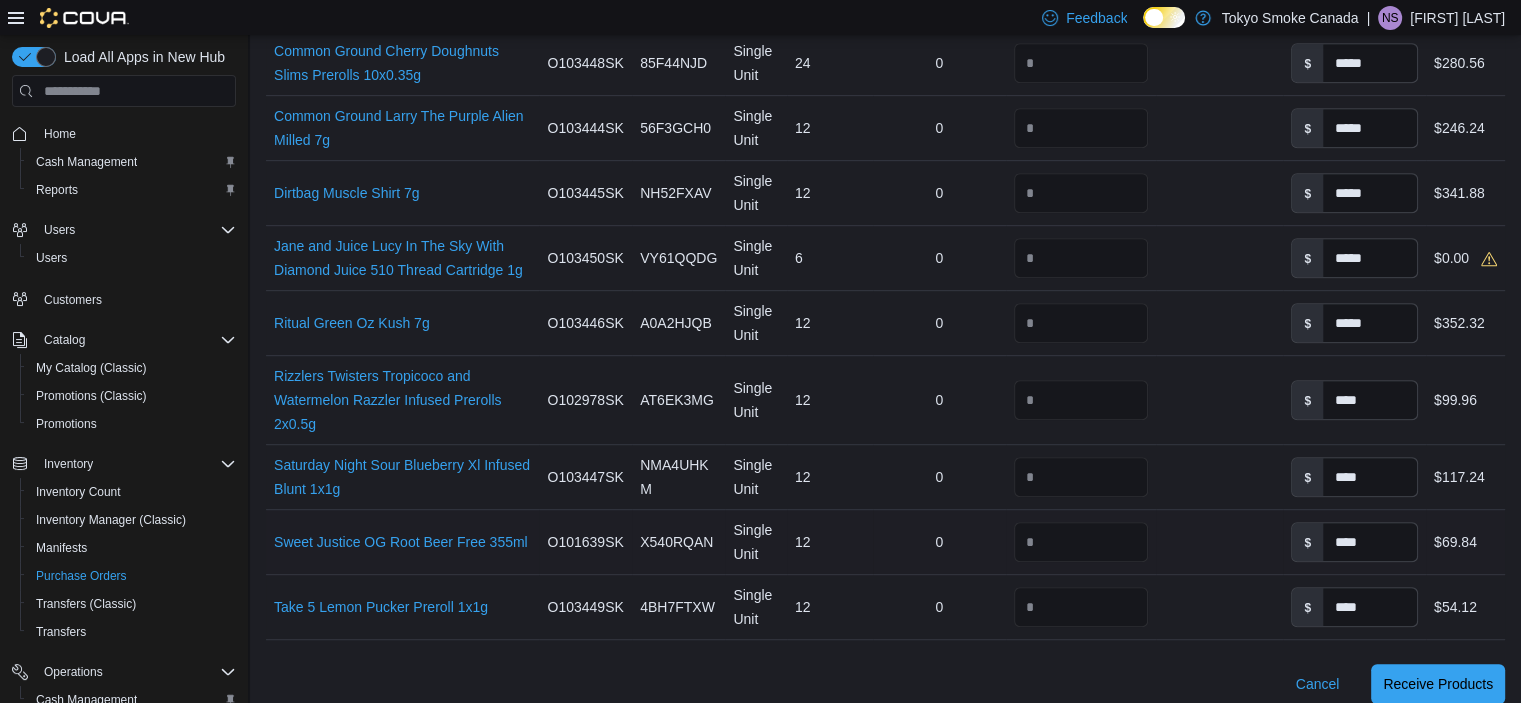 scroll, scrollTop: 900, scrollLeft: 0, axis: vertical 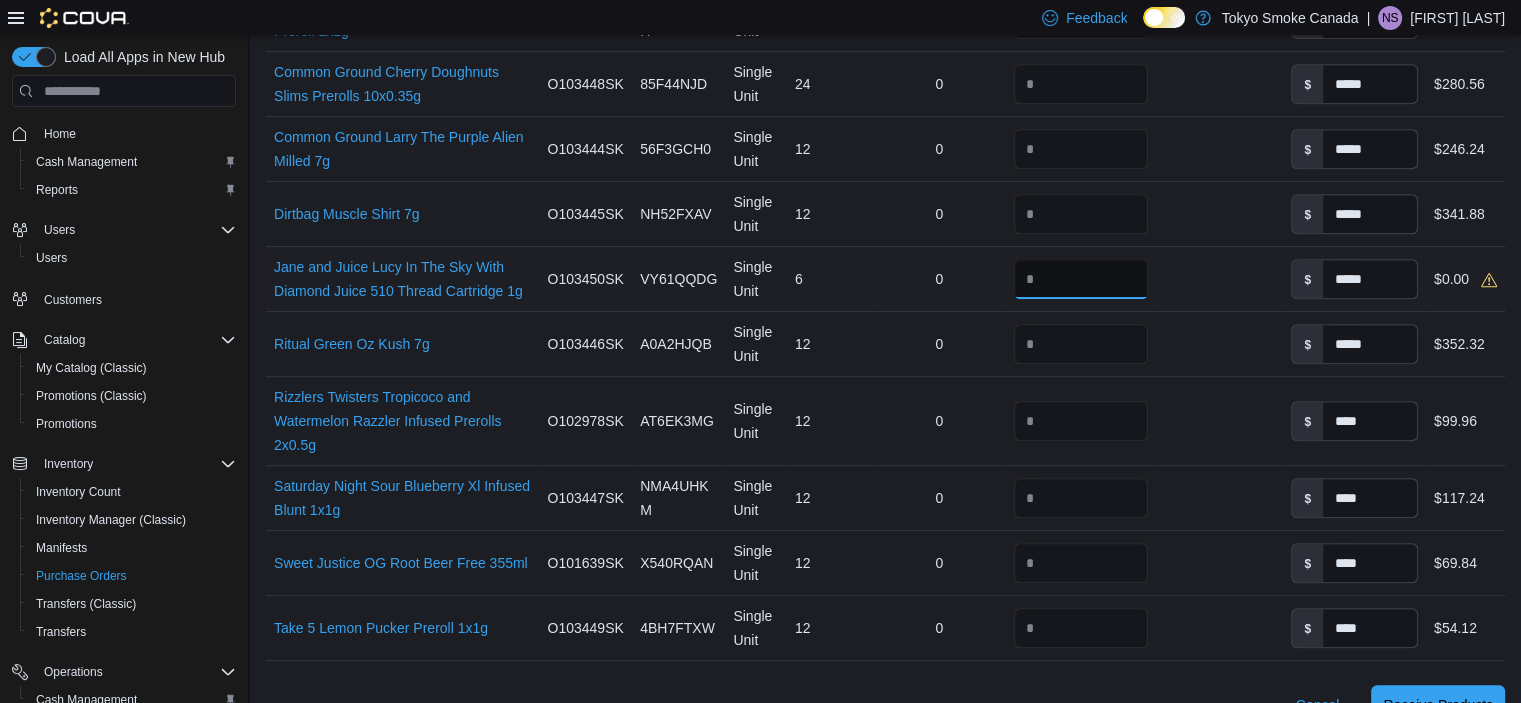 click at bounding box center [1081, 279] 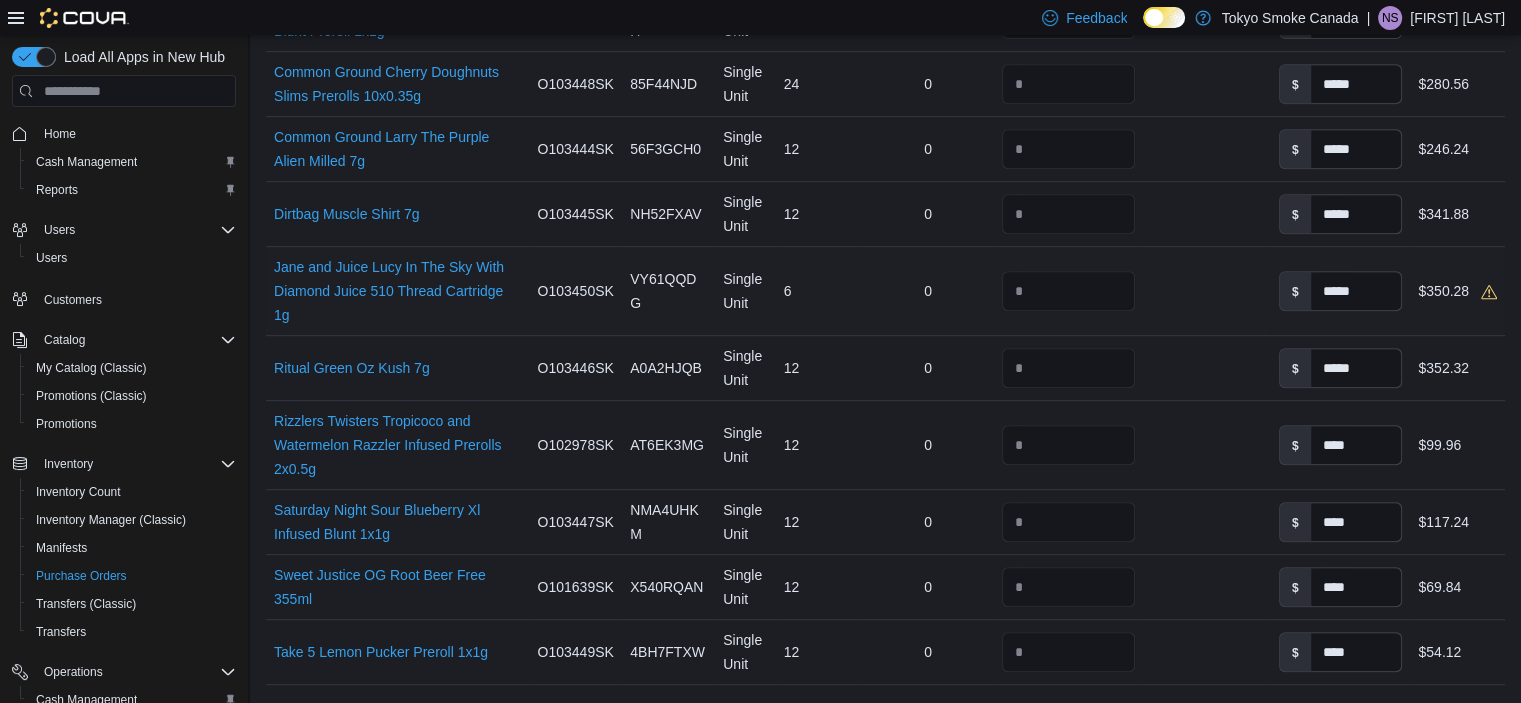 click on "Received Packages" at bounding box center [1206, 291] 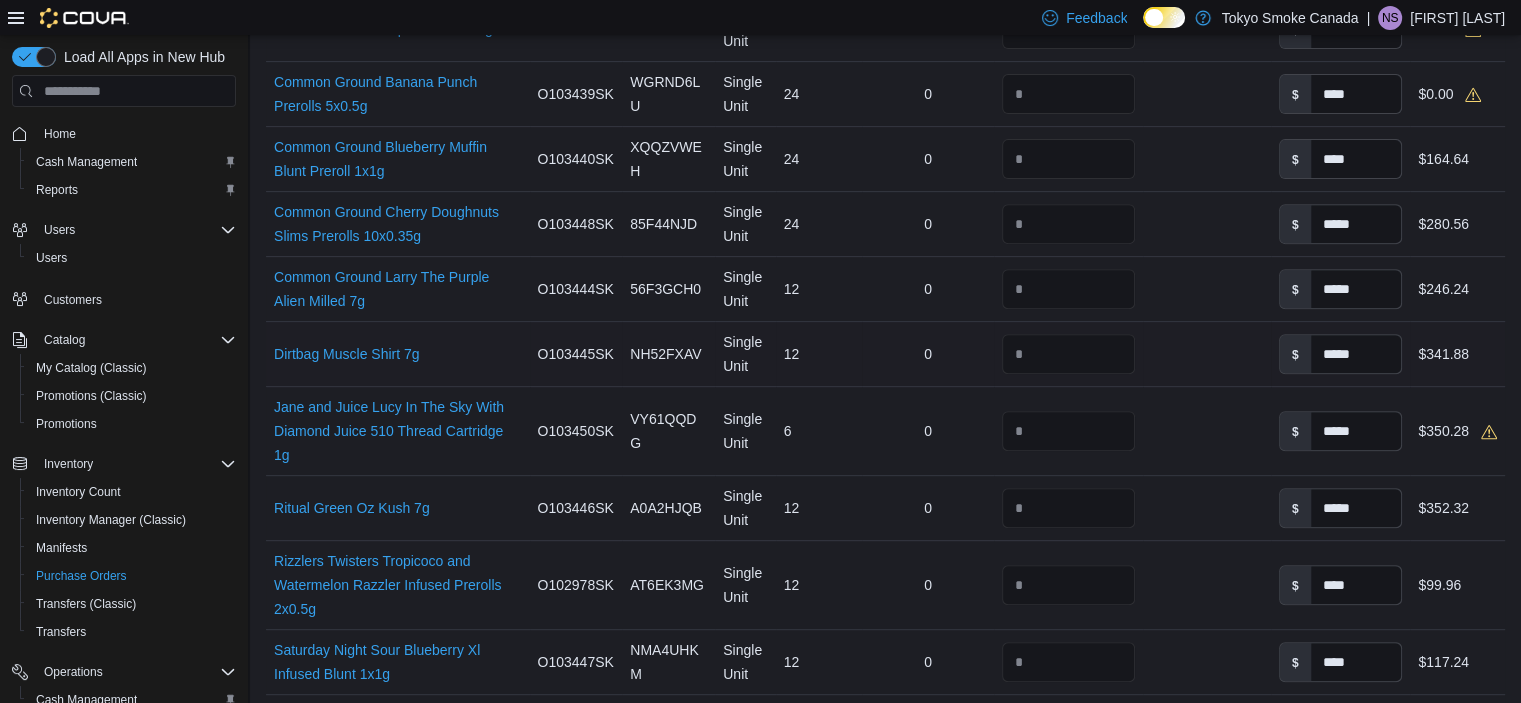 scroll, scrollTop: 800, scrollLeft: 0, axis: vertical 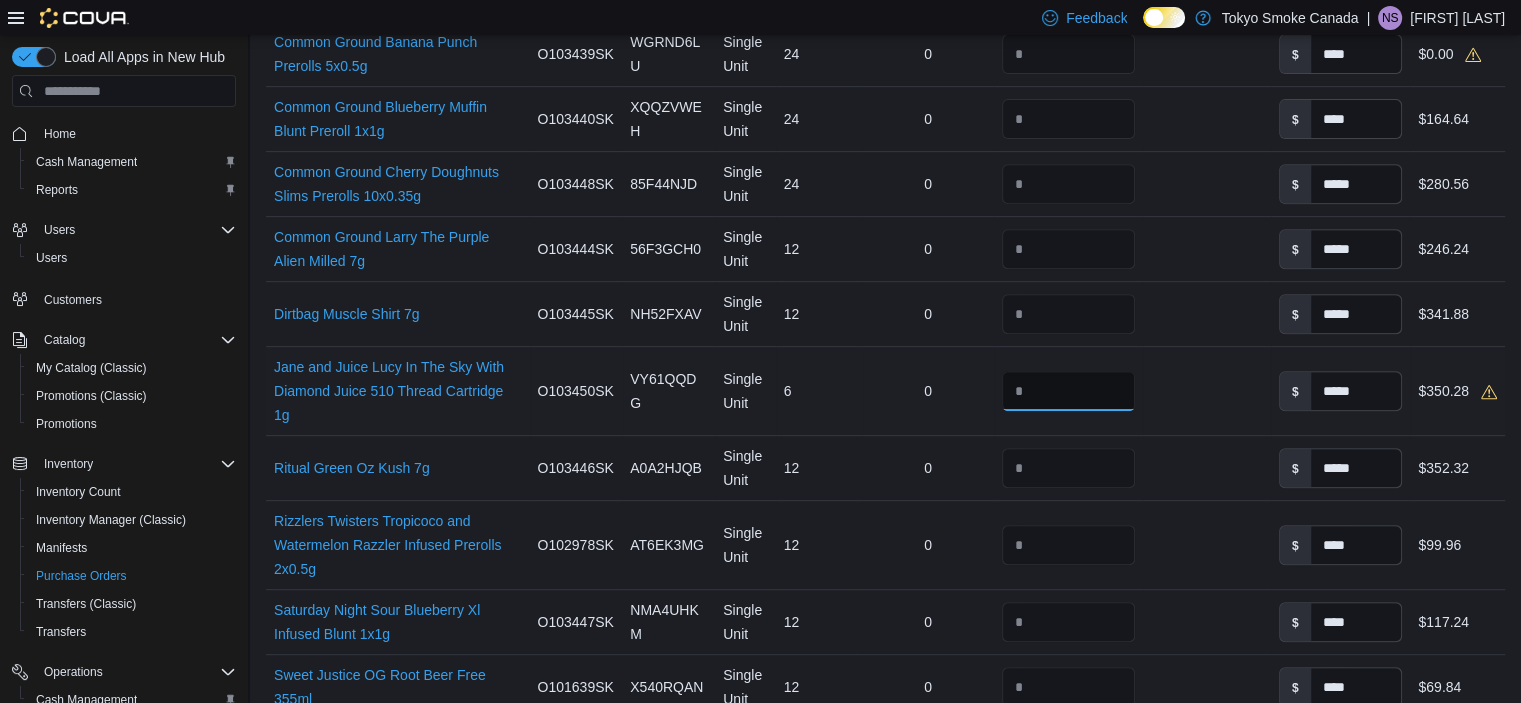 click on "**" at bounding box center (1068, 391) 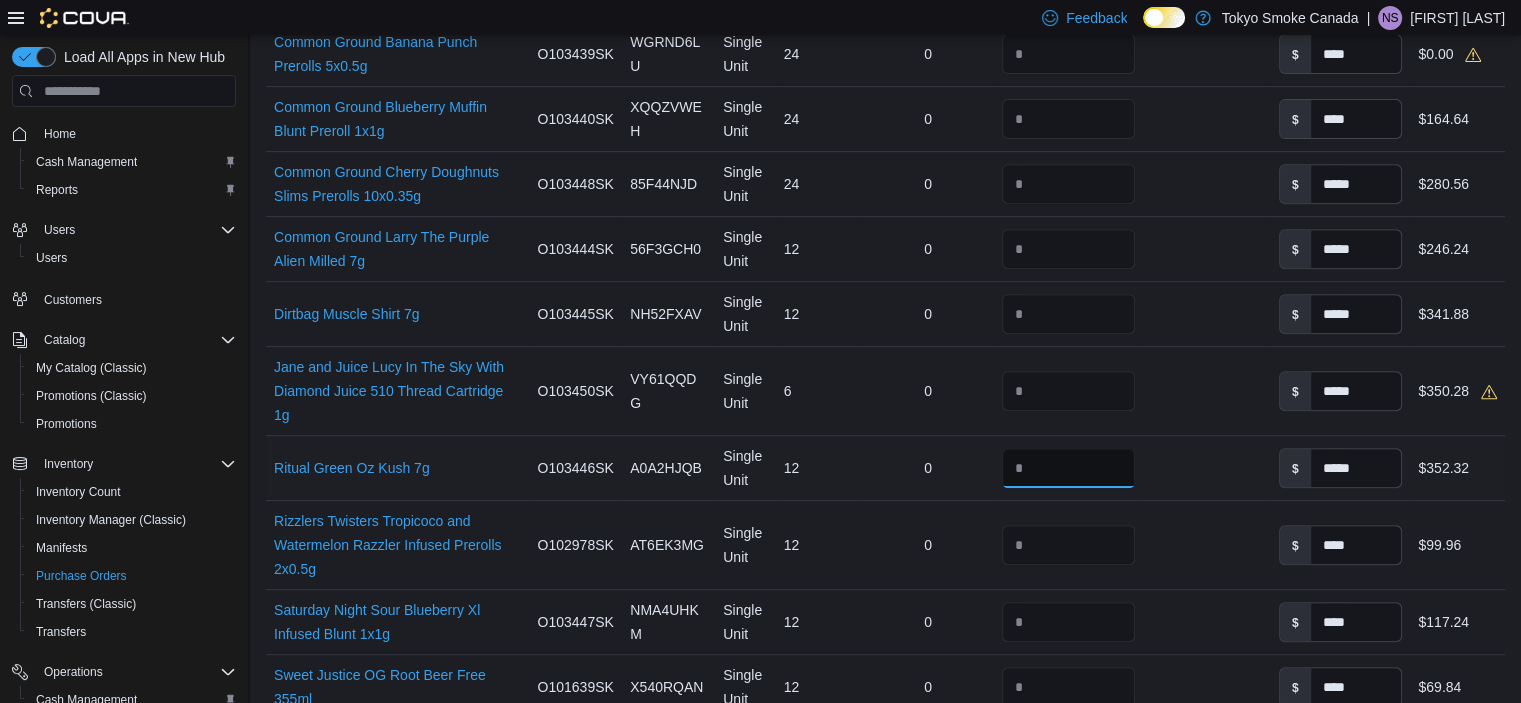 click on "**" at bounding box center (1068, 468) 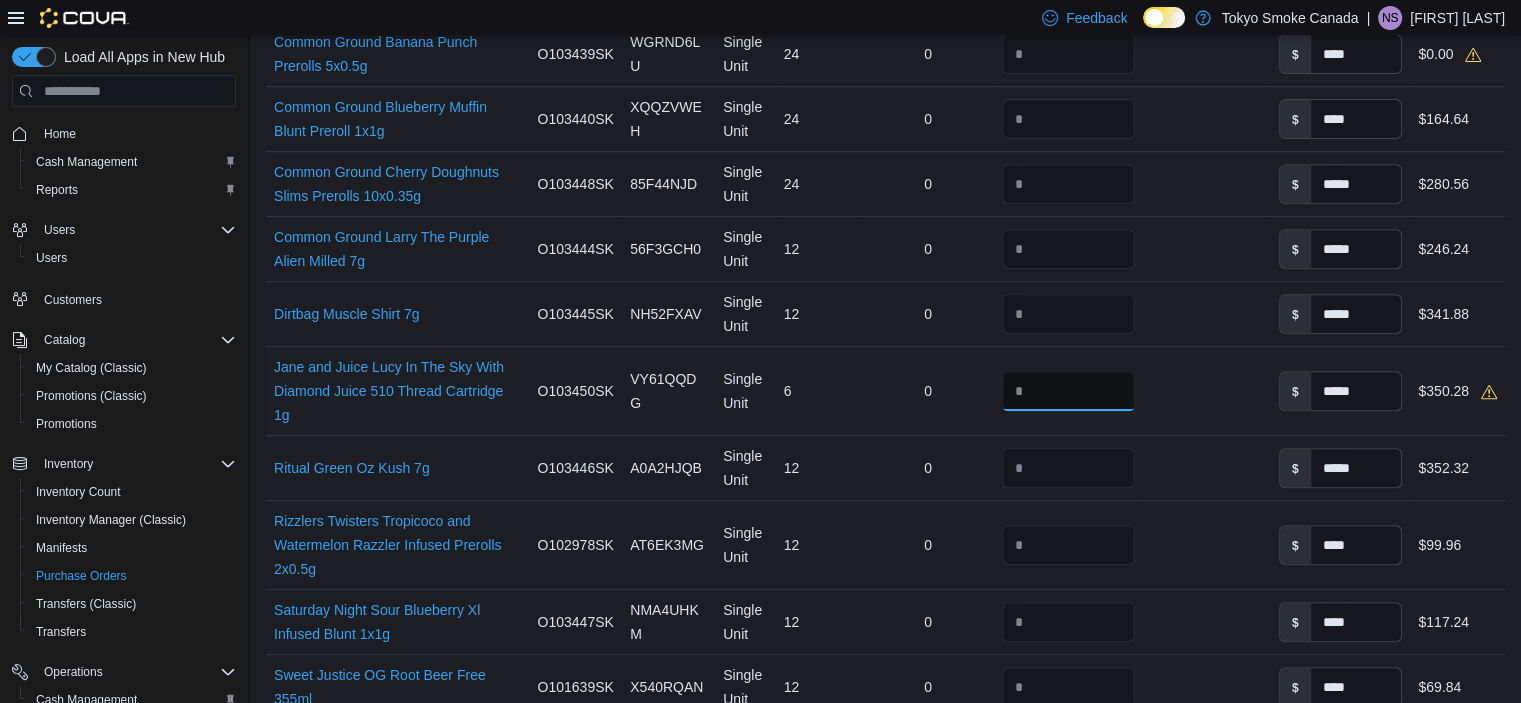 click on "**" at bounding box center [1068, 391] 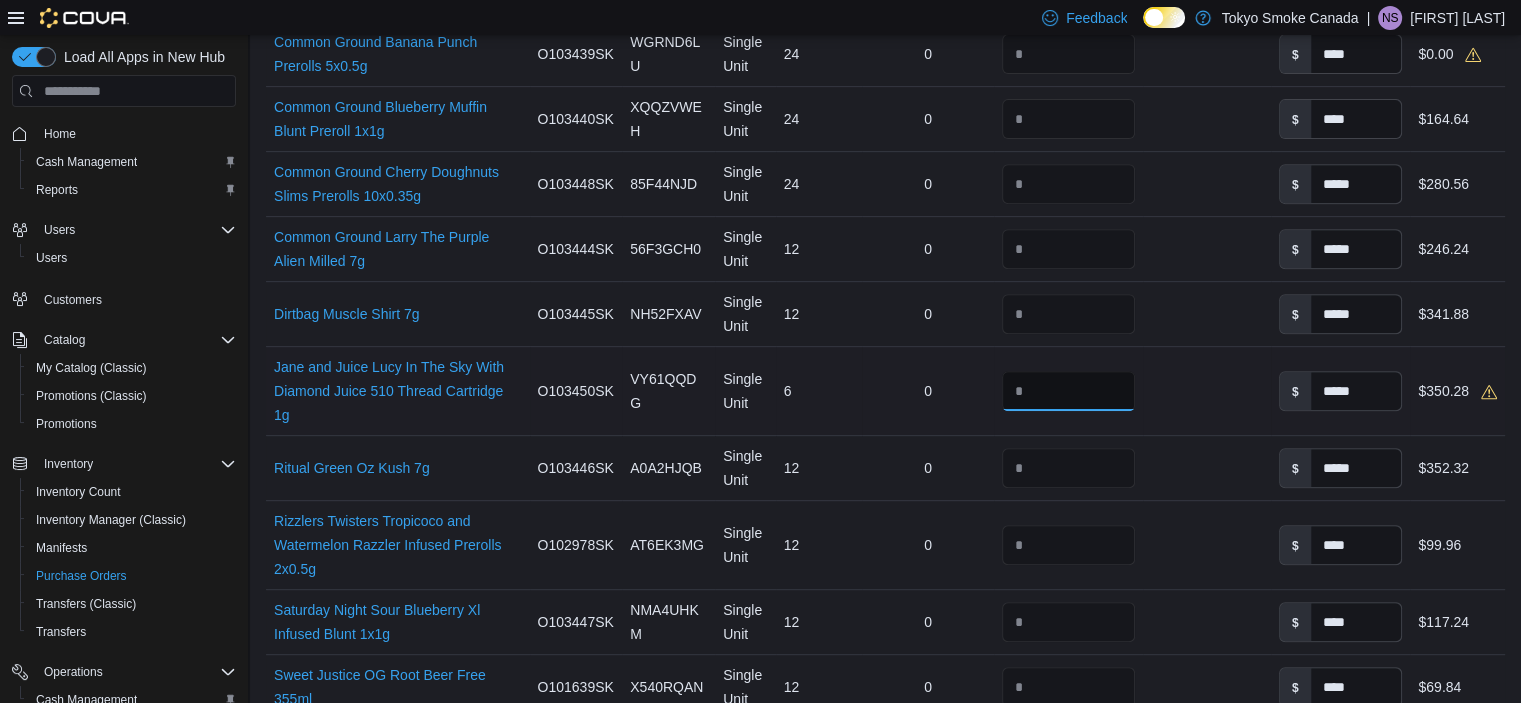 type on "*" 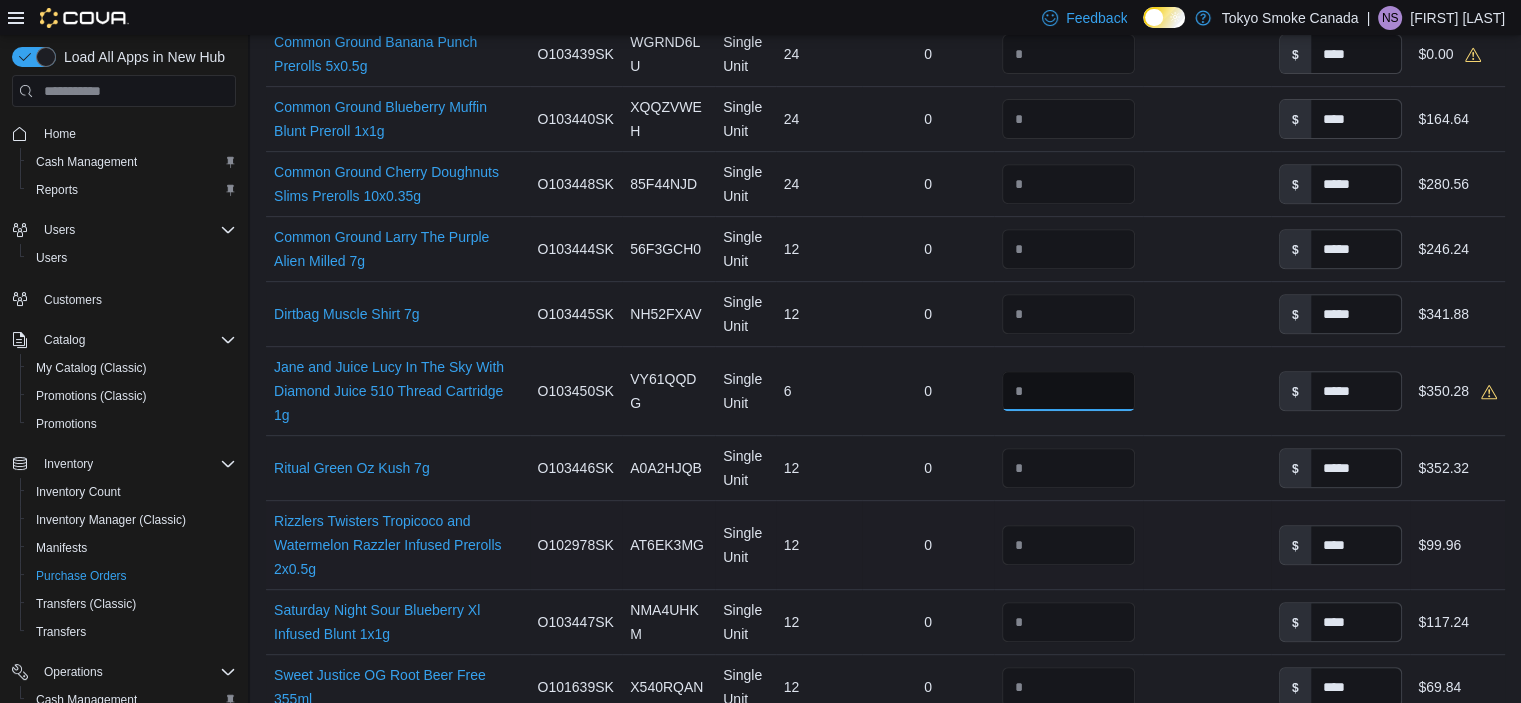type on "*" 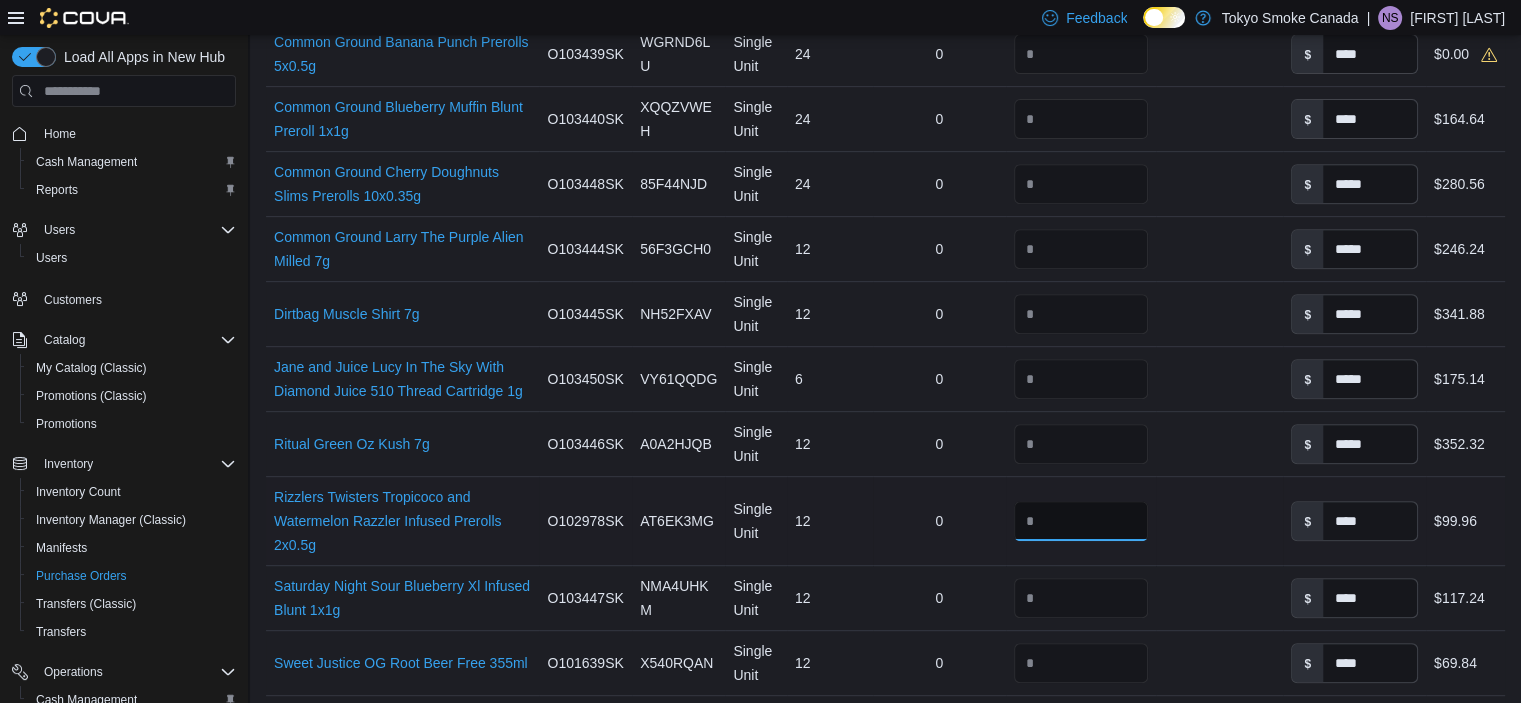 drag, startPoint x: 1055, startPoint y: 500, endPoint x: 1049, endPoint y: 477, distance: 23.769728 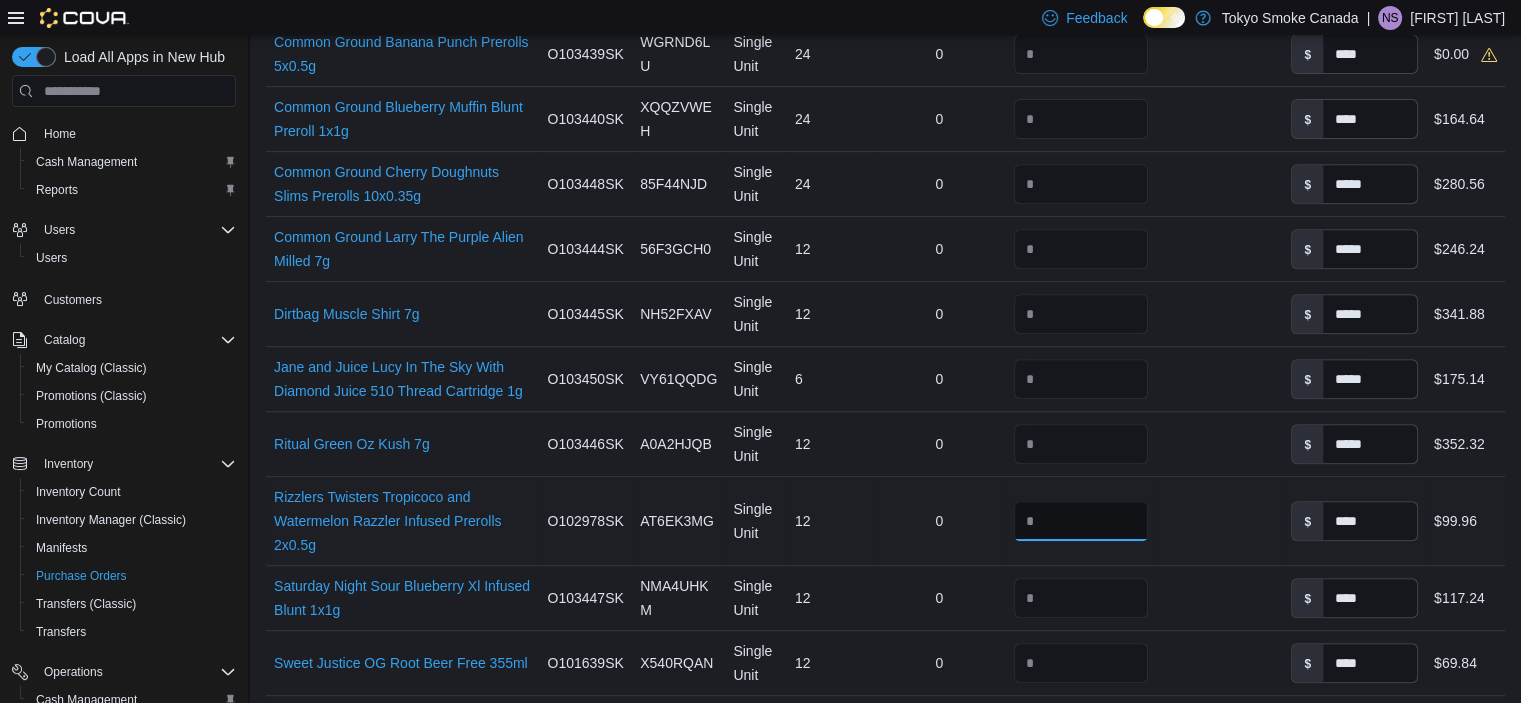 click on "Received Quantity **" at bounding box center [1081, 521] 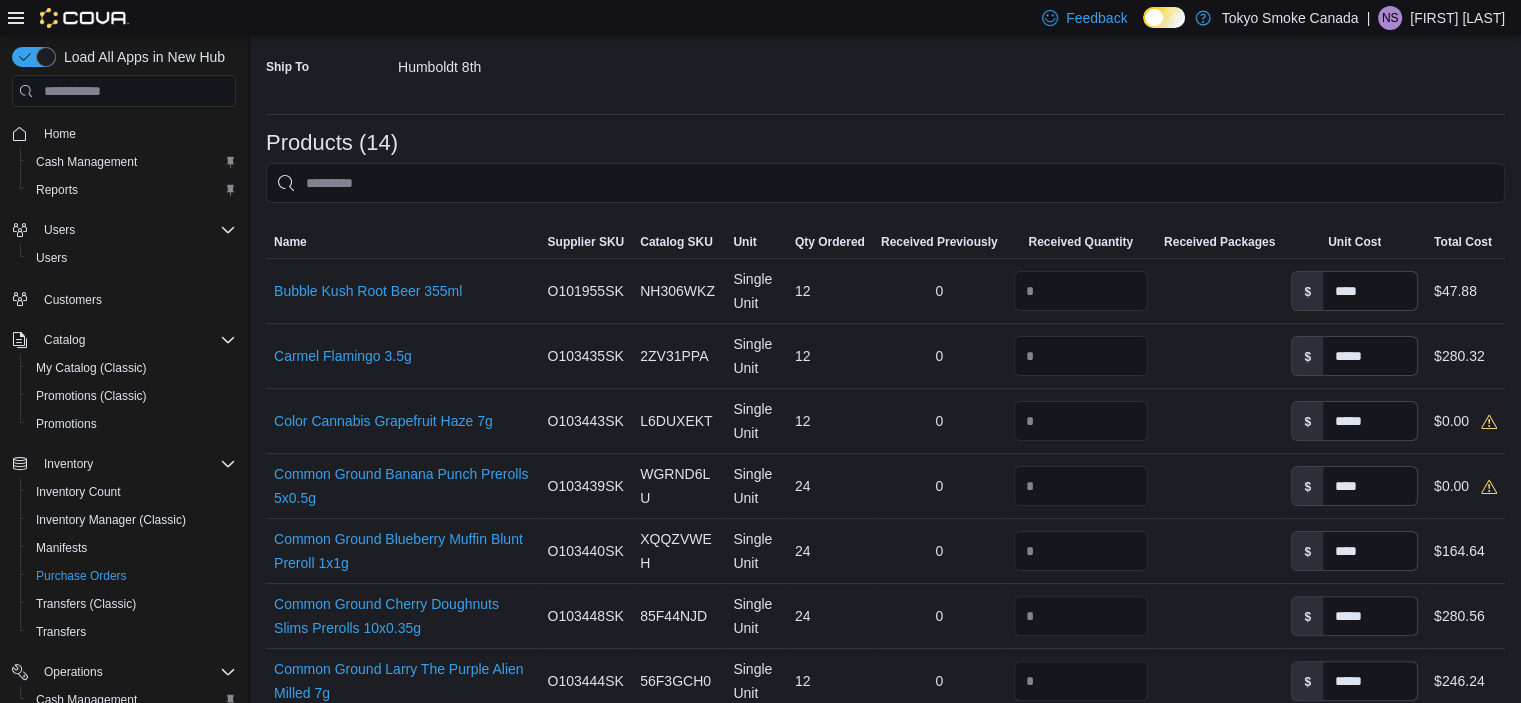 scroll, scrollTop: 400, scrollLeft: 0, axis: vertical 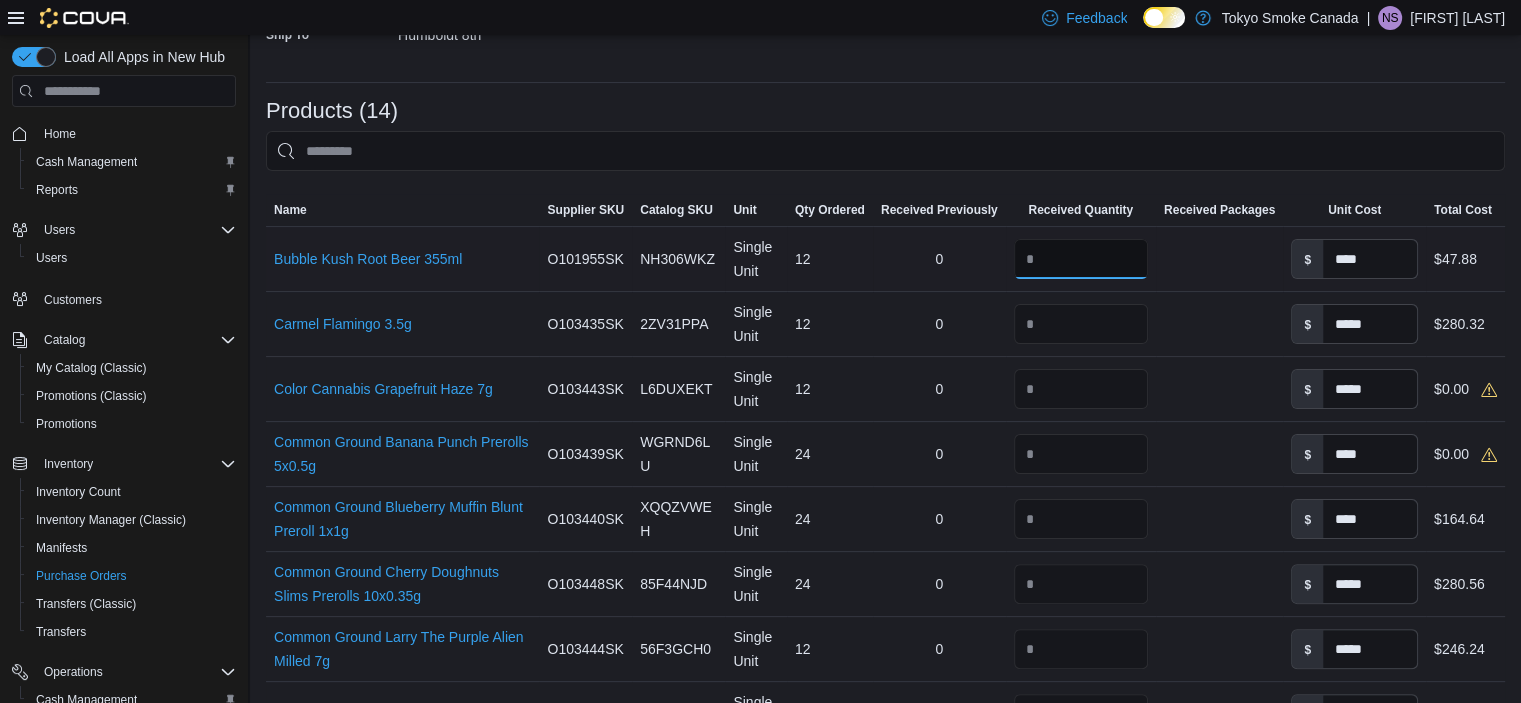 click on "**" at bounding box center [1081, 259] 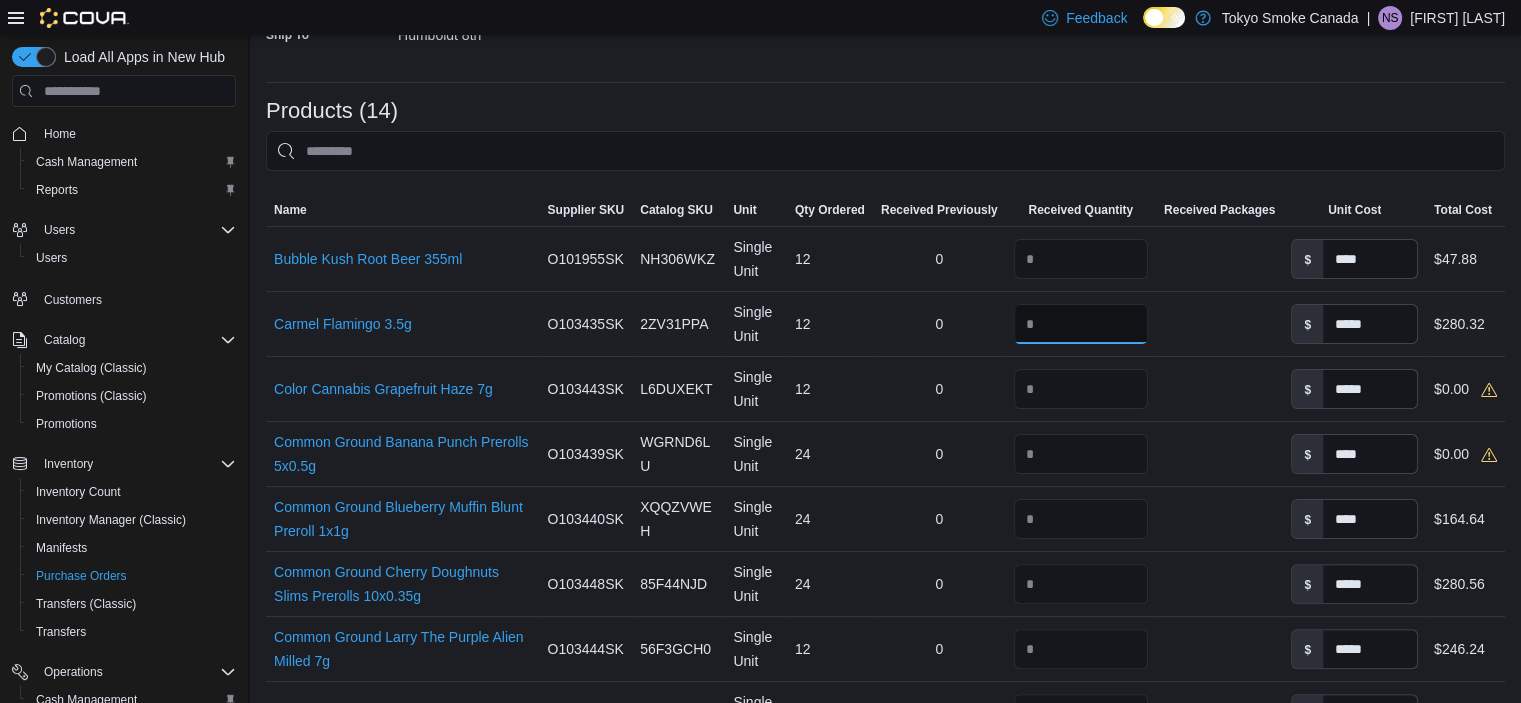 click on "**" at bounding box center [1081, 324] 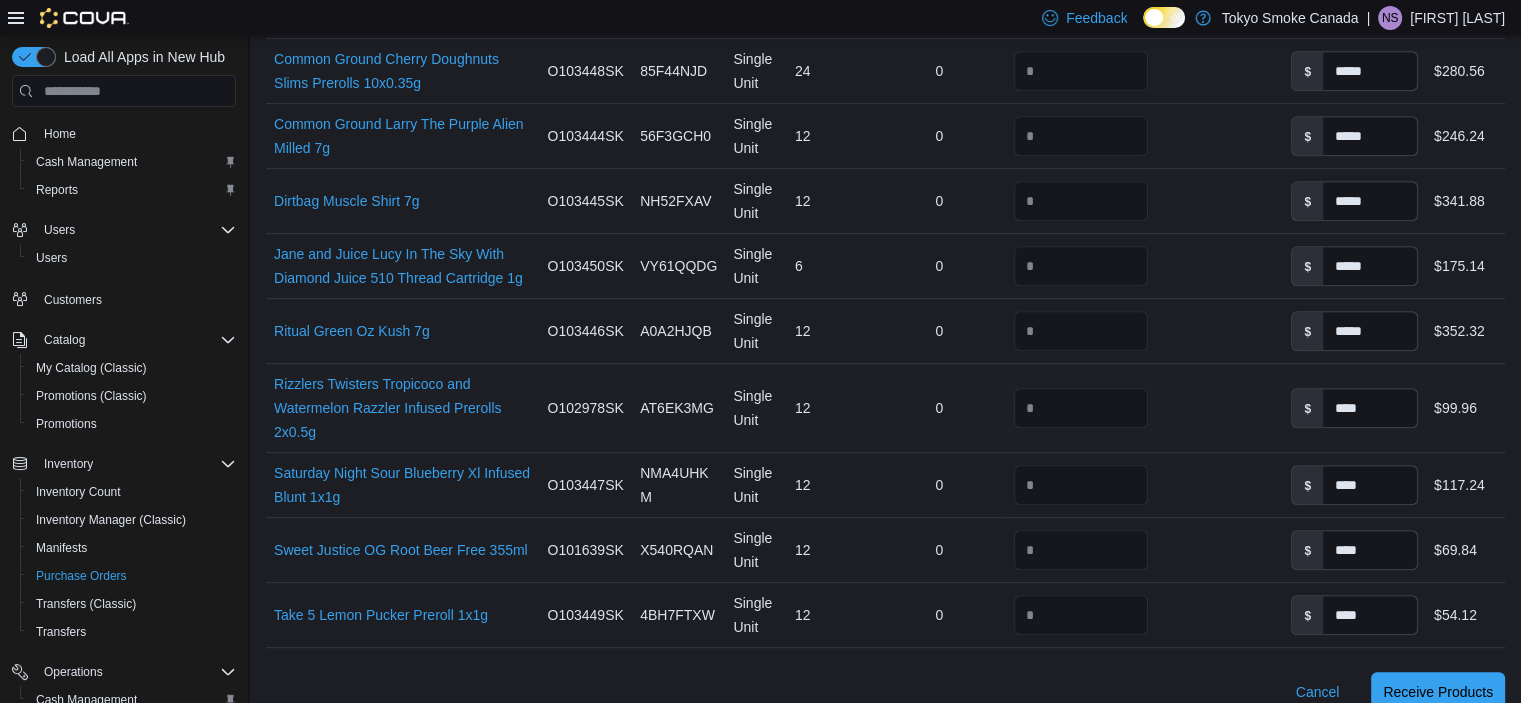 scroll, scrollTop: 1172, scrollLeft: 0, axis: vertical 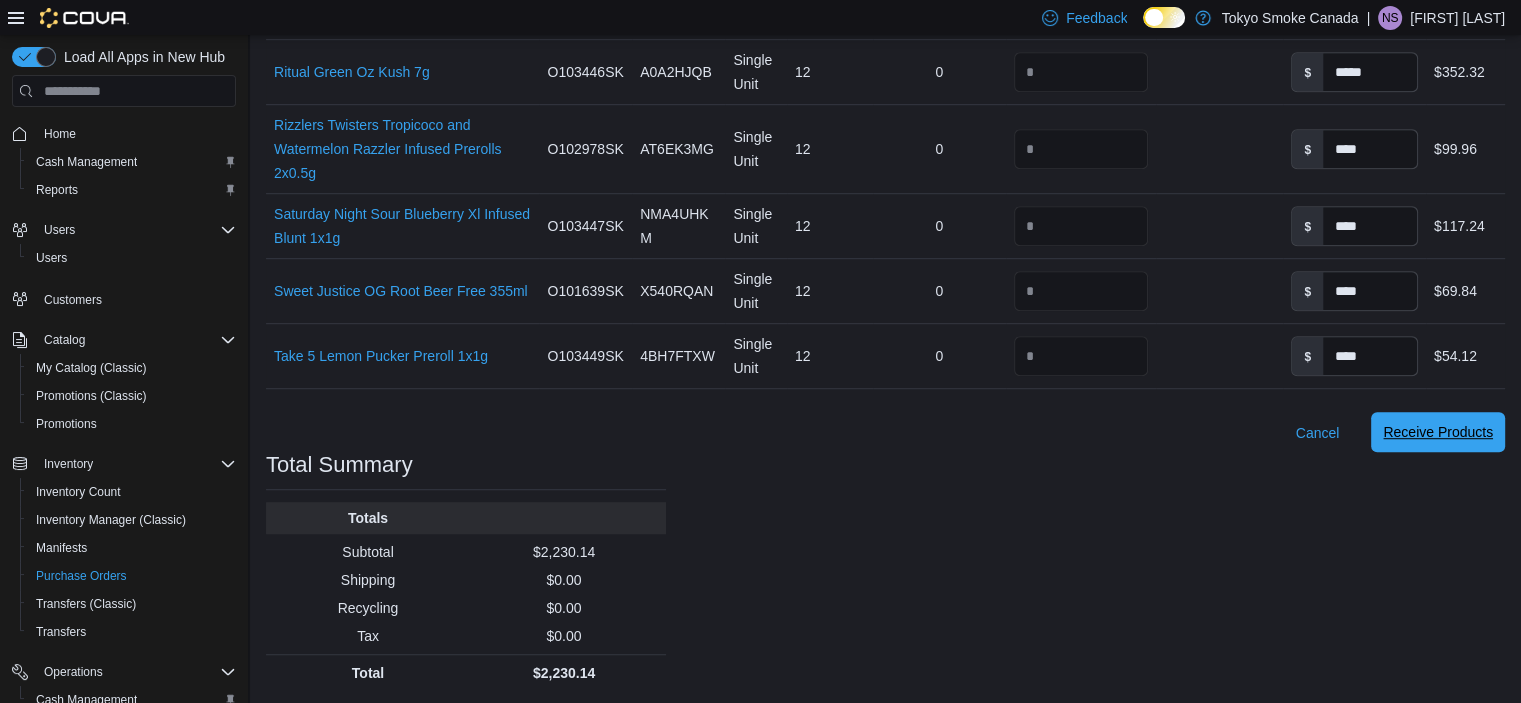 click on "Receive Products" at bounding box center [1438, 432] 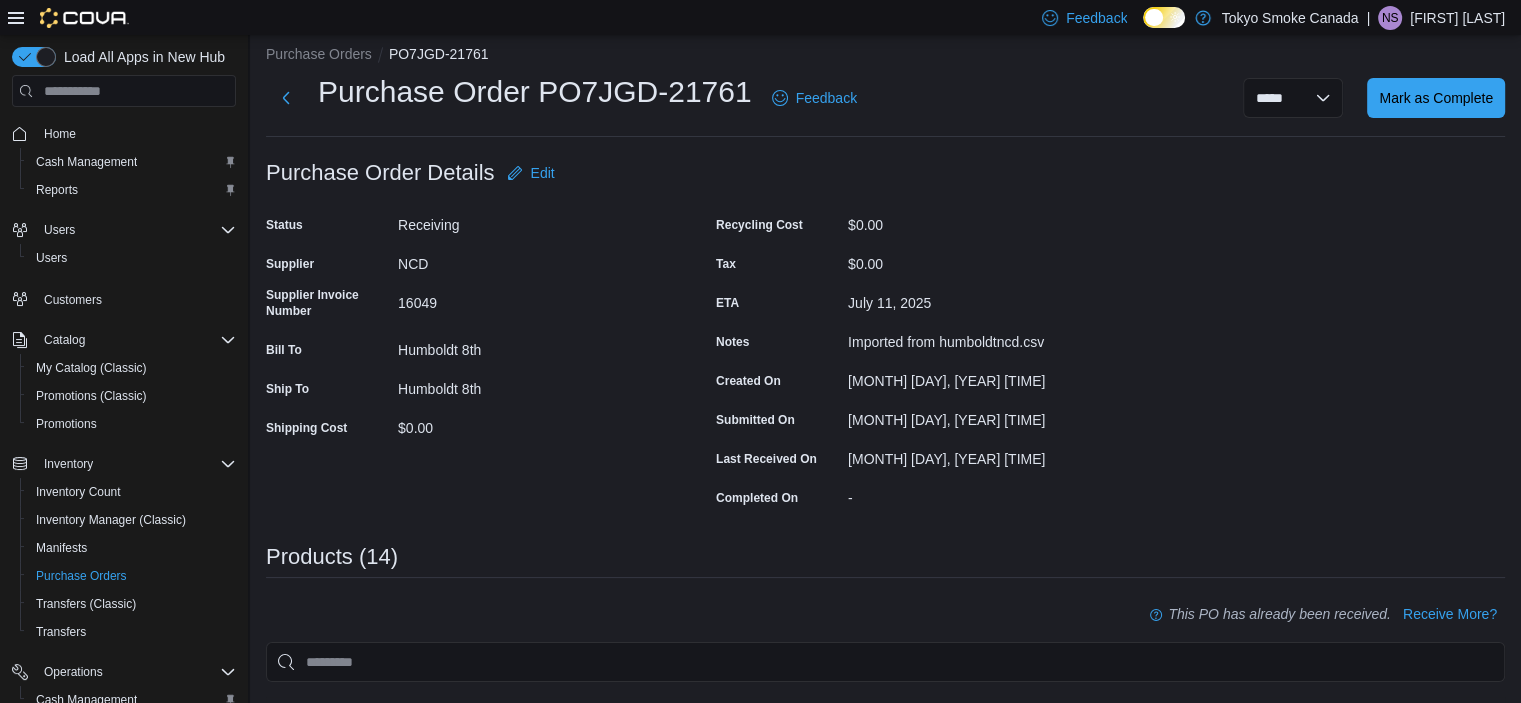 scroll, scrollTop: 0, scrollLeft: 0, axis: both 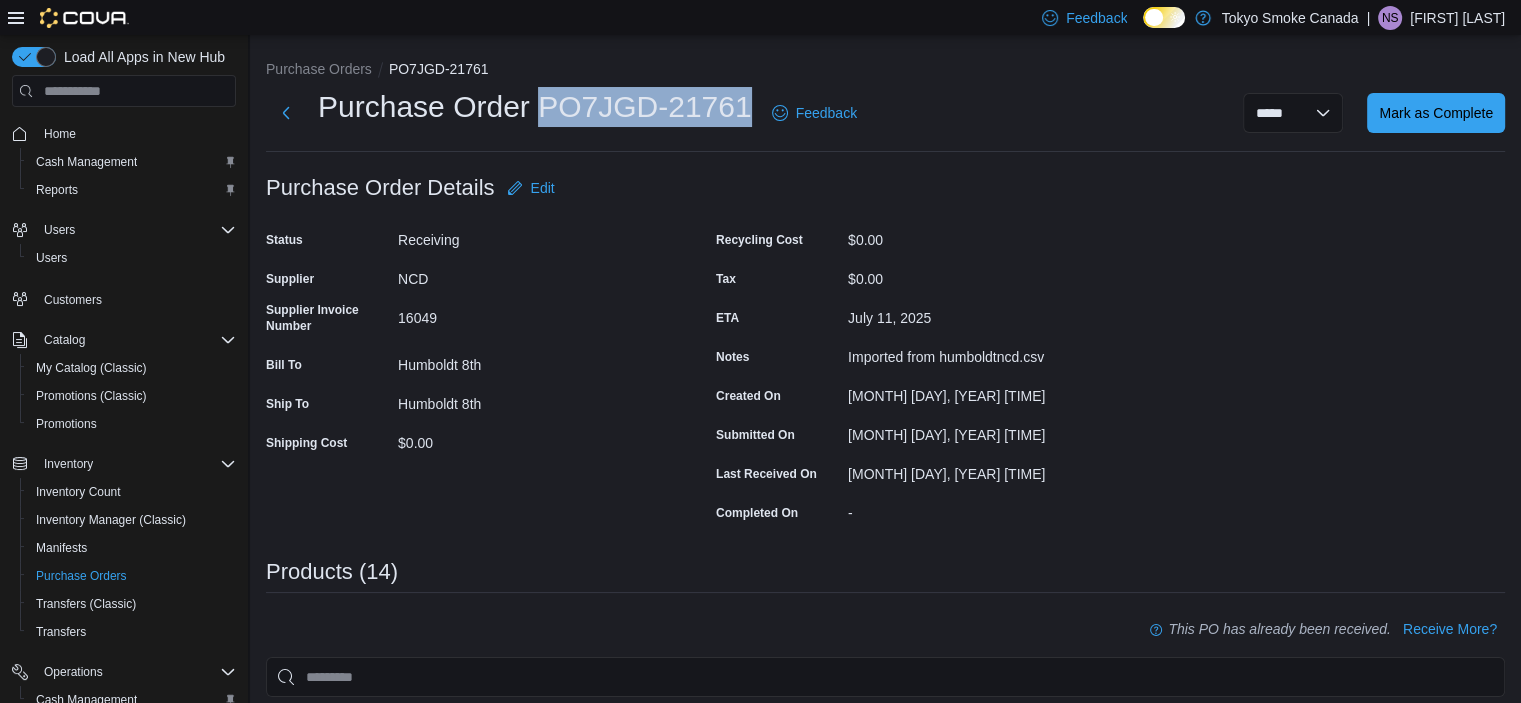 drag, startPoint x: 756, startPoint y: 105, endPoint x: 543, endPoint y: 107, distance: 213.00938 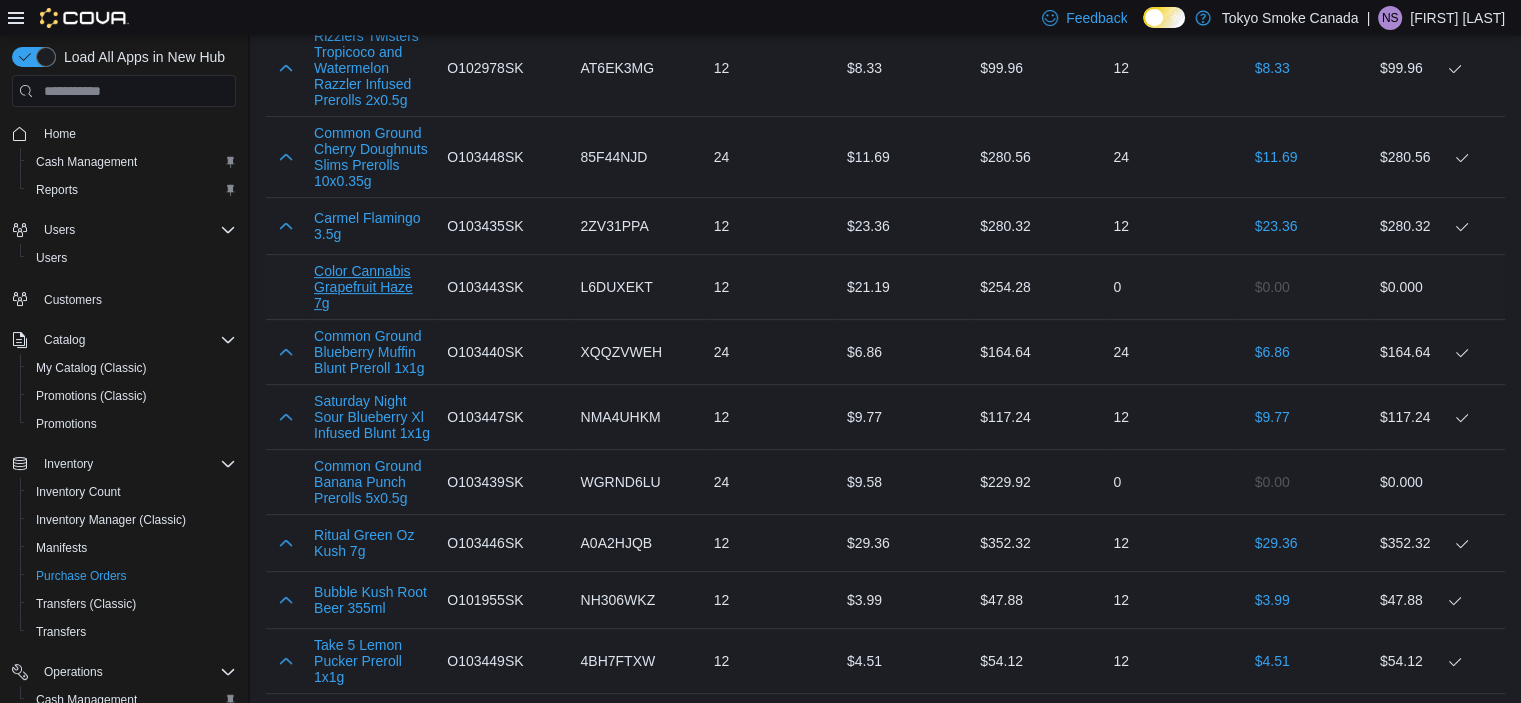 scroll, scrollTop: 700, scrollLeft: 0, axis: vertical 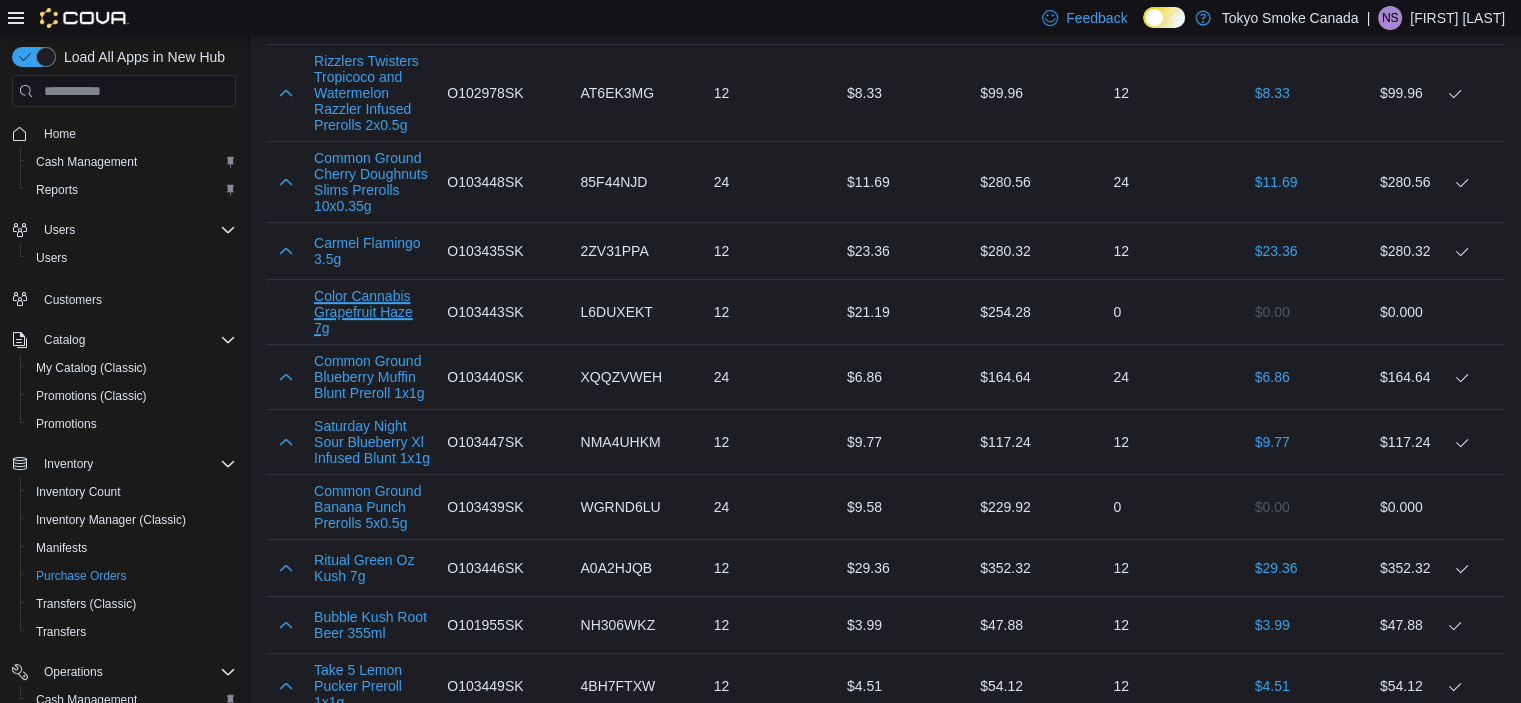 click on "Color Cannabis Grapefruit Haze 7g" at bounding box center [372, 312] 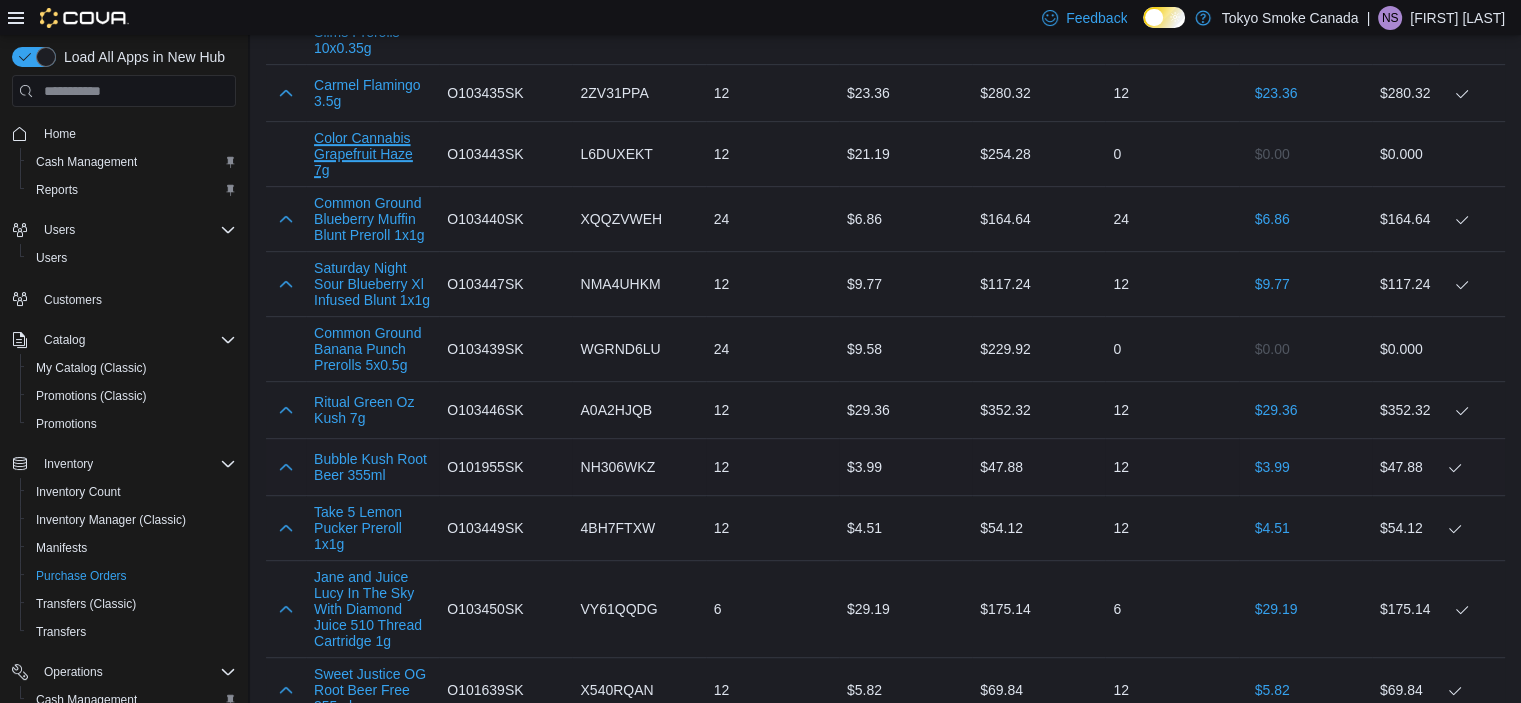scroll, scrollTop: 900, scrollLeft: 0, axis: vertical 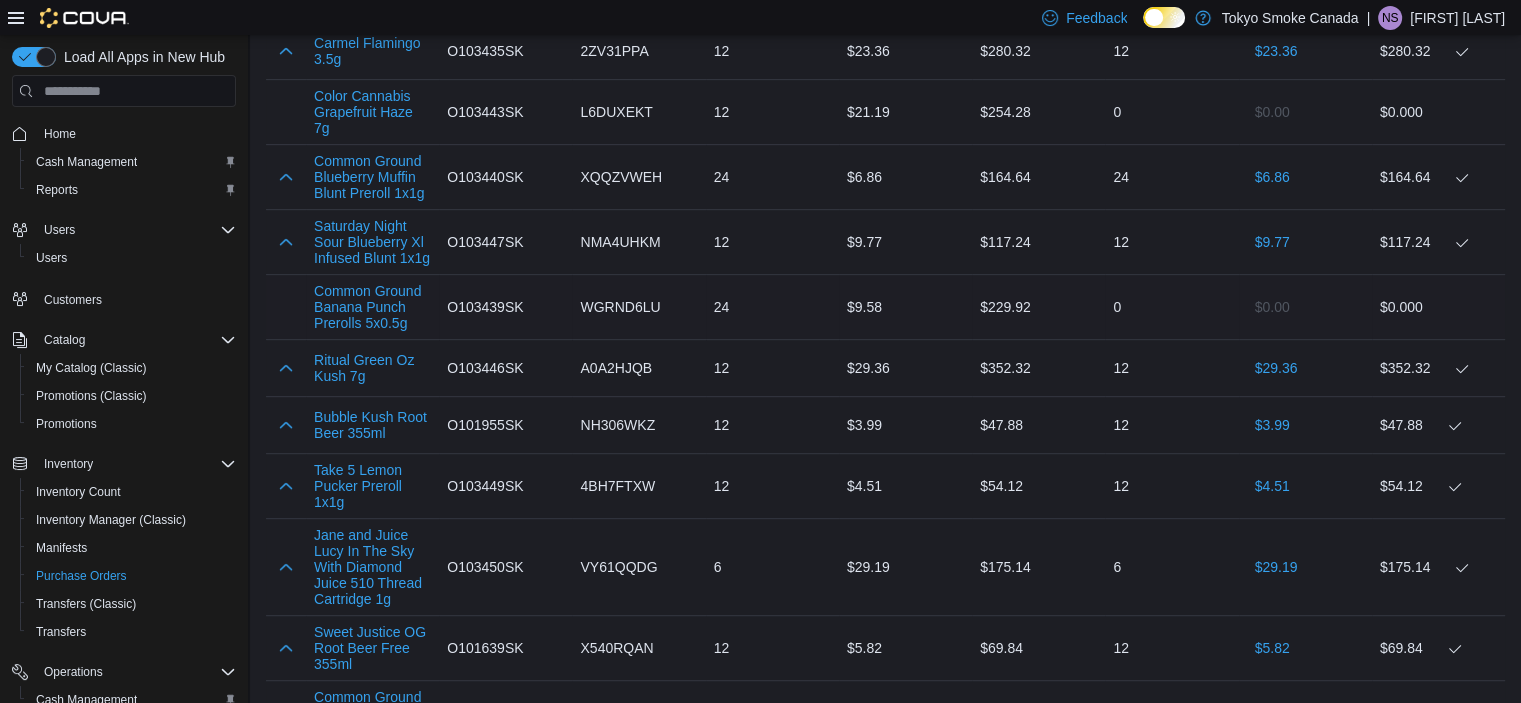 click on "Common Ground Banana Punch Prerolls 5x0.5g" at bounding box center (372, 307) 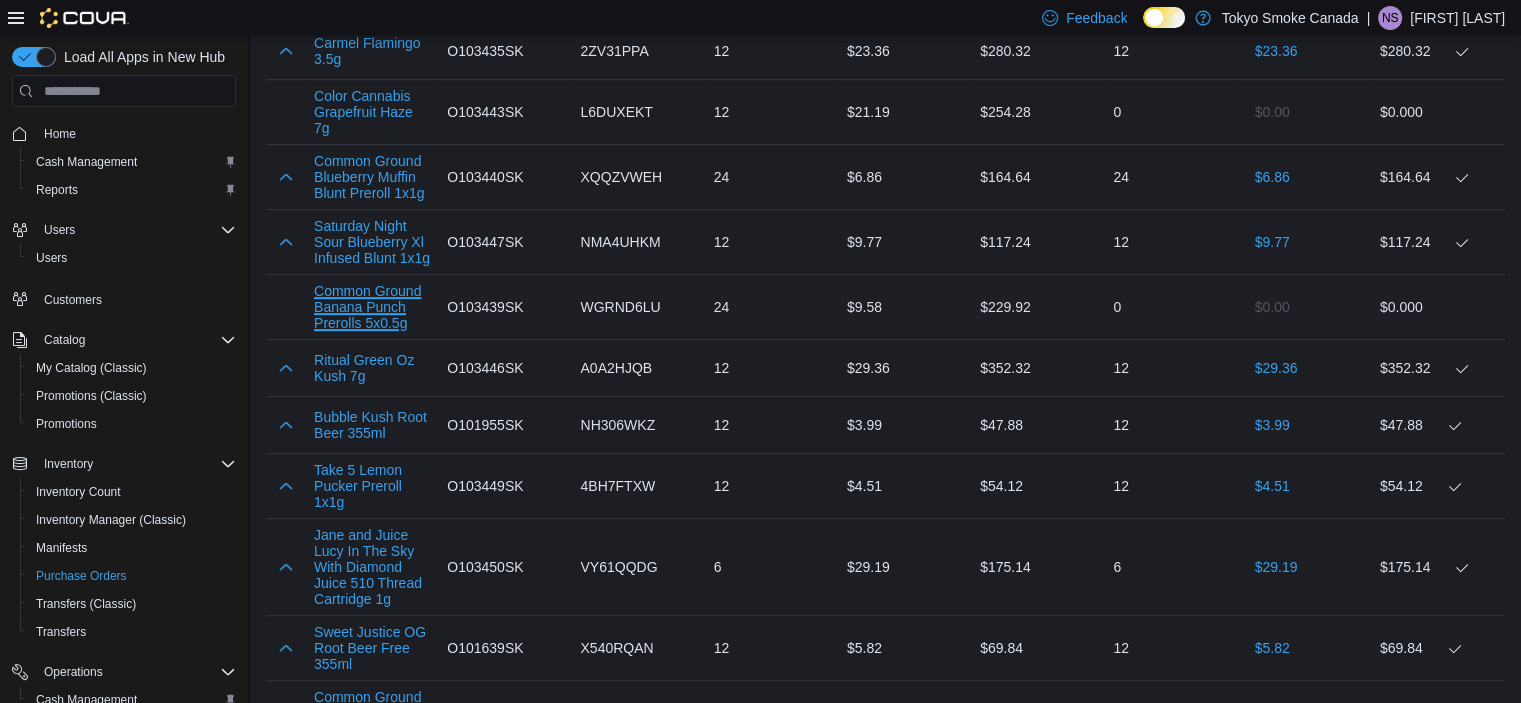 click on "Common Ground Banana Punch Prerolls 5x0.5g" at bounding box center (372, 307) 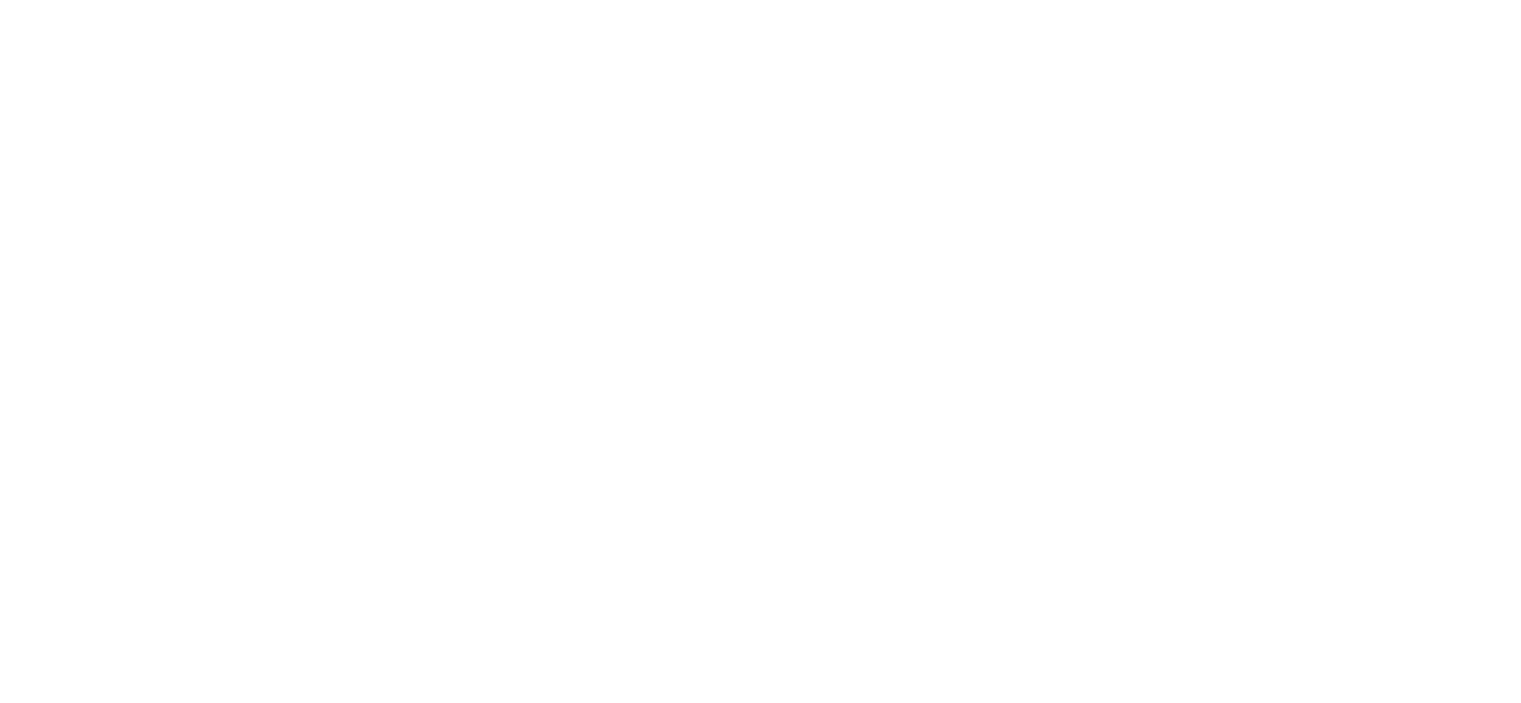 scroll, scrollTop: 0, scrollLeft: 0, axis: both 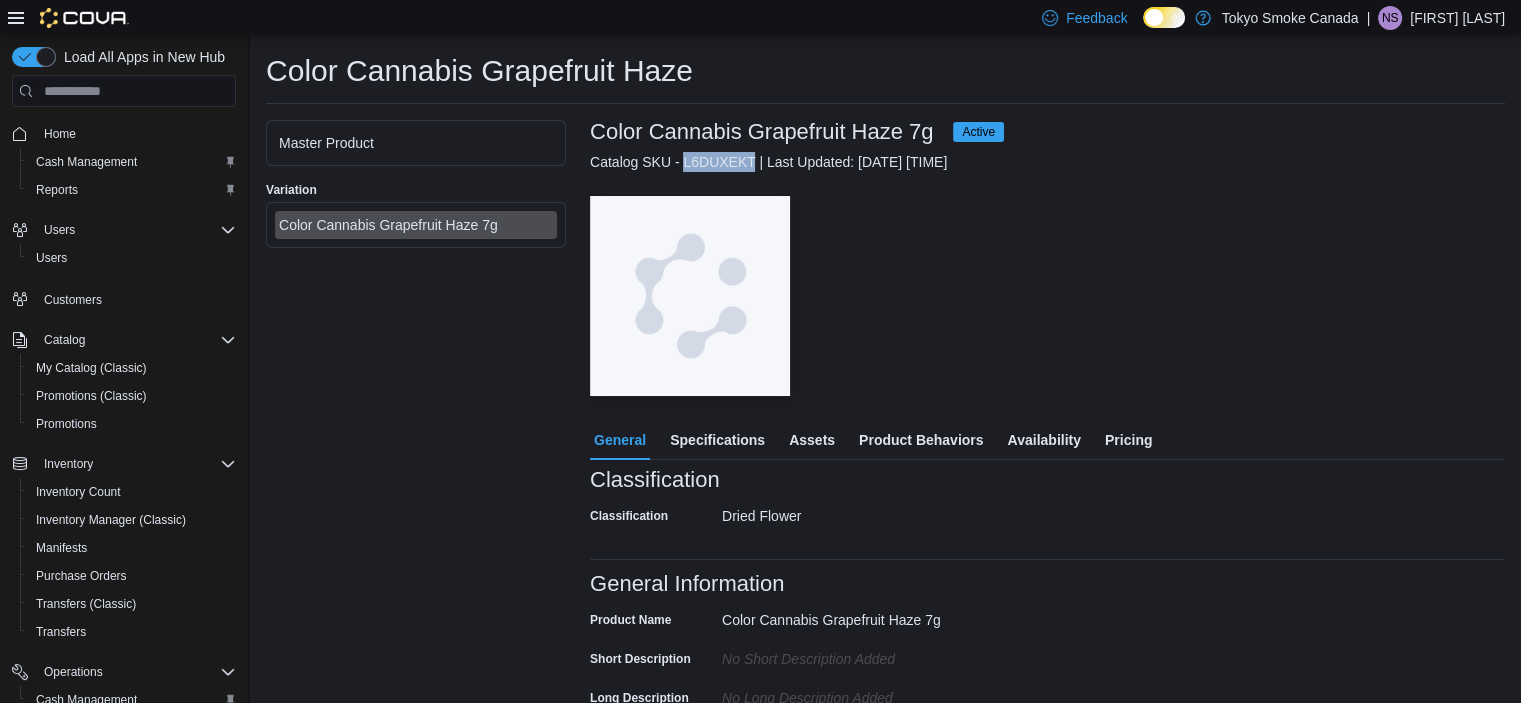 drag, startPoint x: 683, startPoint y: 159, endPoint x: 754, endPoint y: 163, distance: 71.11259 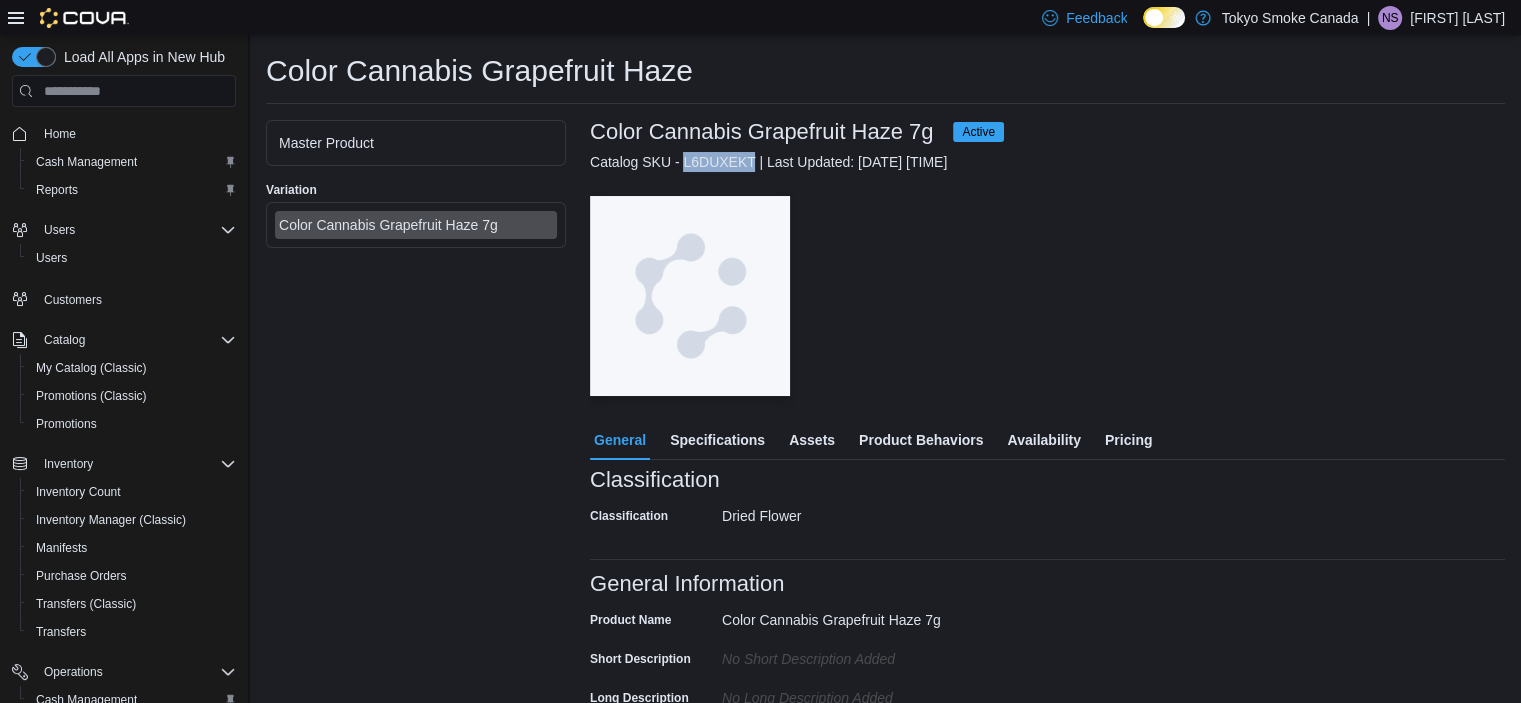 copy on "L6DUXEKT" 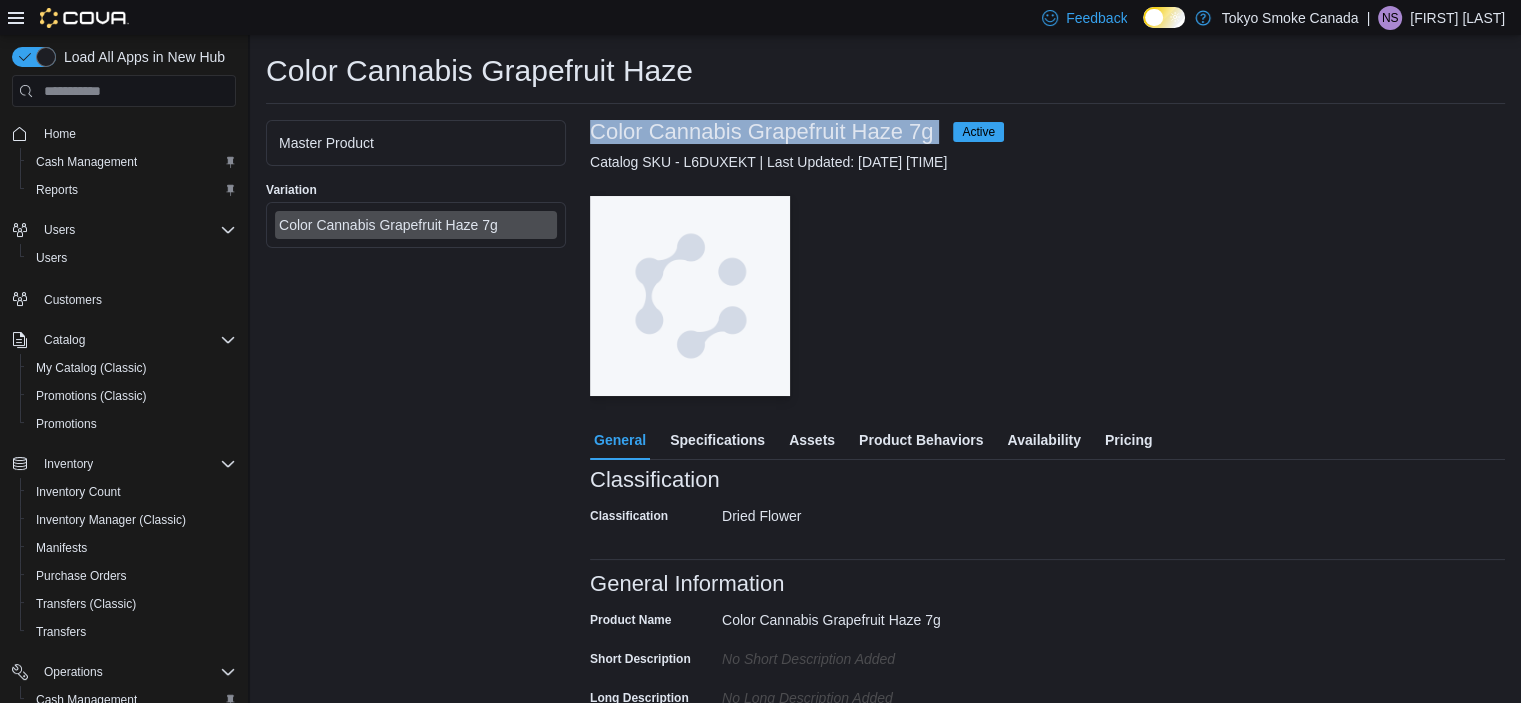 drag, startPoint x: 587, startPoint y: 127, endPoint x: 946, endPoint y: 141, distance: 359.2729 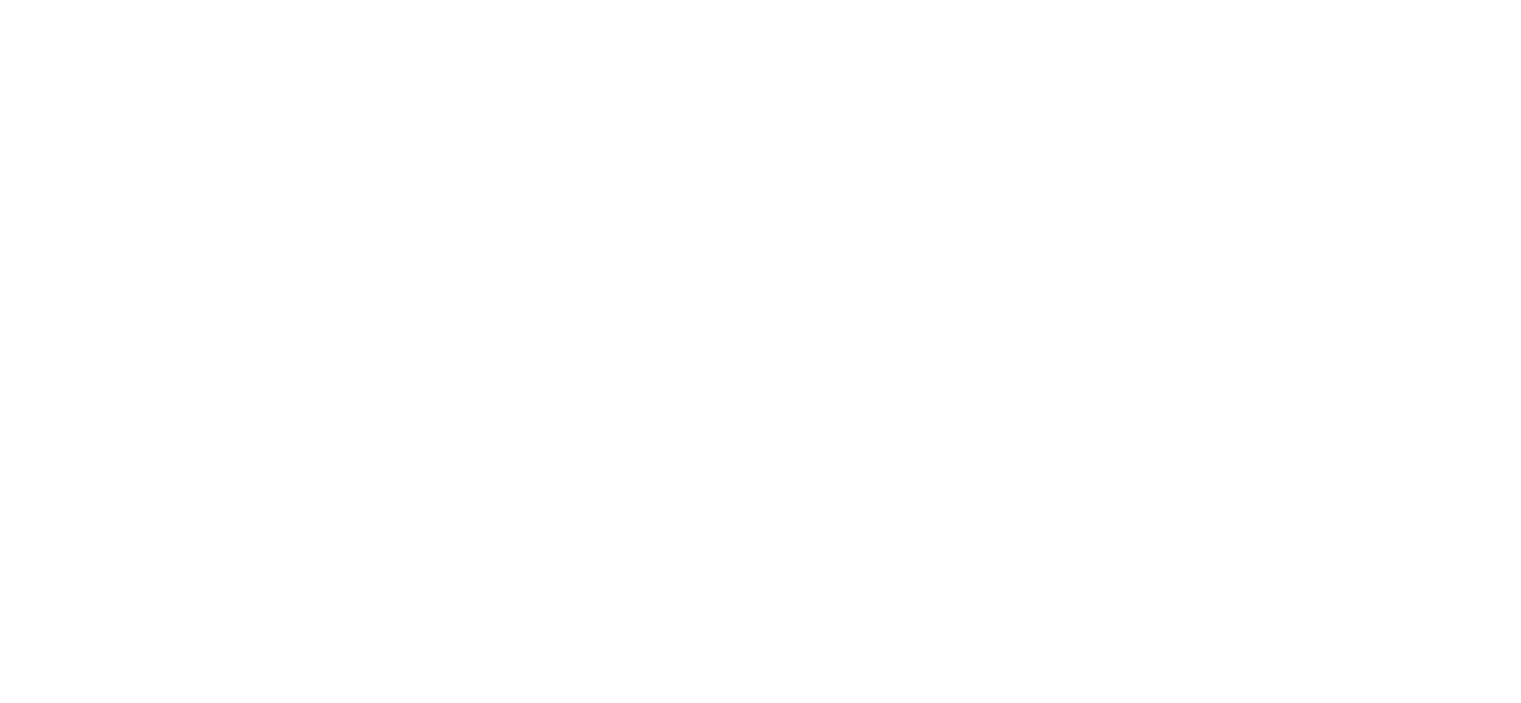 scroll, scrollTop: 0, scrollLeft: 0, axis: both 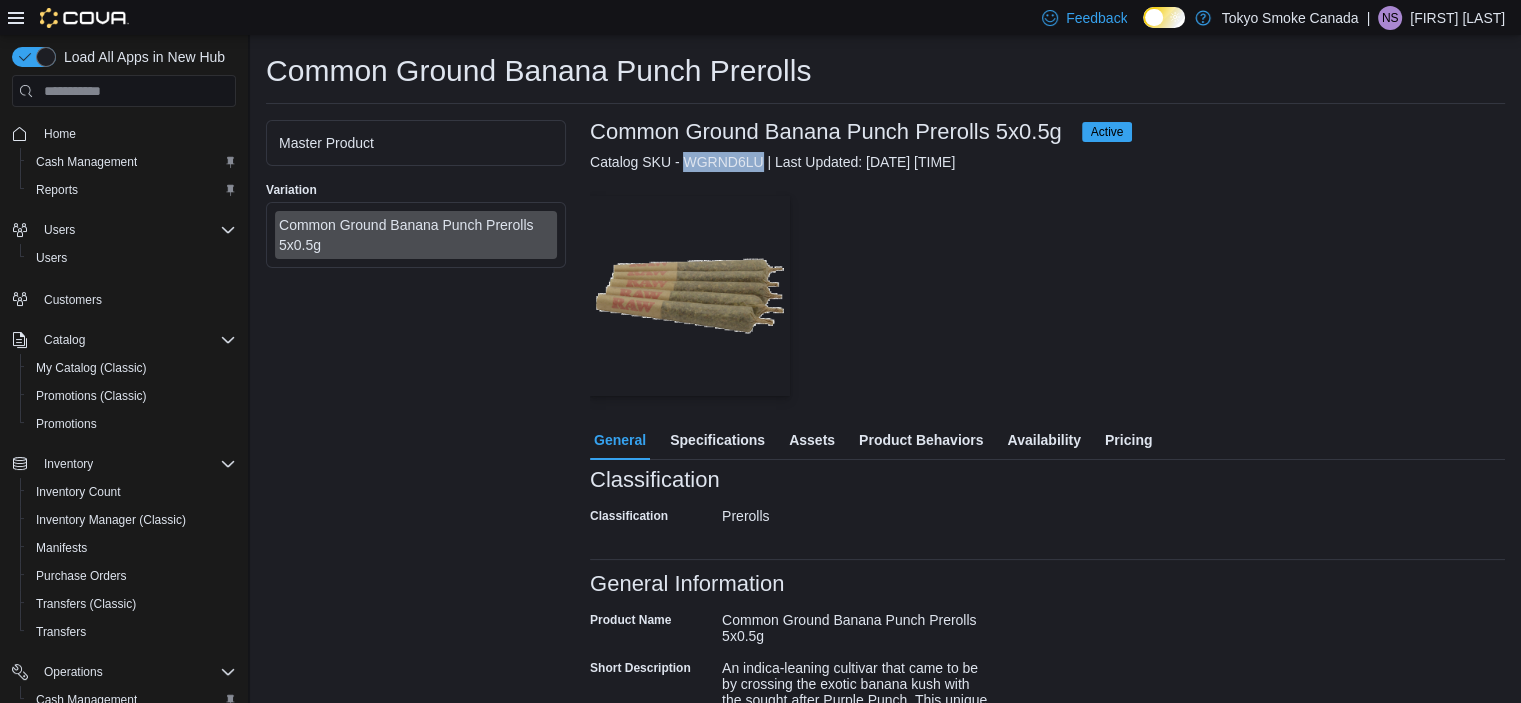drag, startPoint x: 757, startPoint y: 158, endPoint x: 684, endPoint y: 159, distance: 73.00685 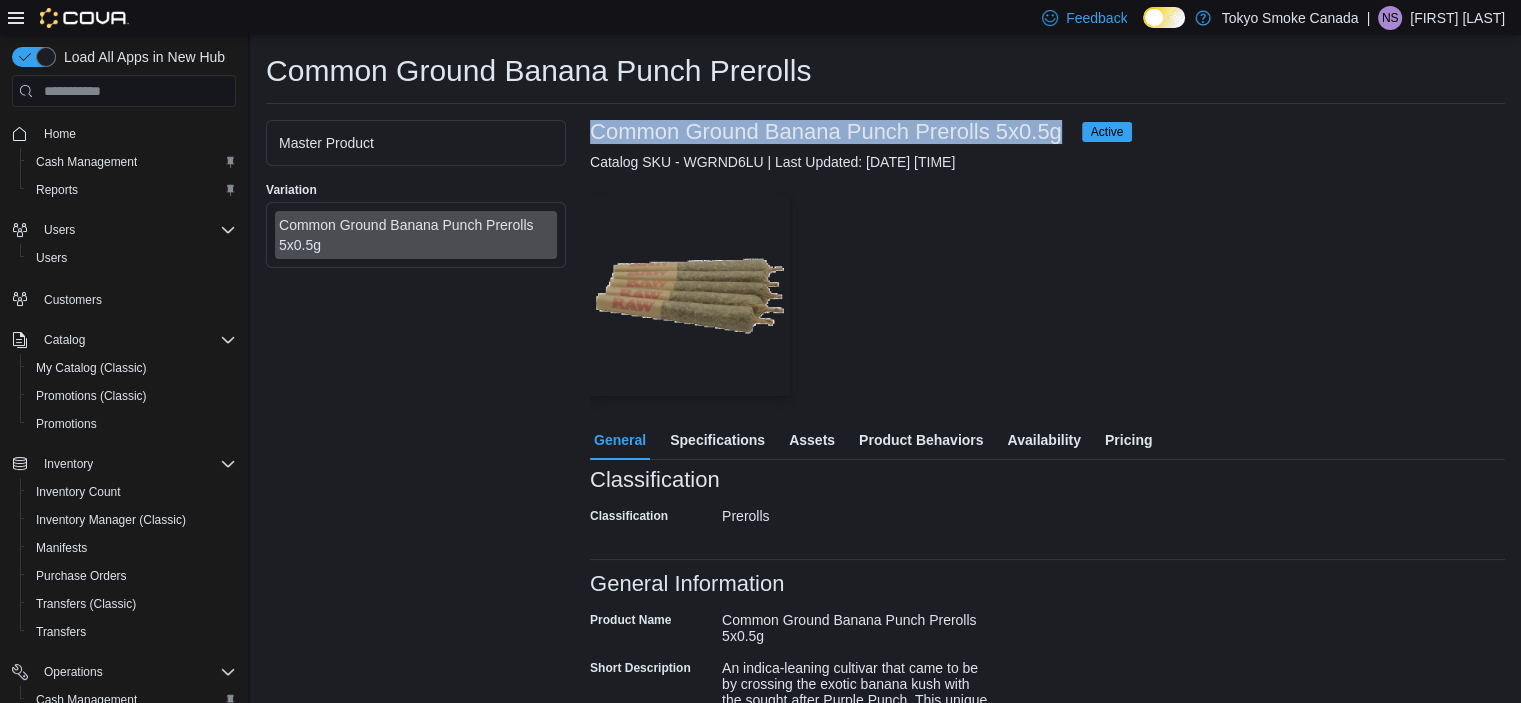 drag, startPoint x: 596, startPoint y: 125, endPoint x: 1064, endPoint y: 135, distance: 468.1068 